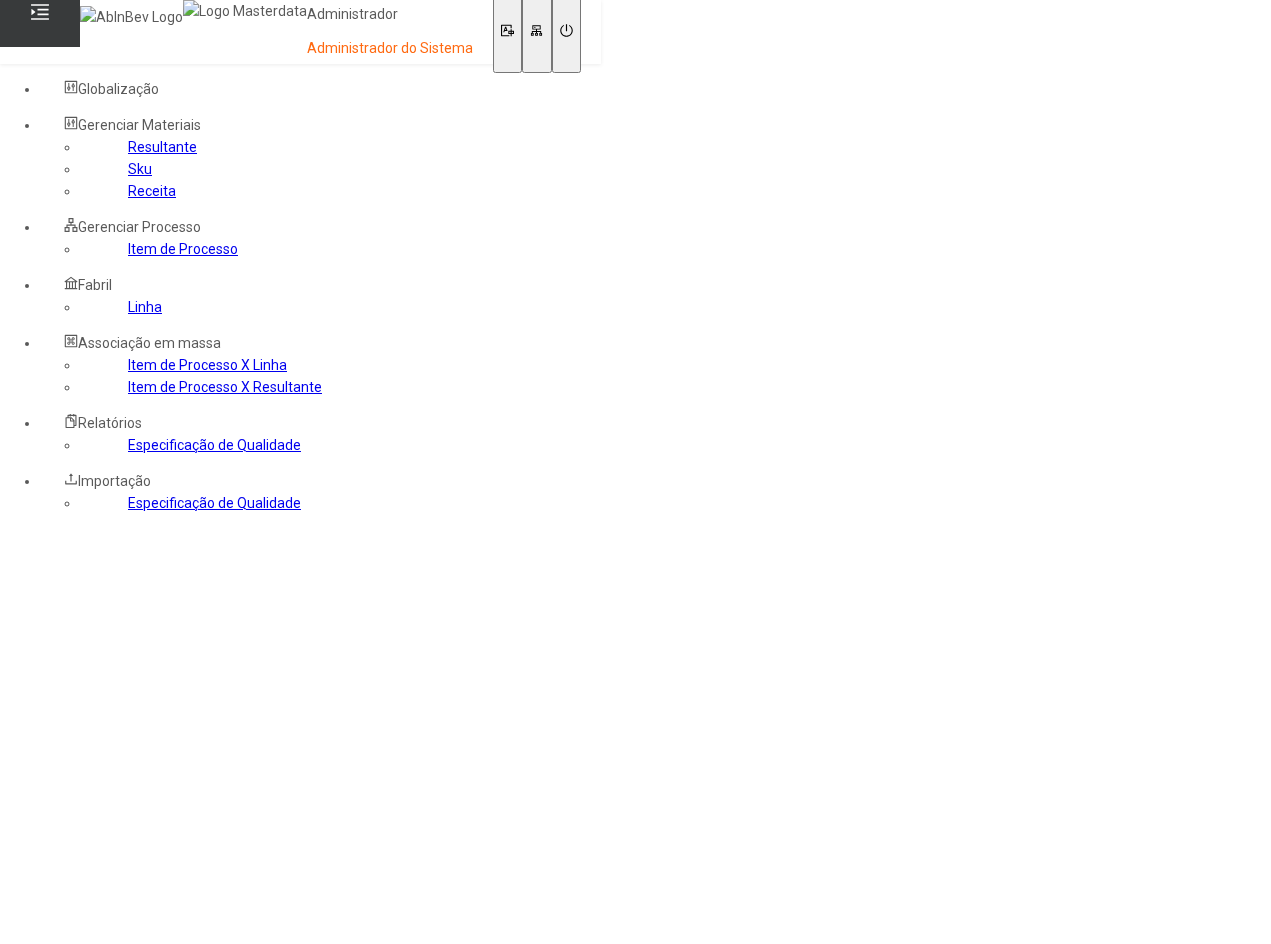 scroll, scrollTop: 0, scrollLeft: 0, axis: both 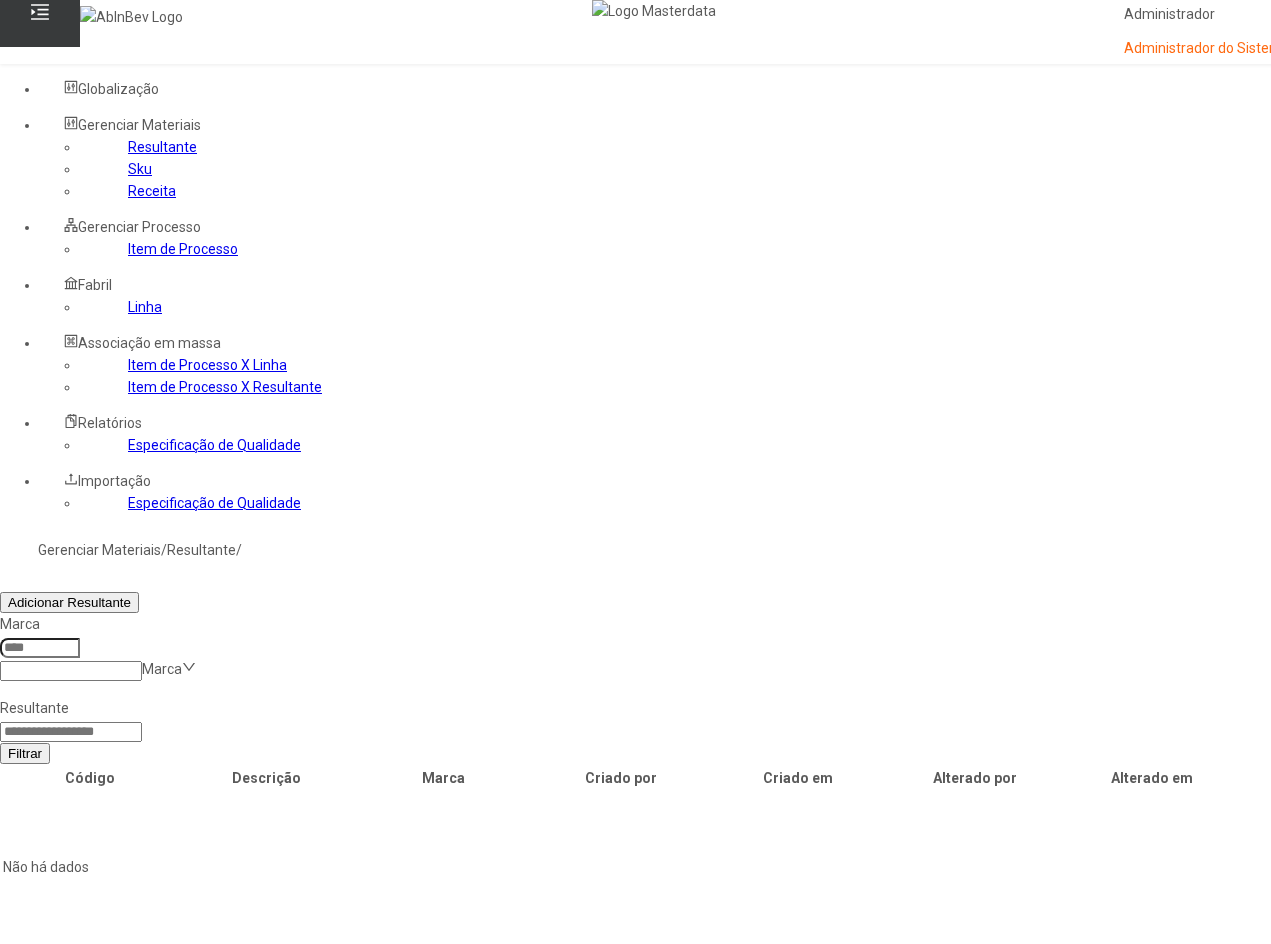 click on "Item de Processo" 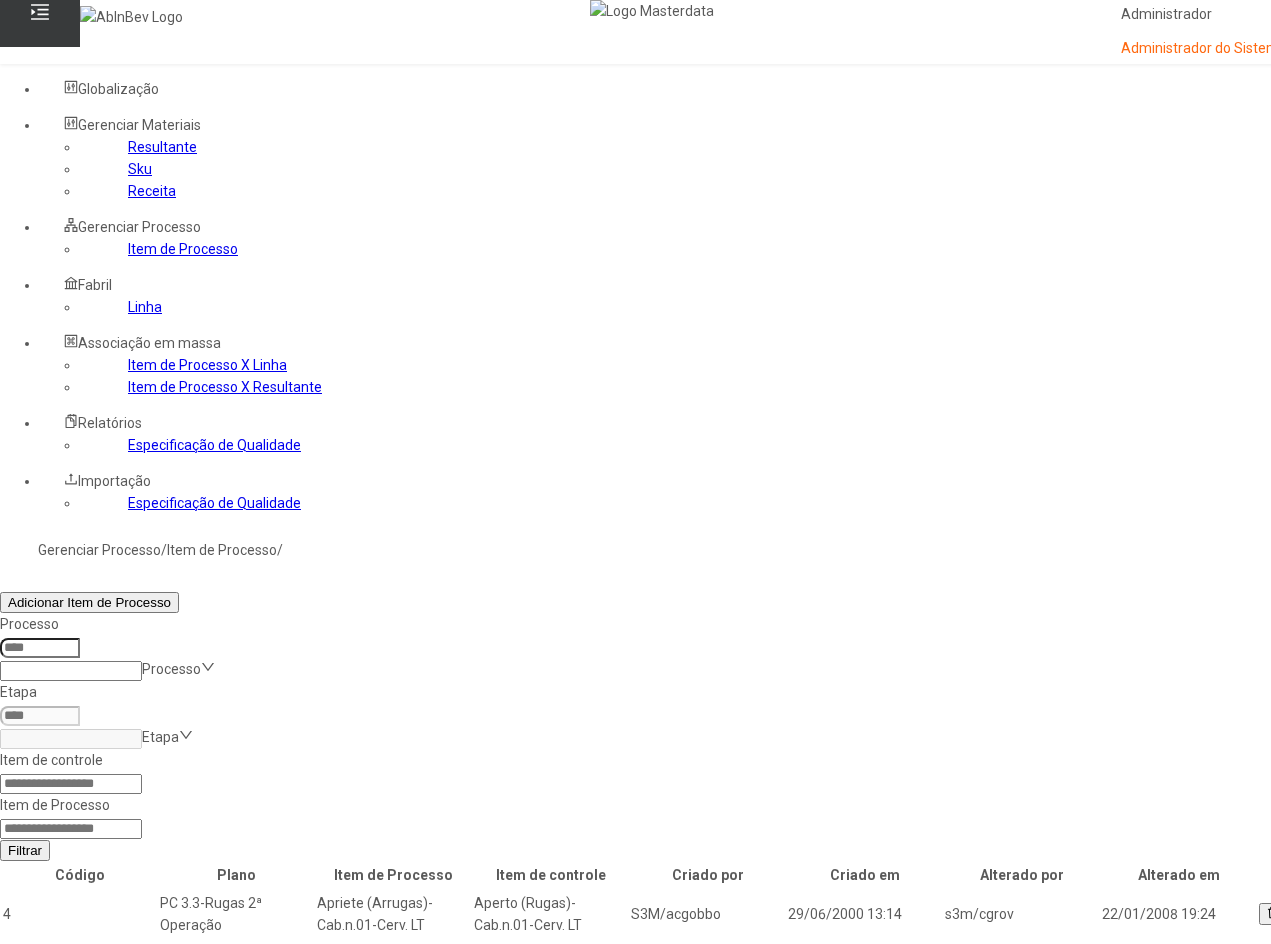 click 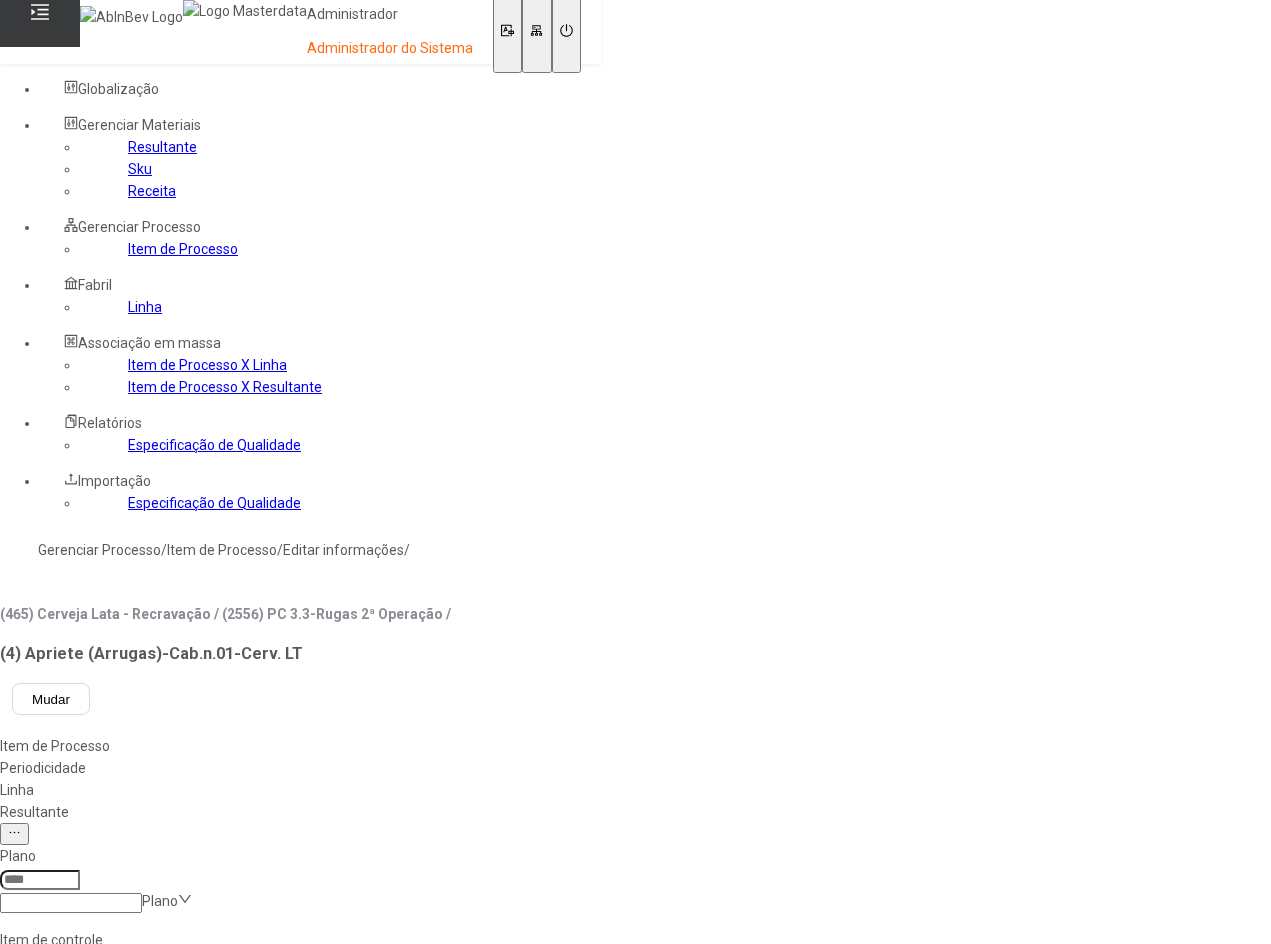 type on "****" 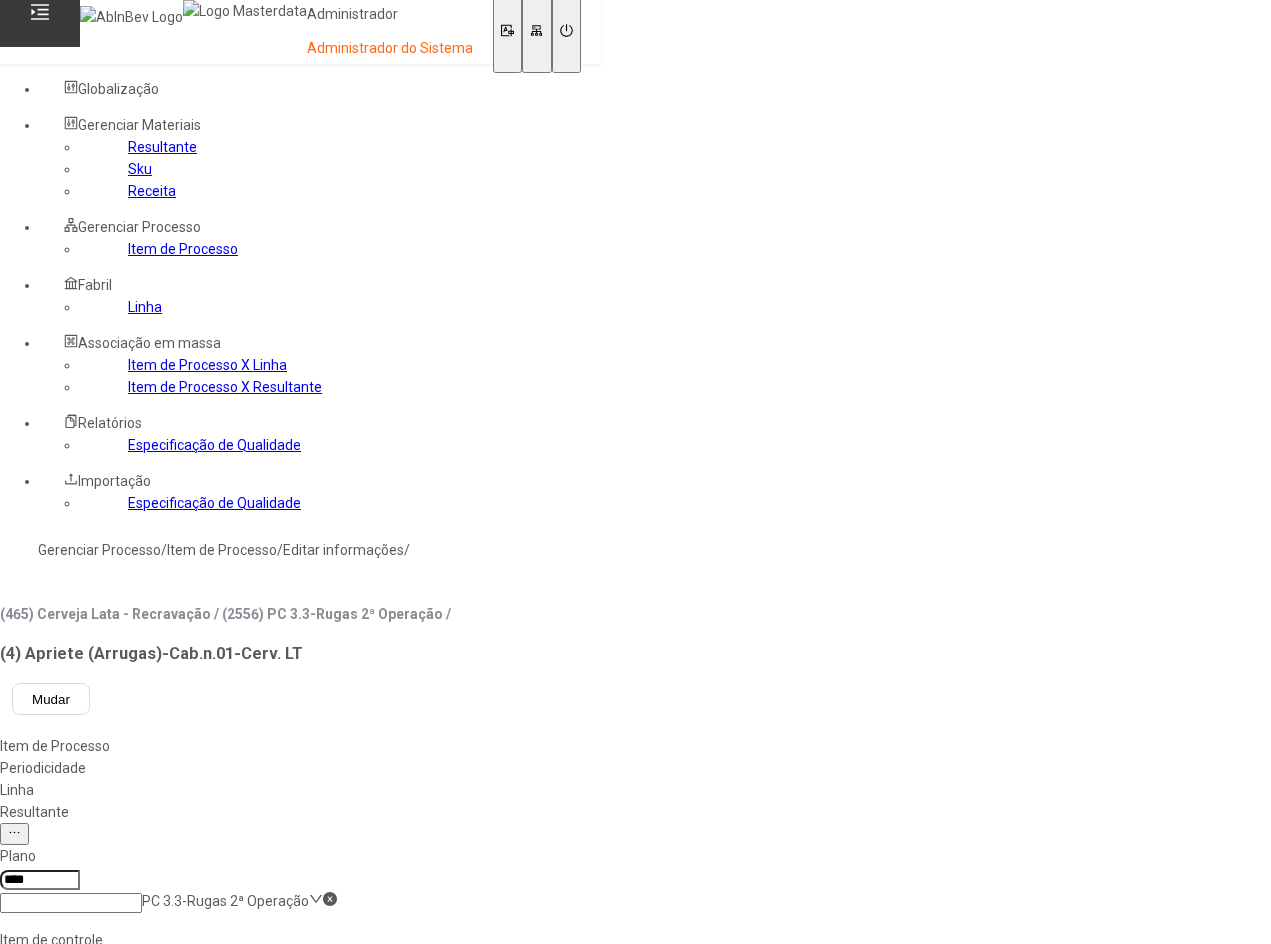 type on "*****" 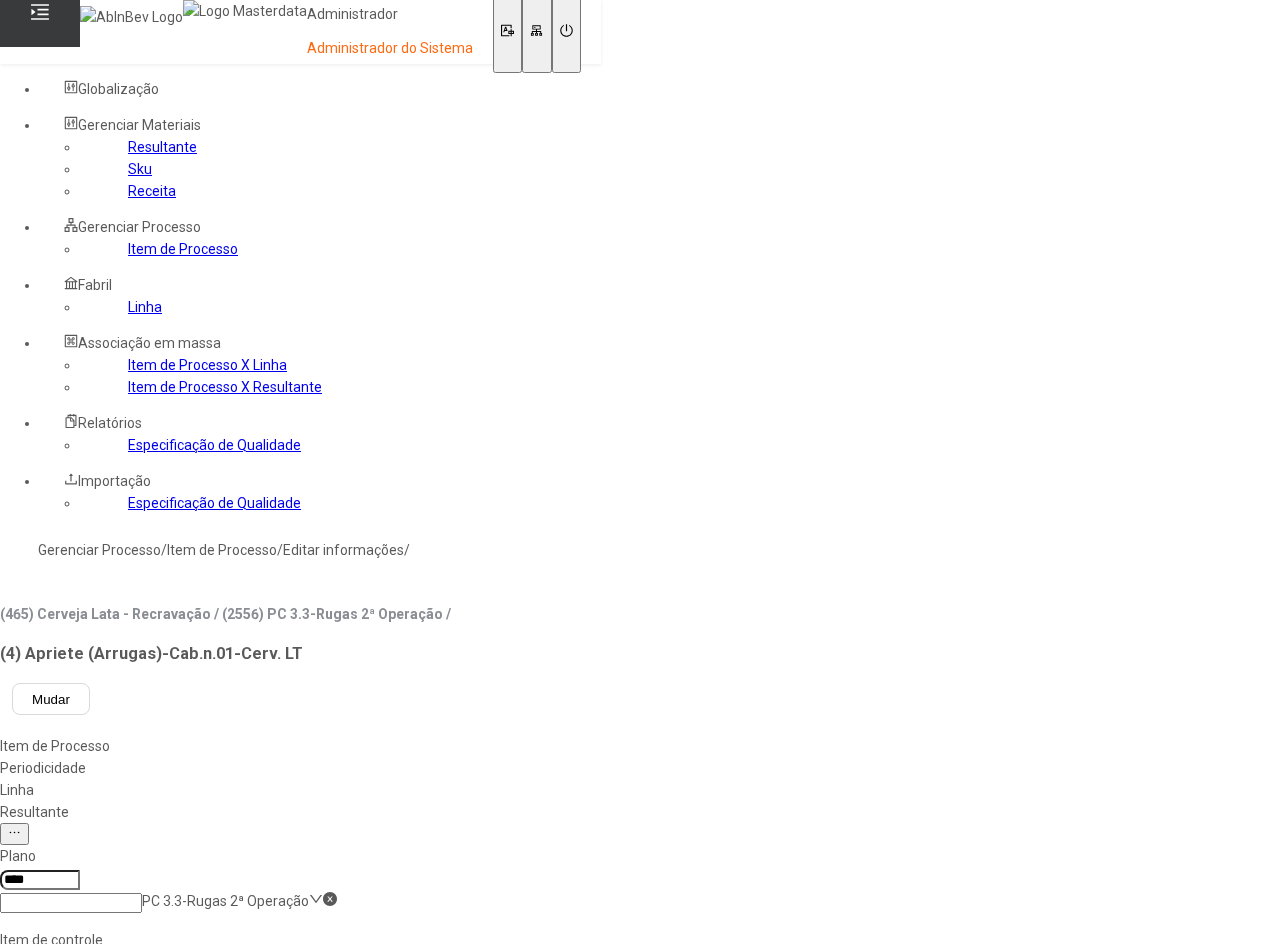 click on "Linha" 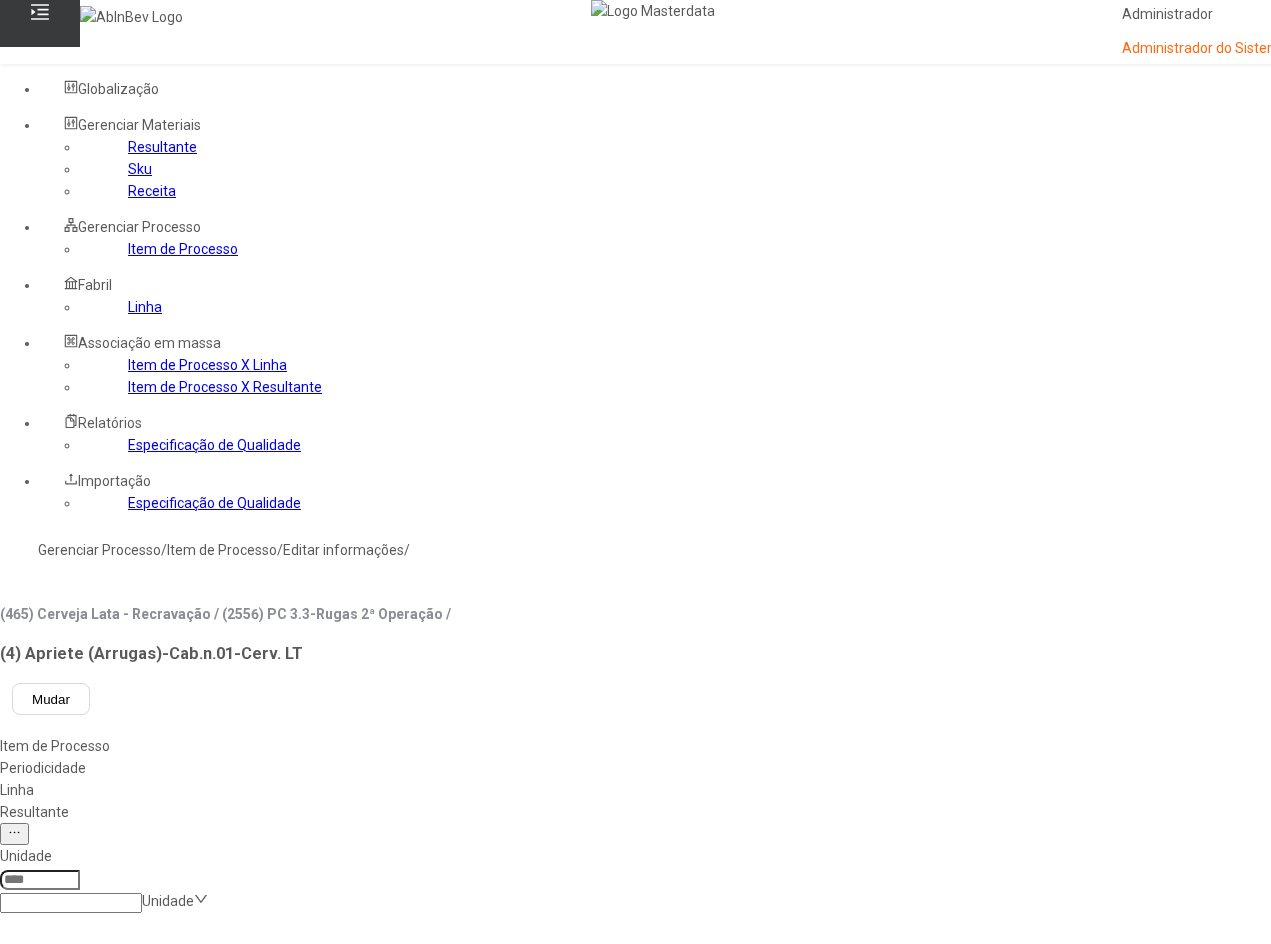 click on "Resultante" 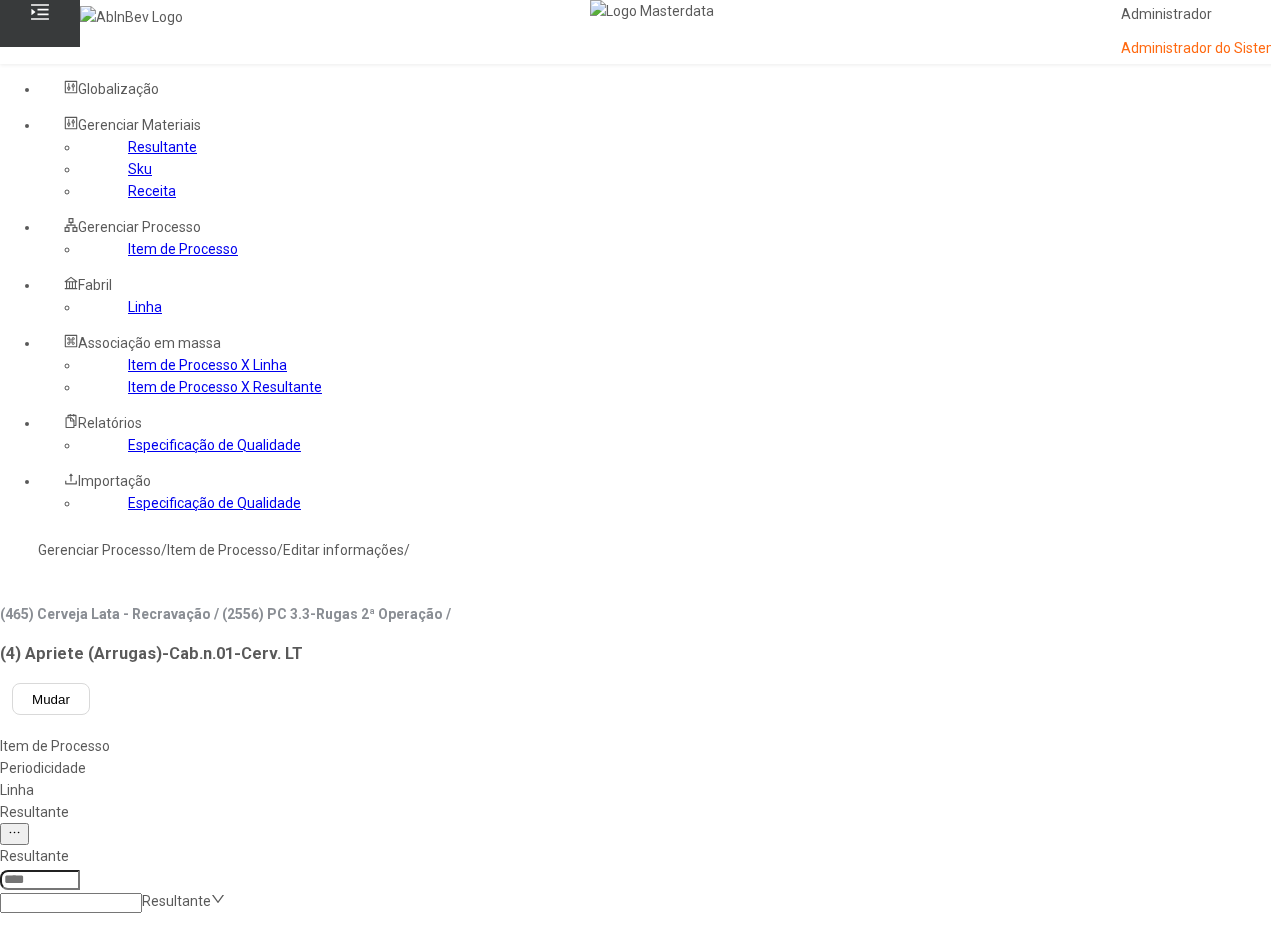 click on "Item de Processo" 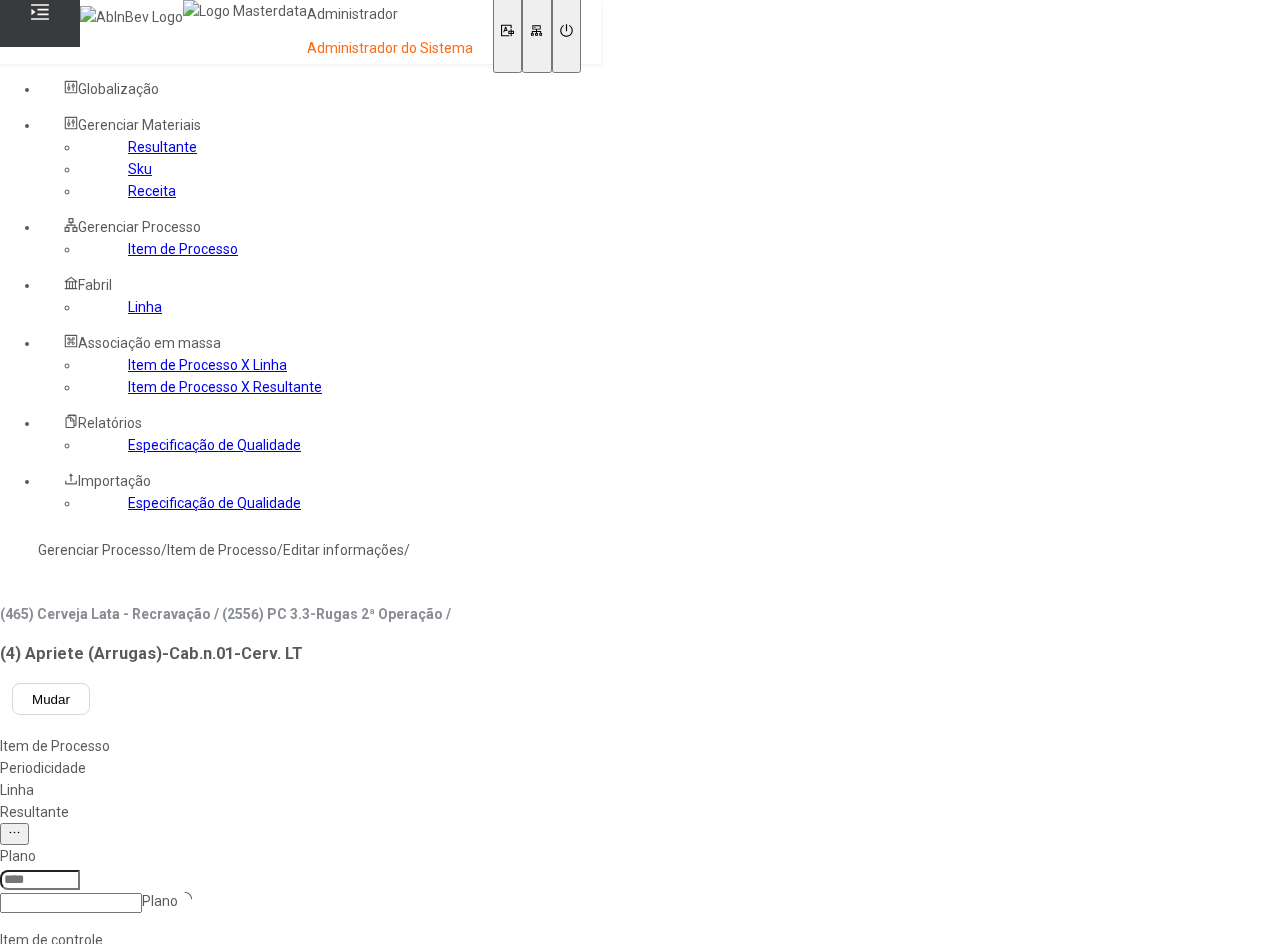 type on "****" 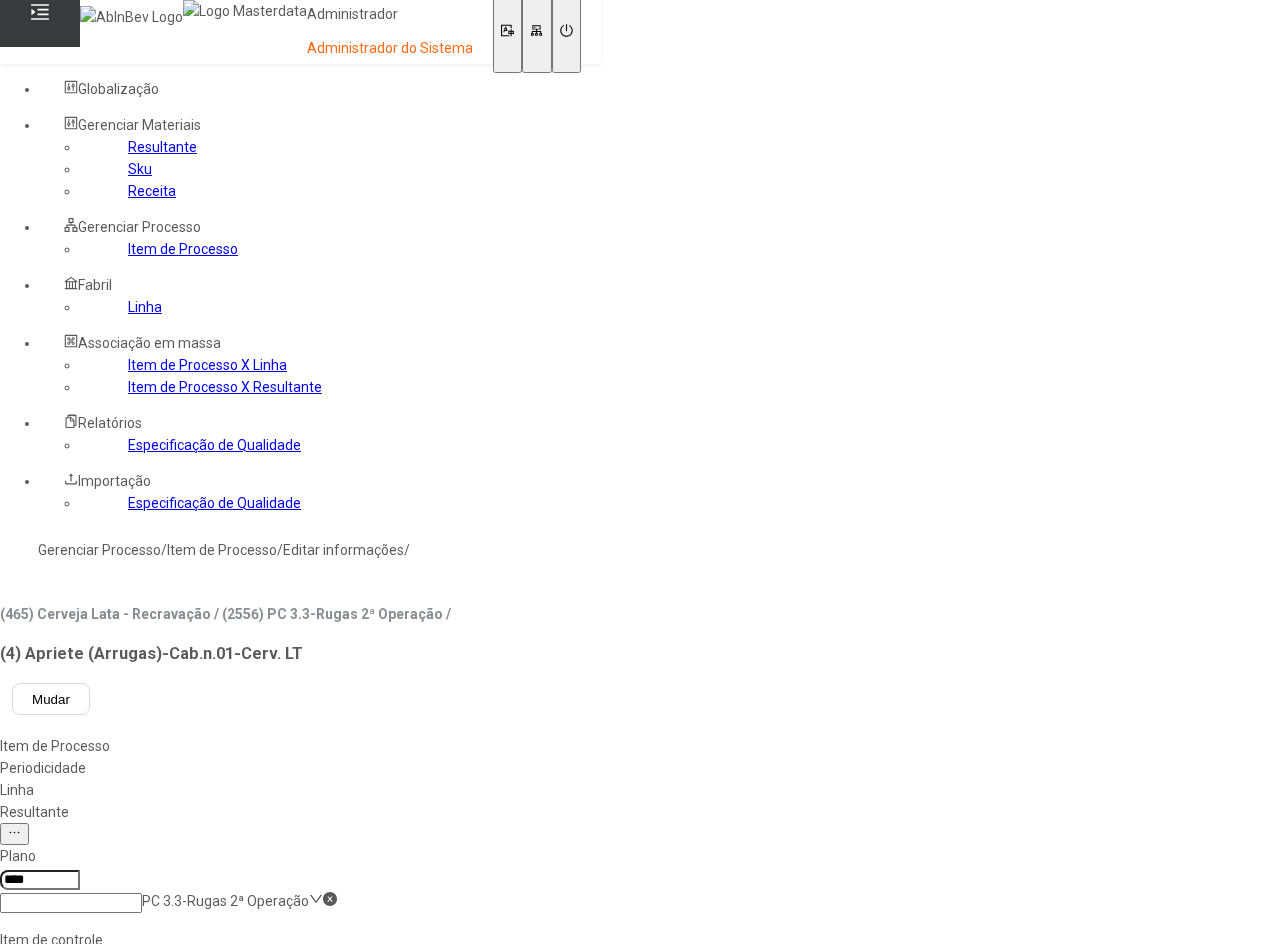 type on "*****" 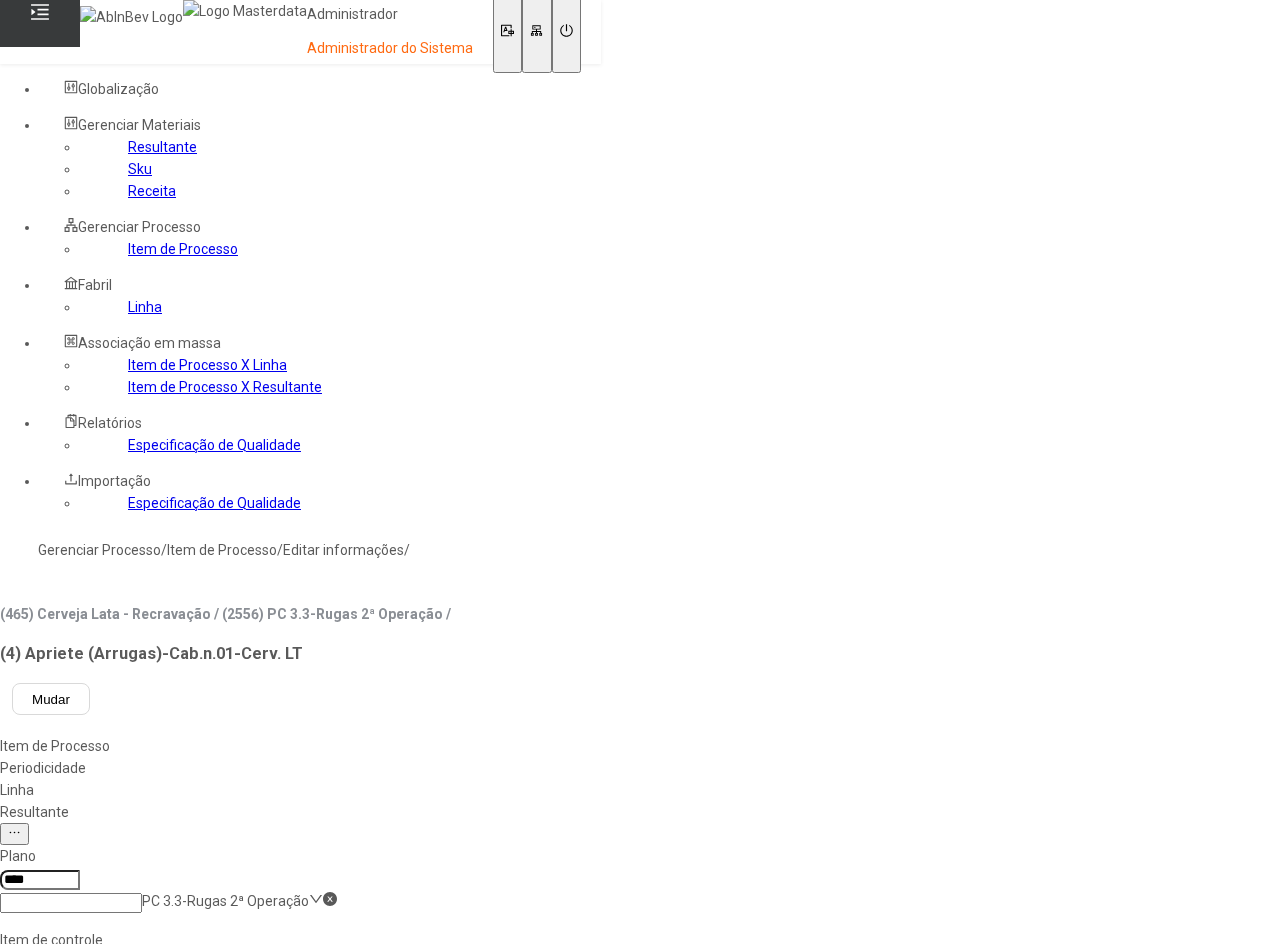 click on "Globalização" 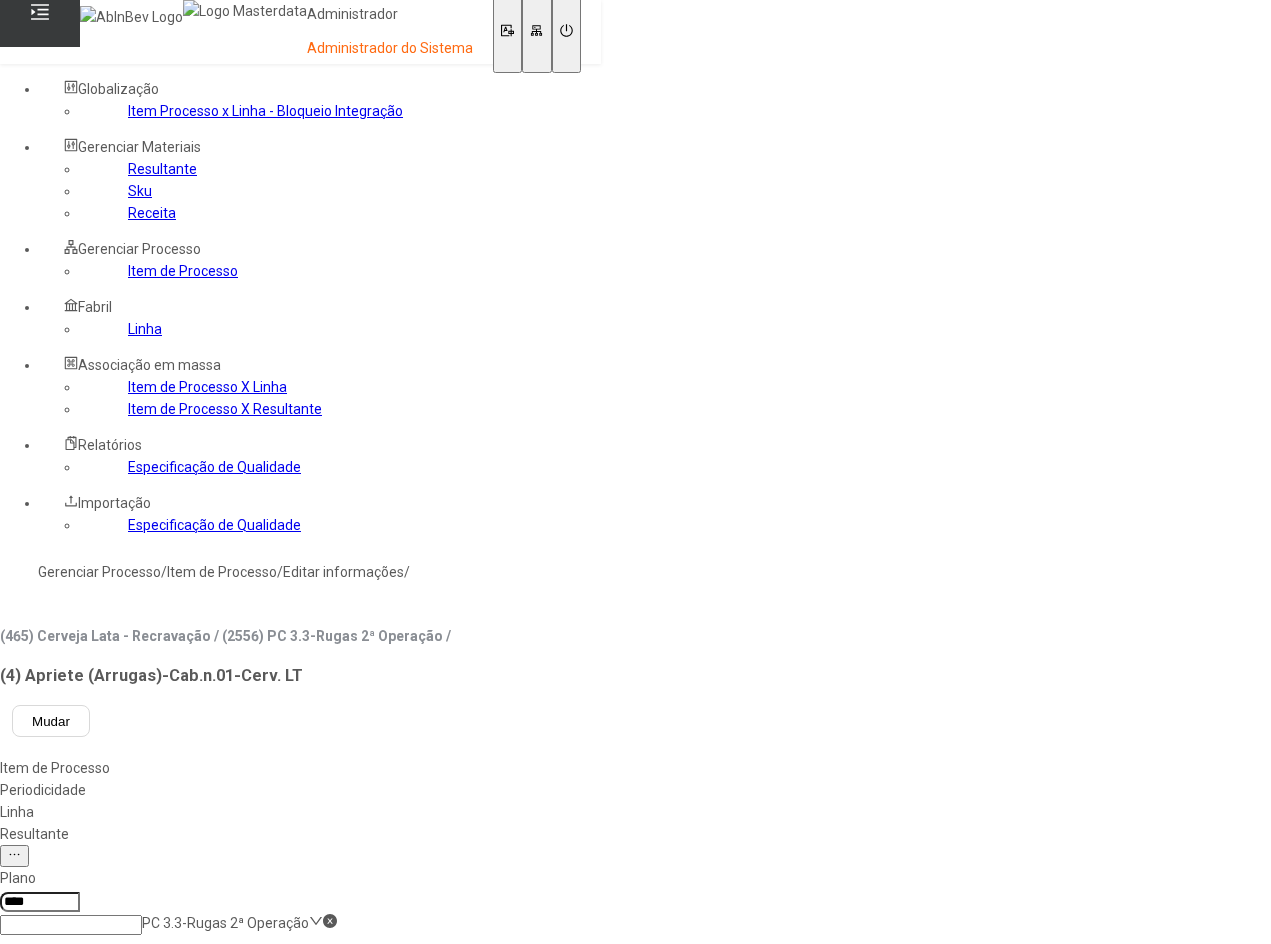 click on "Item Processo x Linha - Bloqueio Integração" 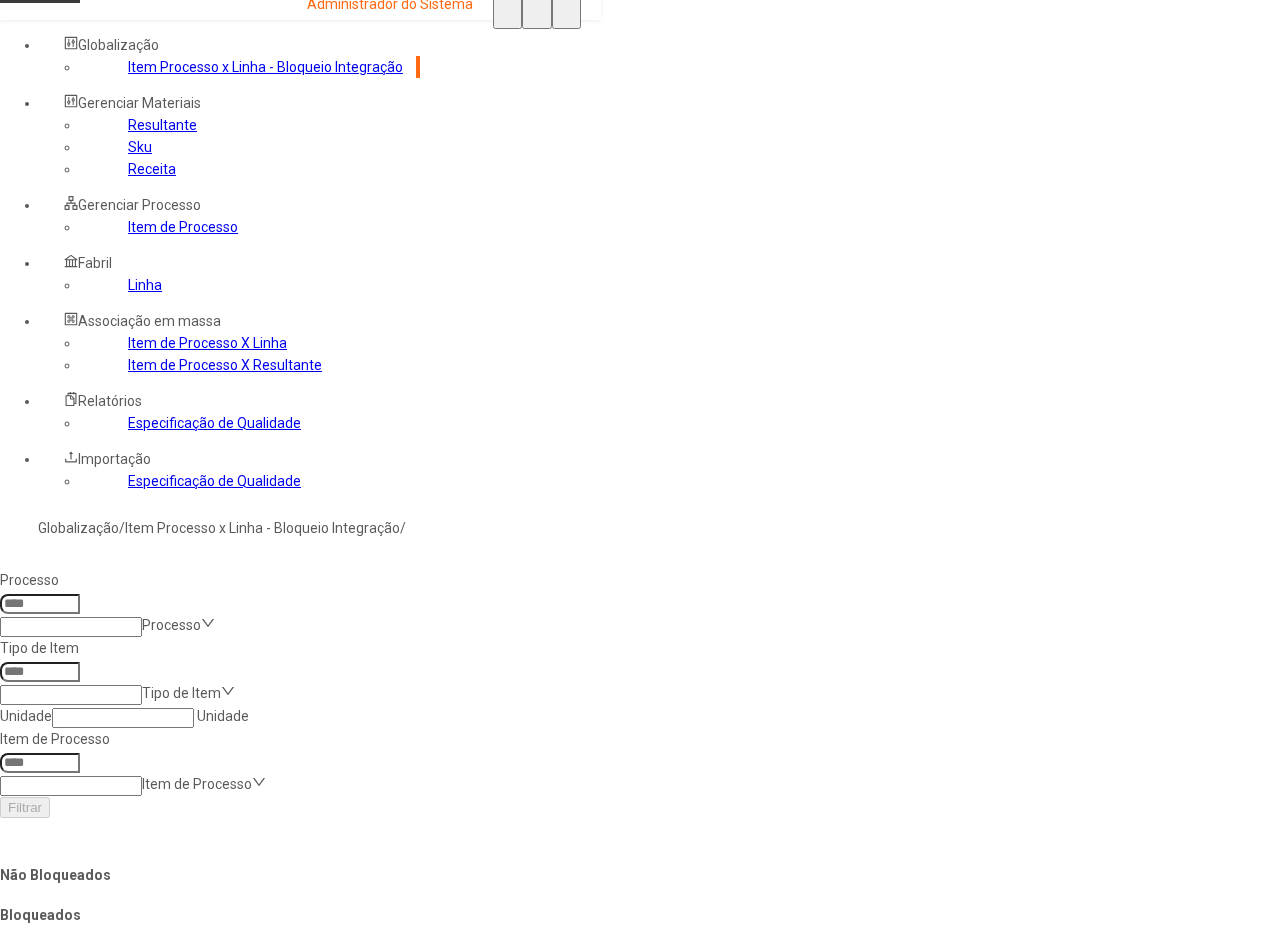 scroll, scrollTop: 64, scrollLeft: 0, axis: vertical 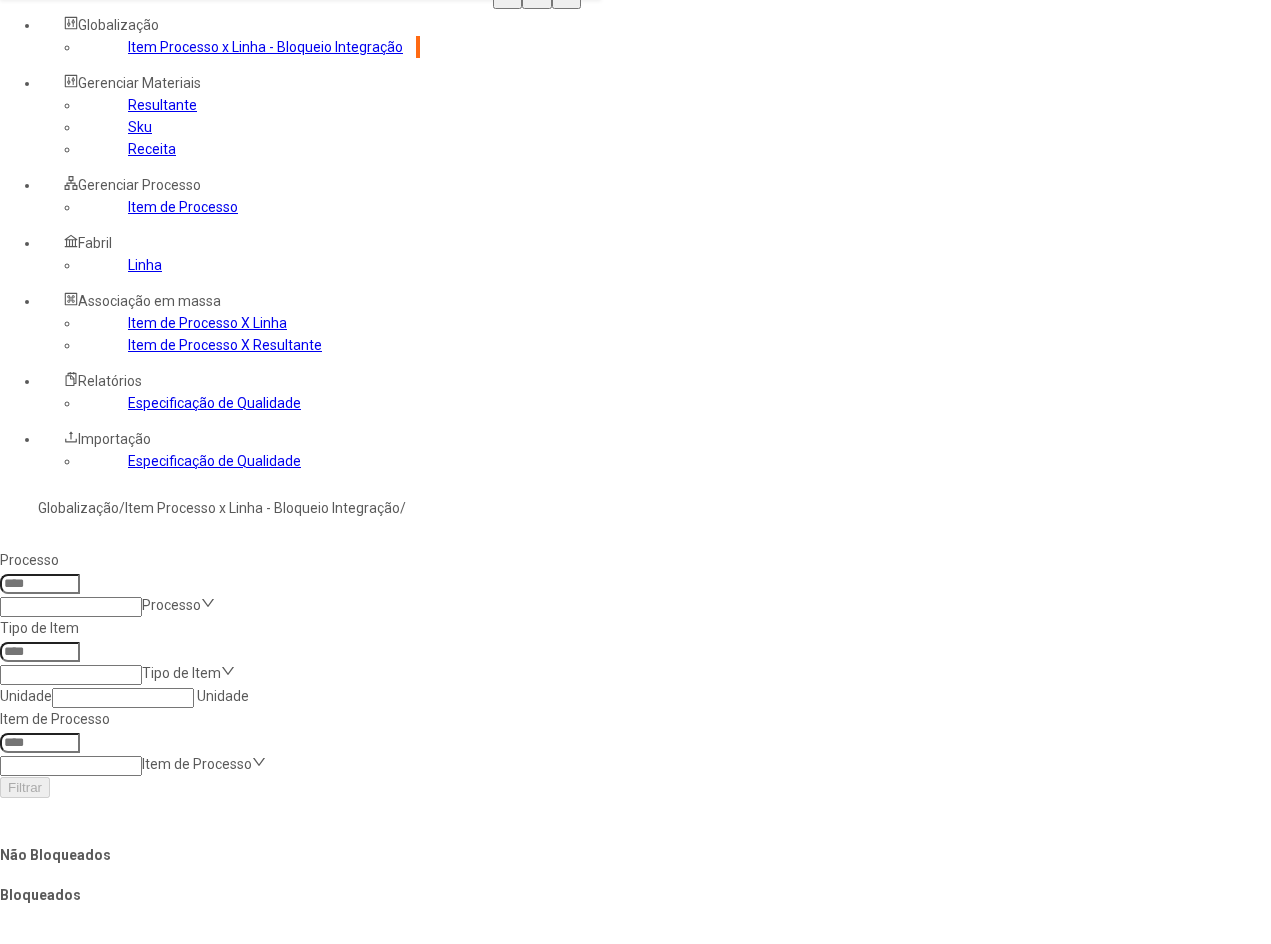 click on "Item de Processo X Resultante" 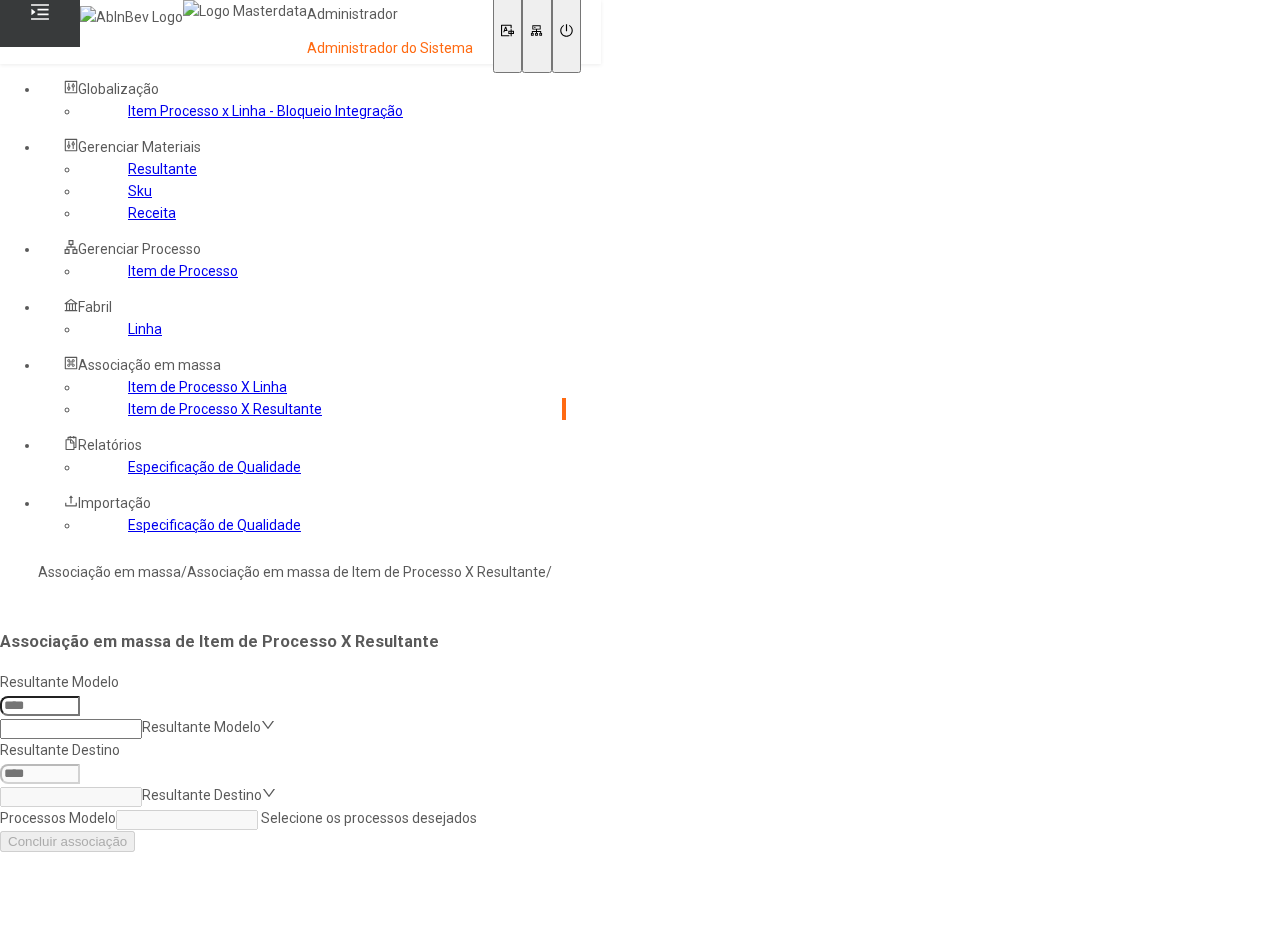 click on "Item de Processo X Linha" 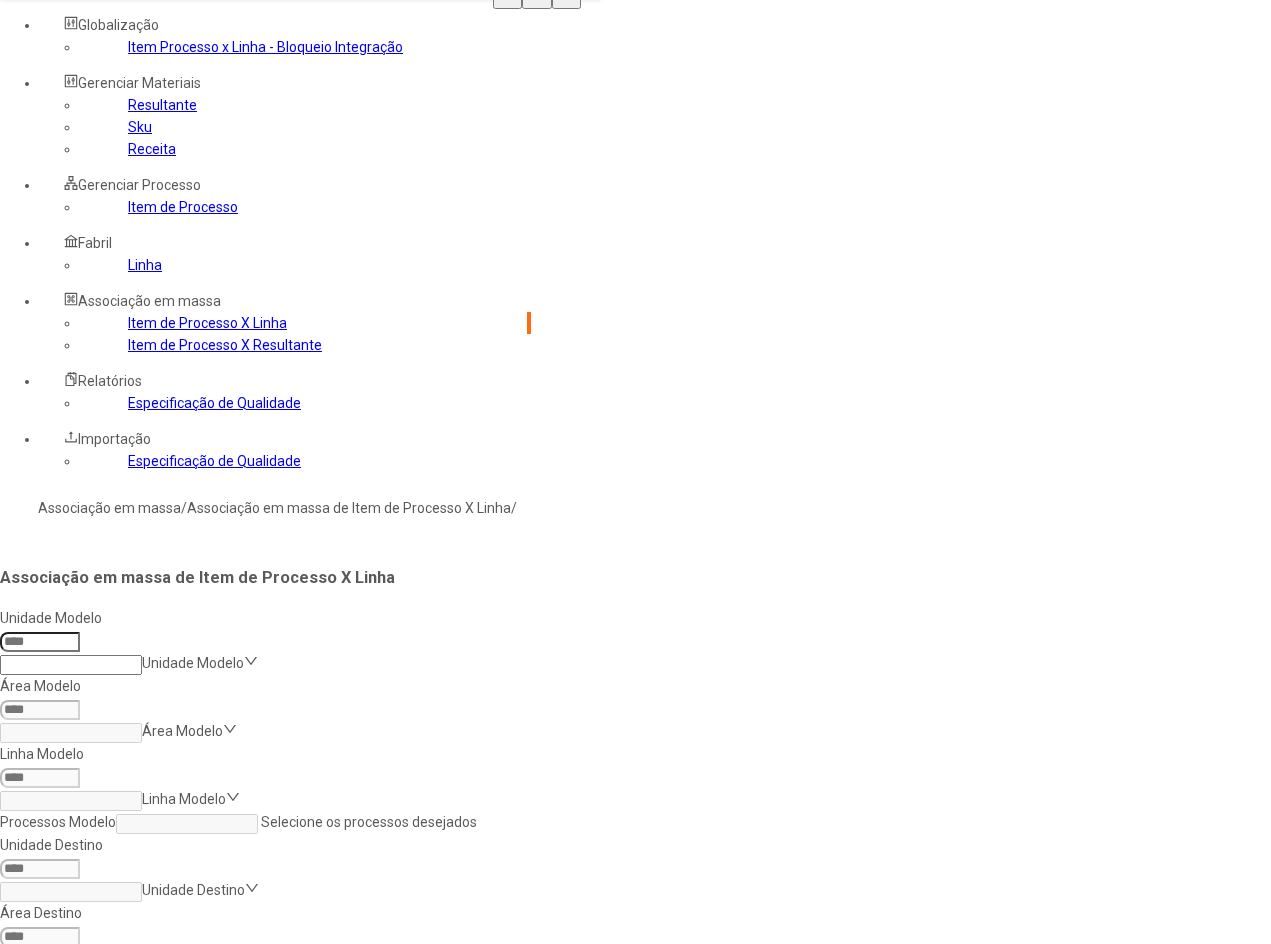 click on "Item de Processo X Resultante" 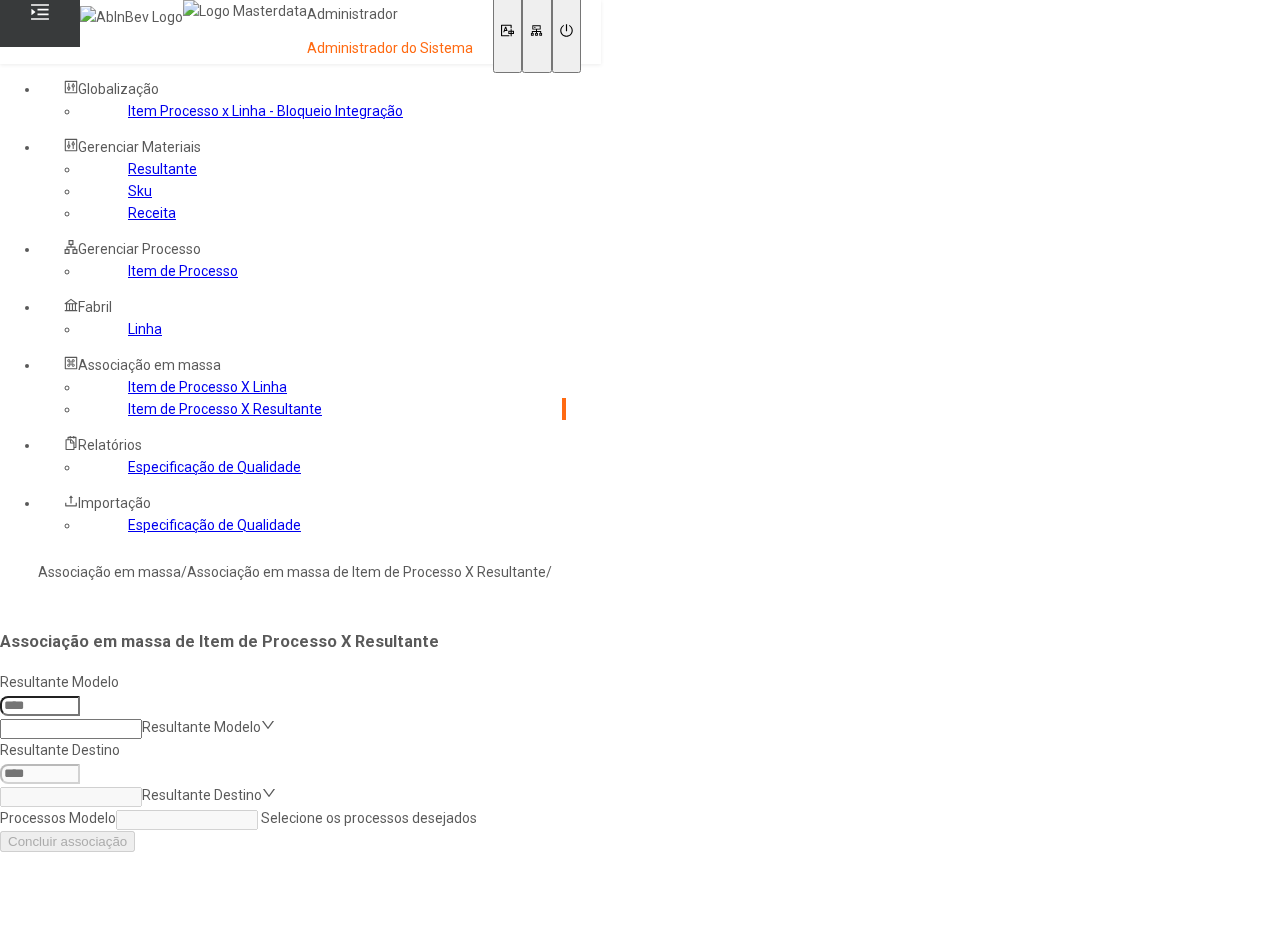 scroll, scrollTop: 0, scrollLeft: 0, axis: both 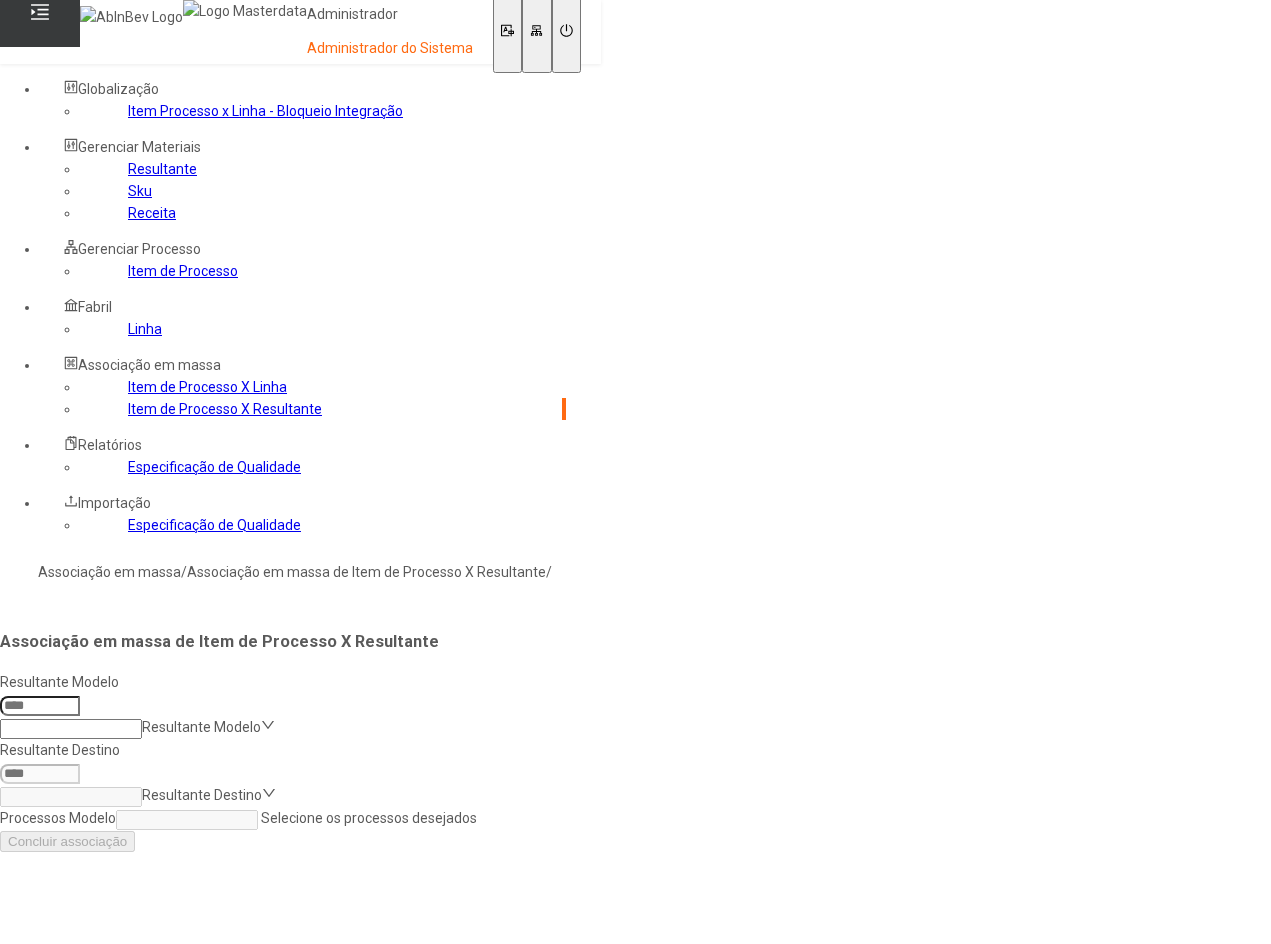 click on "Masterdata" at bounding box center [77, 991] 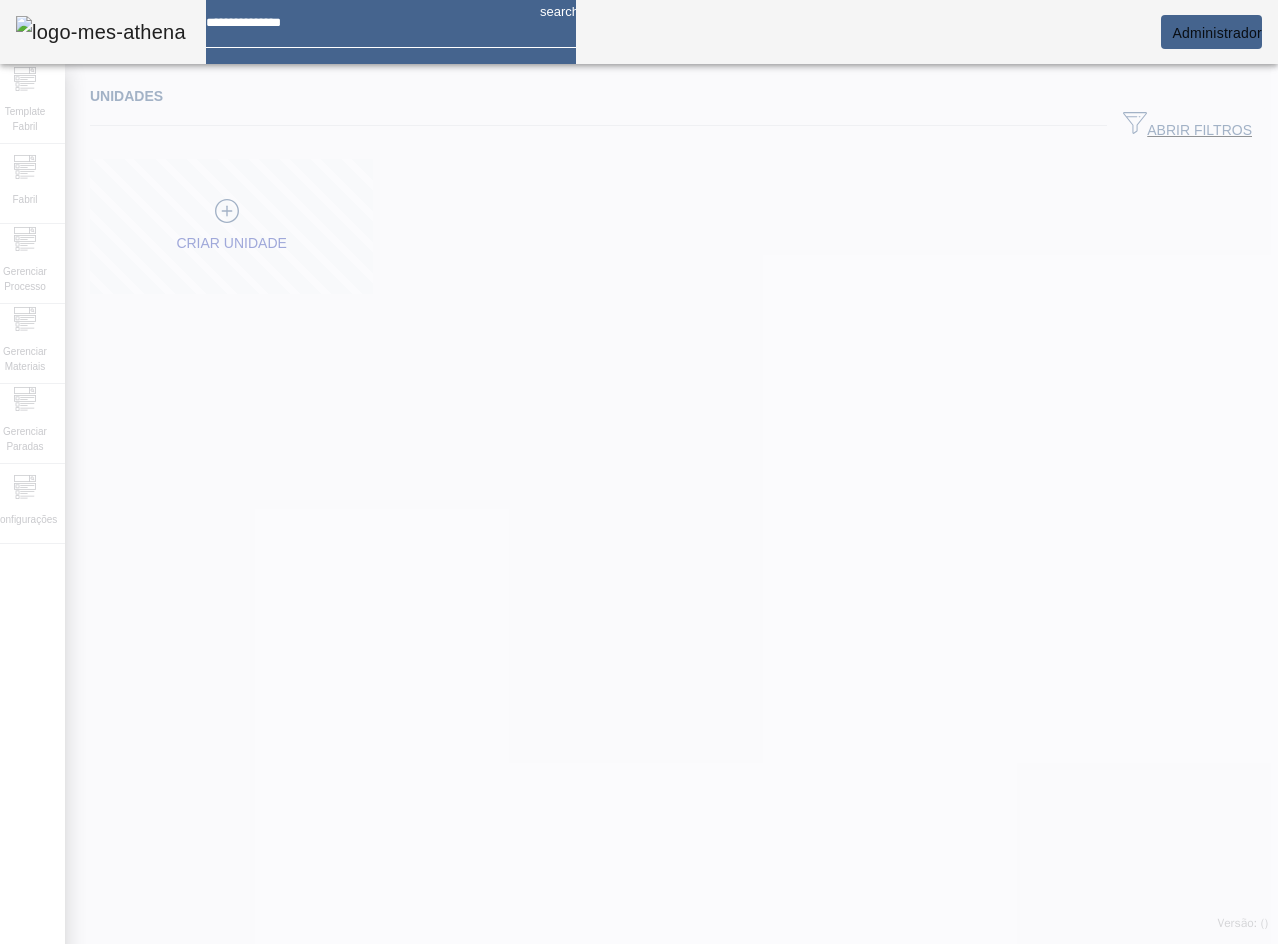 scroll, scrollTop: 0, scrollLeft: 0, axis: both 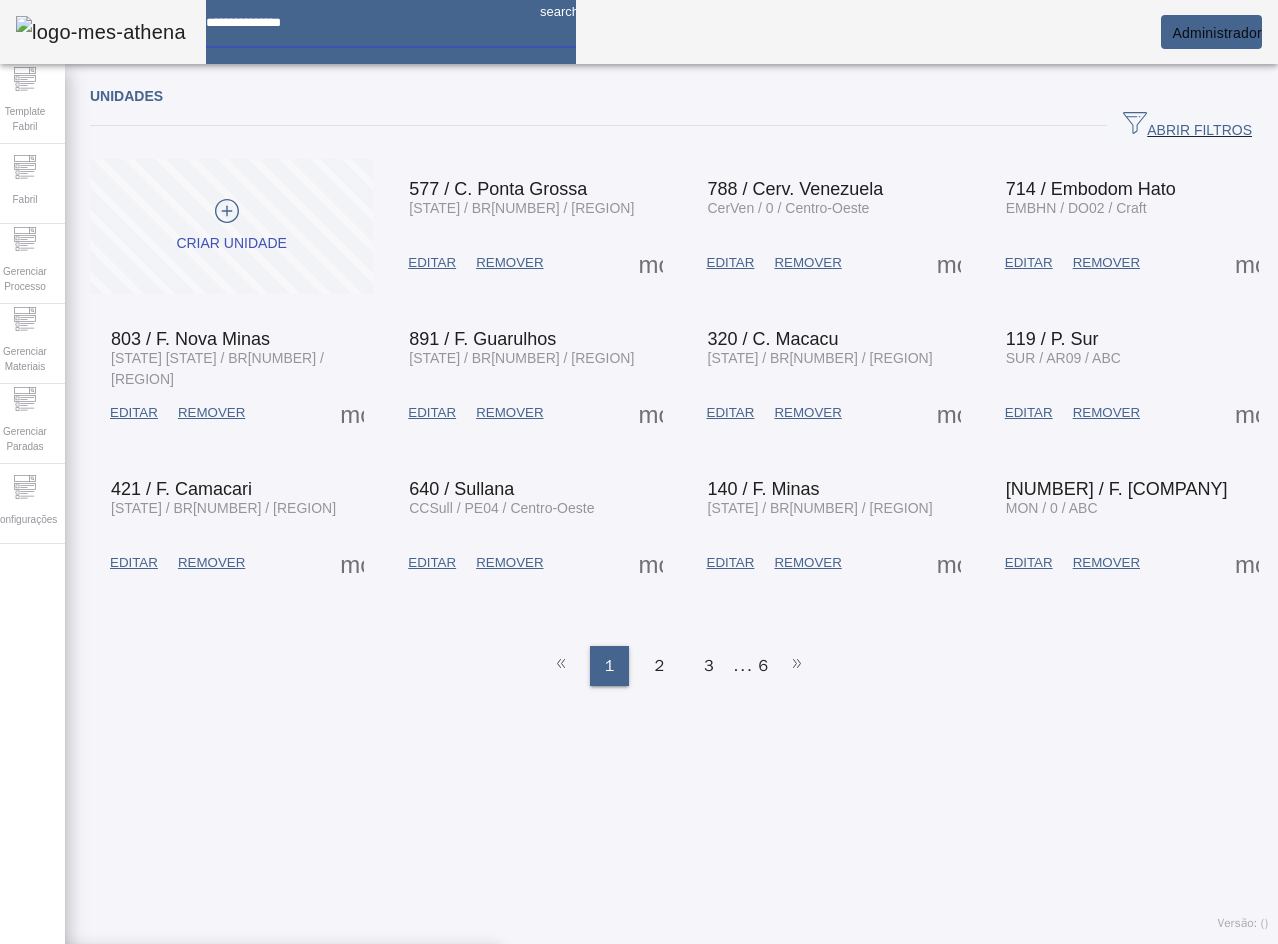click at bounding box center [365, 15] 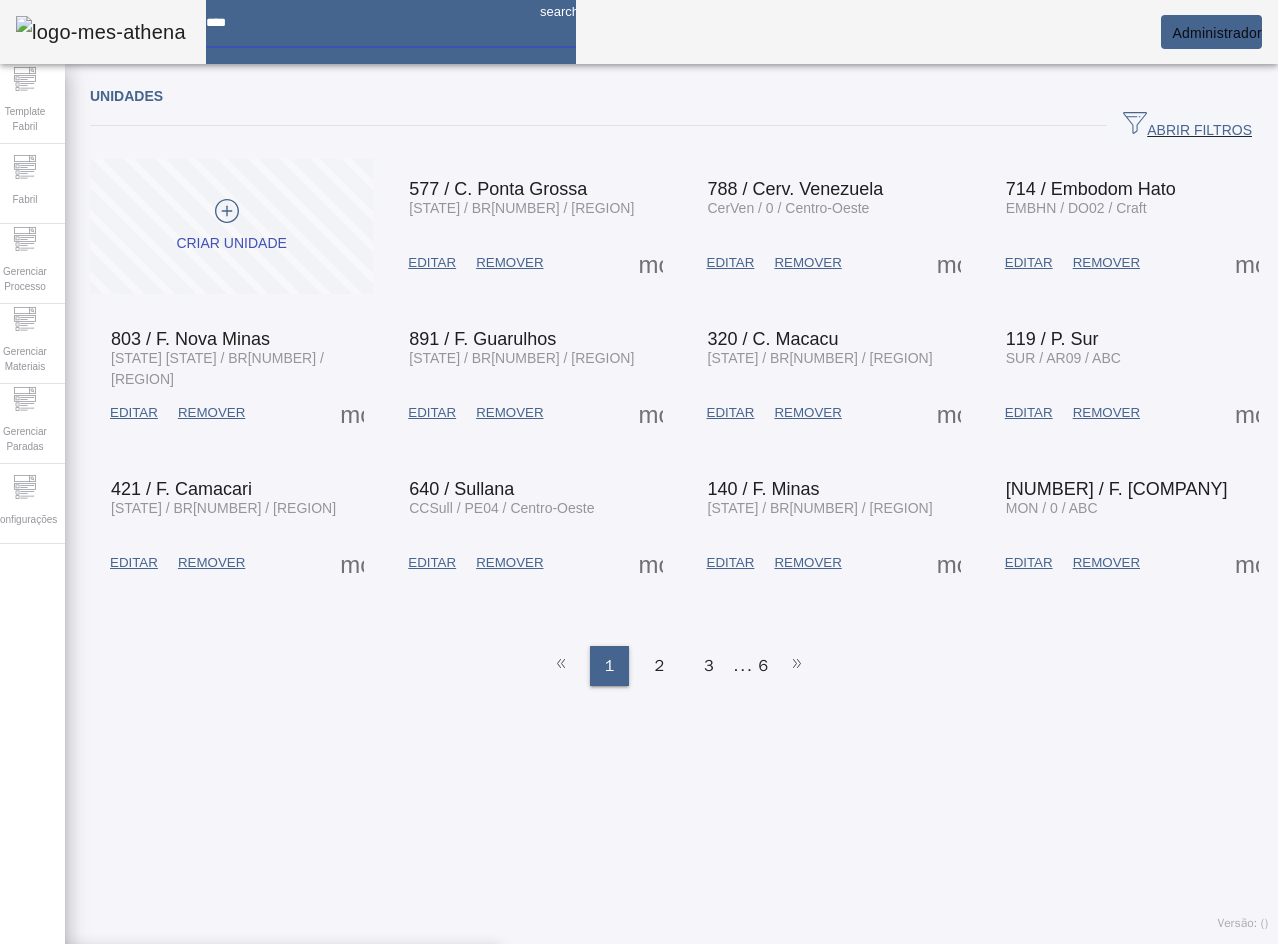 click on "Gerenciar Processo > Gerenciar Controle > Item de Catálogo" at bounding box center (248, 975) 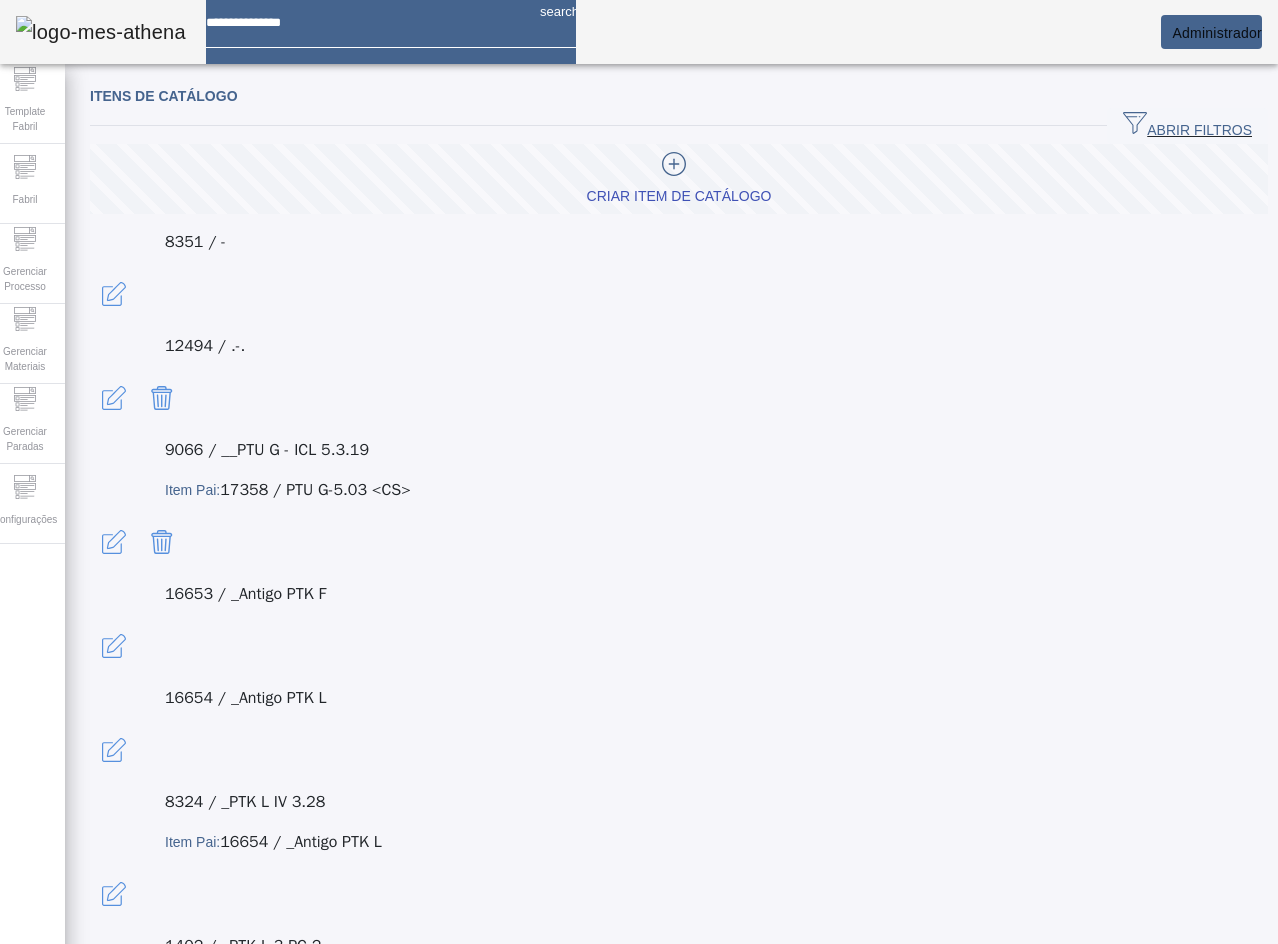 click 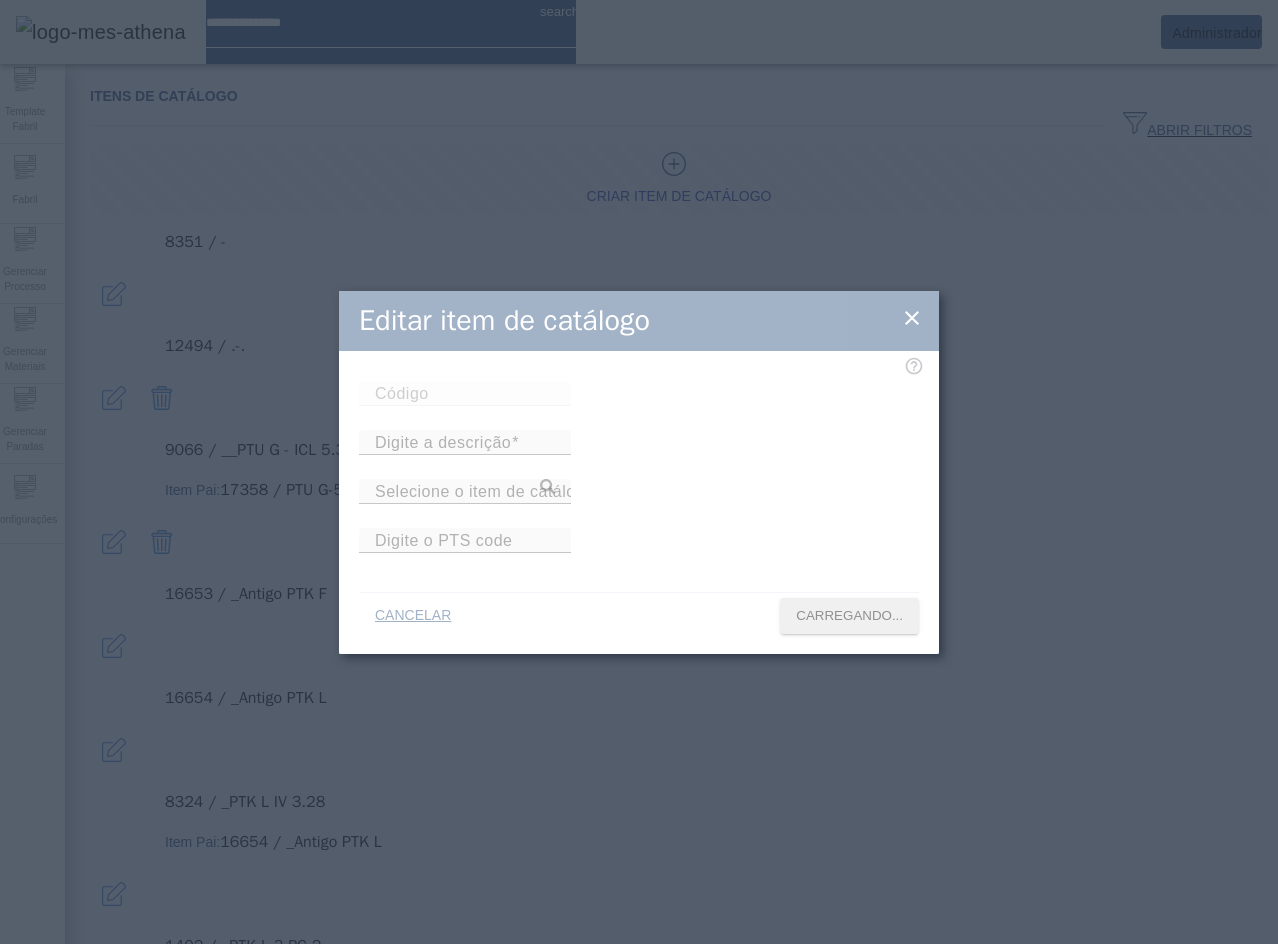 type on "****" 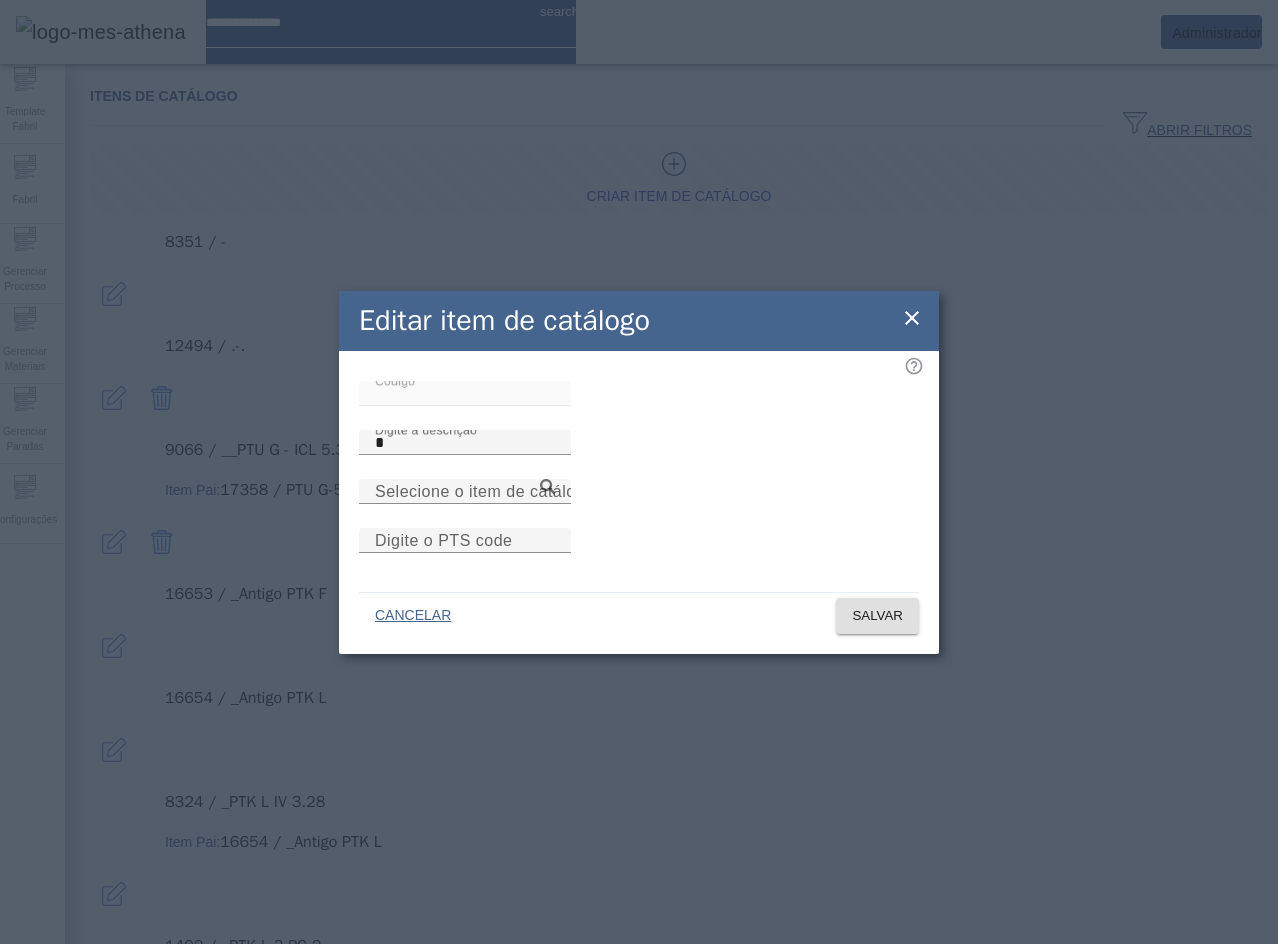 click 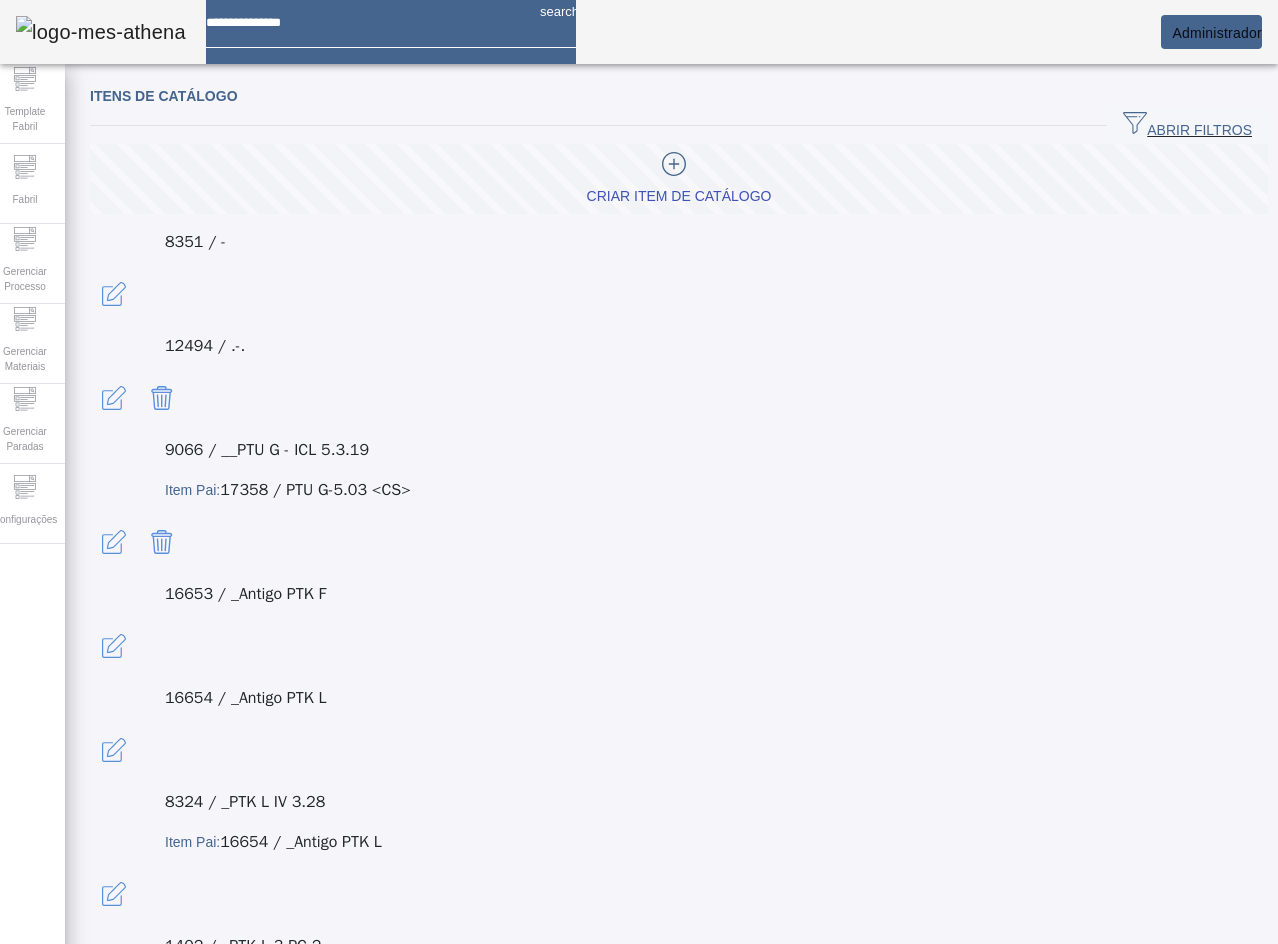 click at bounding box center (114, 398) 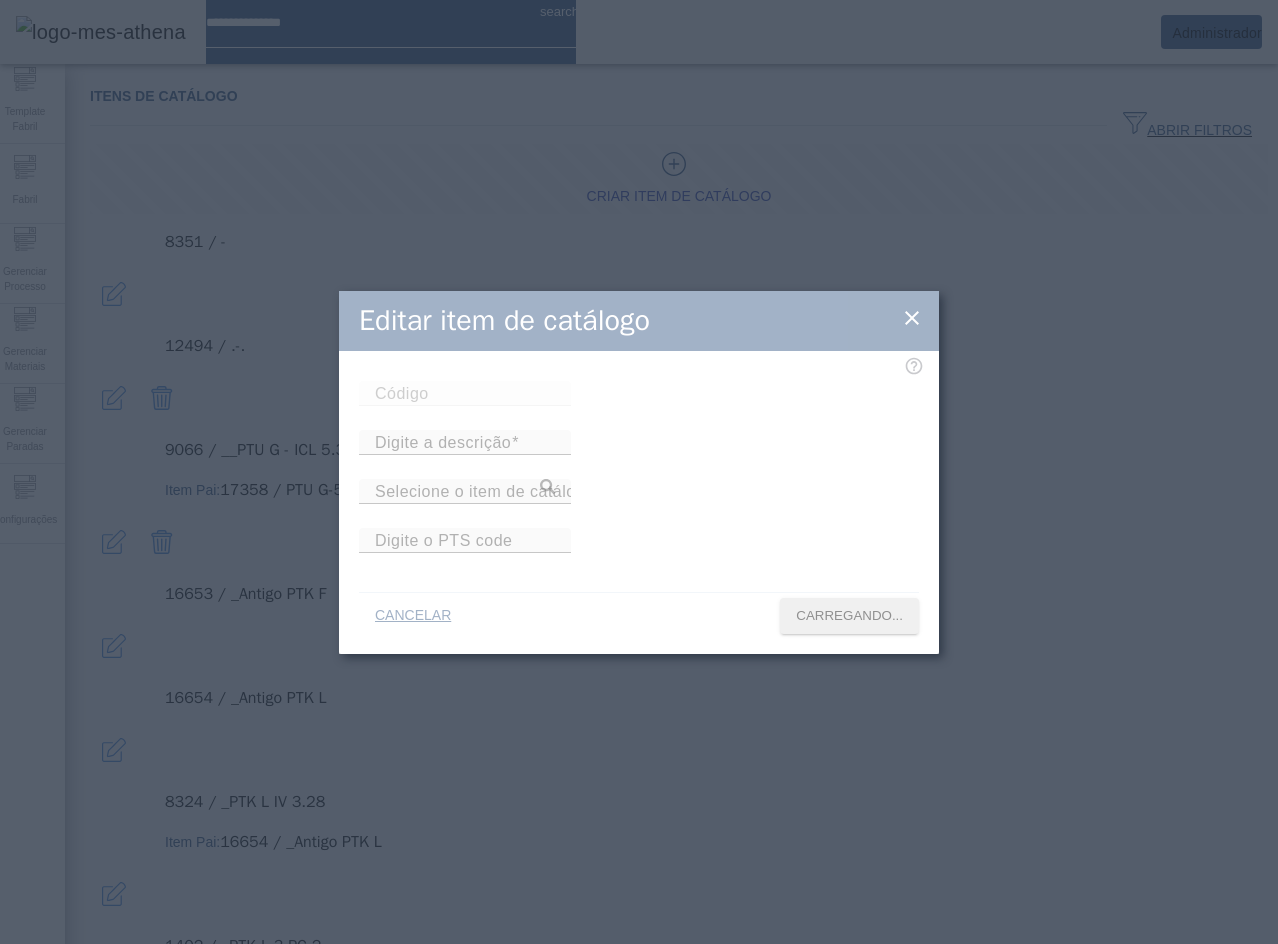 type on "*****" 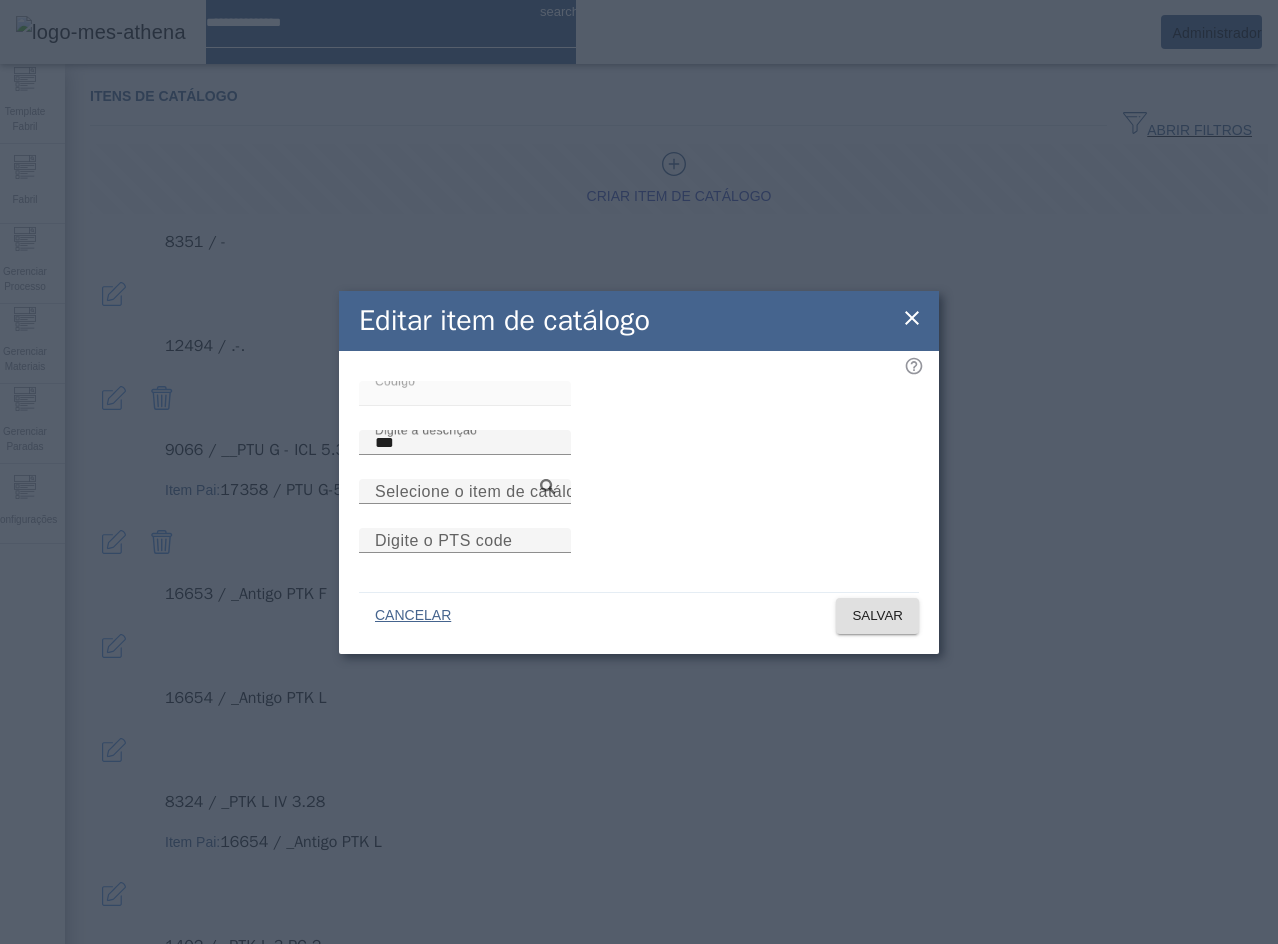 click on "Editar item de catálogo" 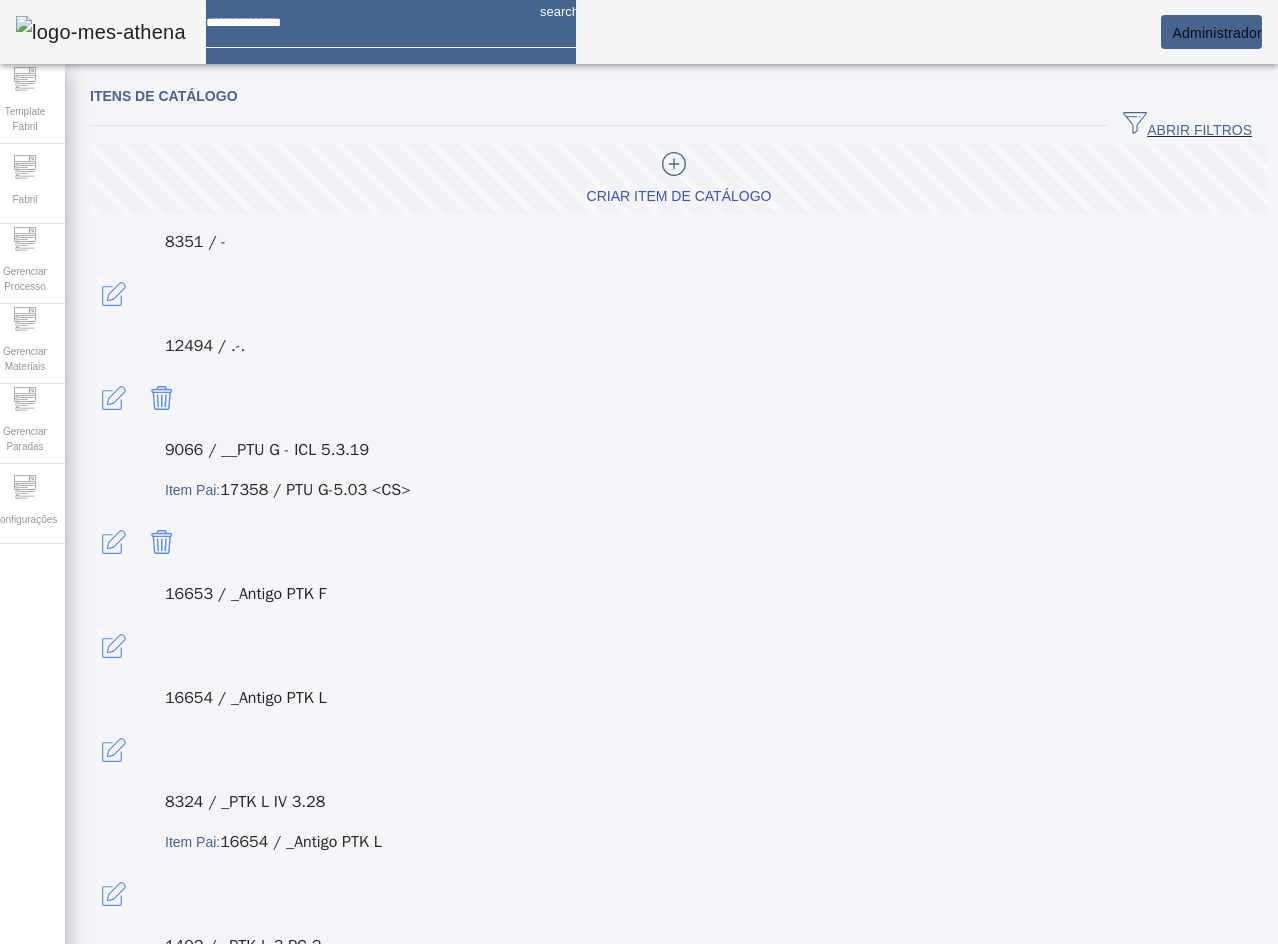 click at bounding box center [114, 542] 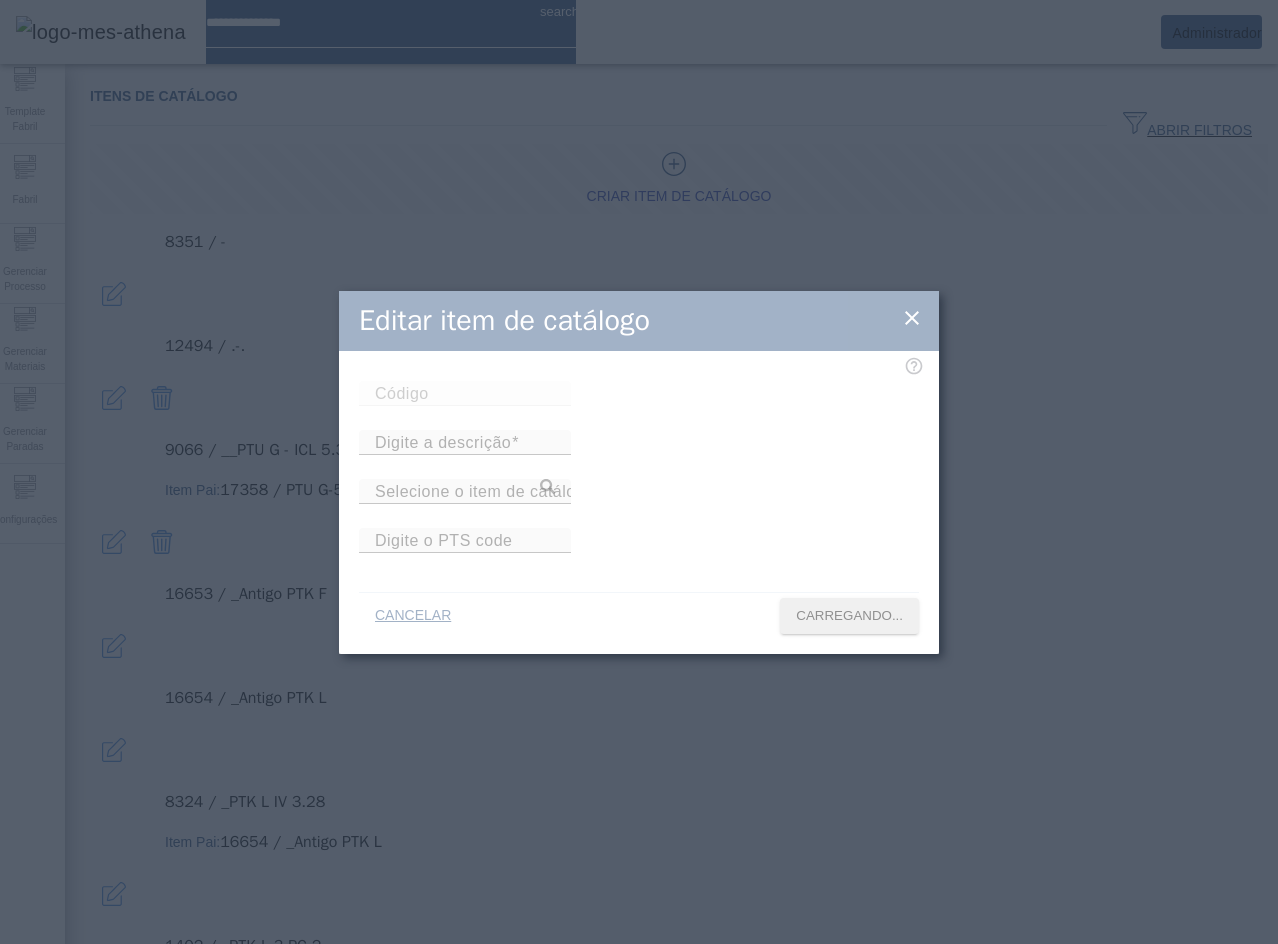 type on "****" 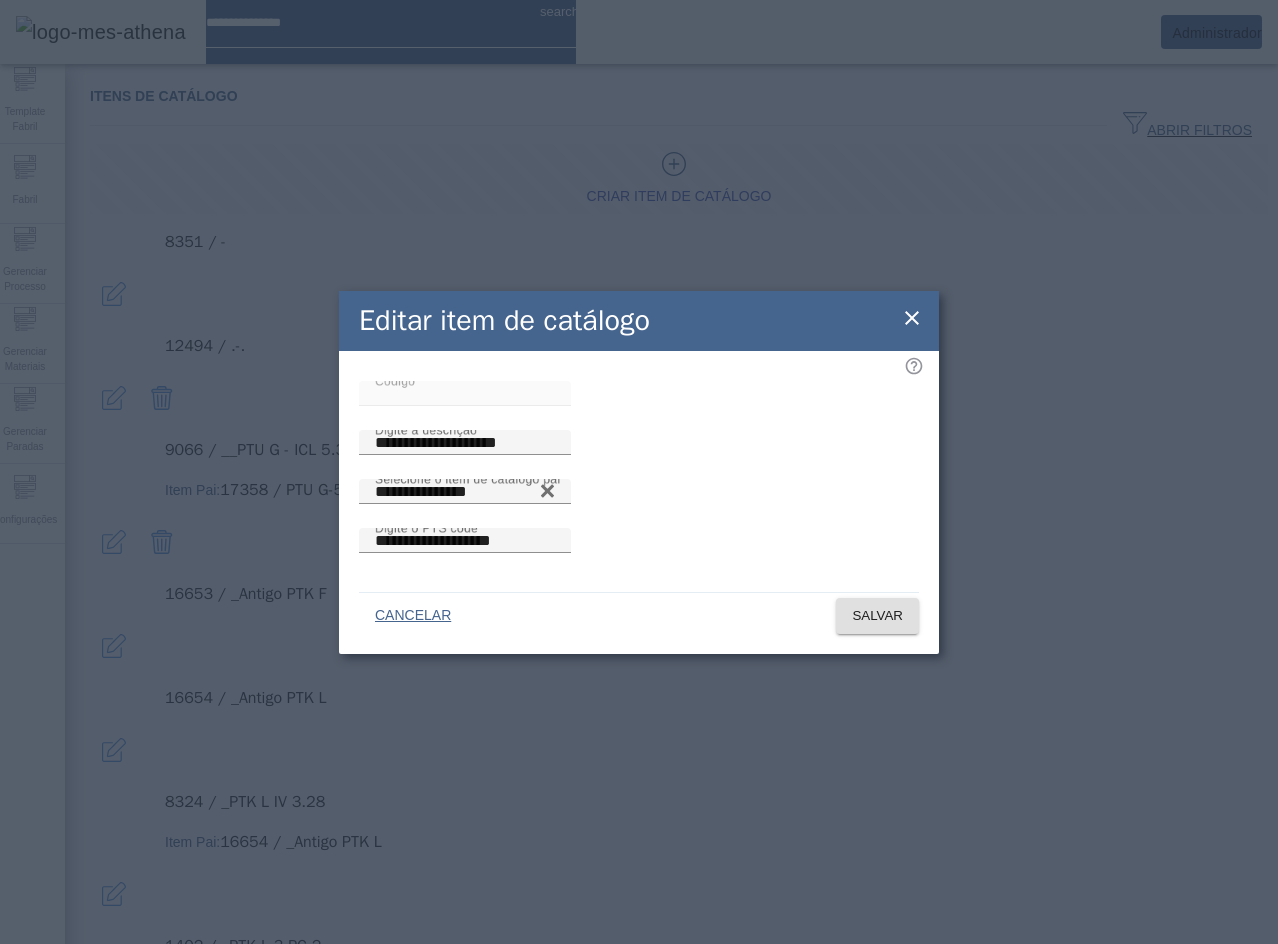 click 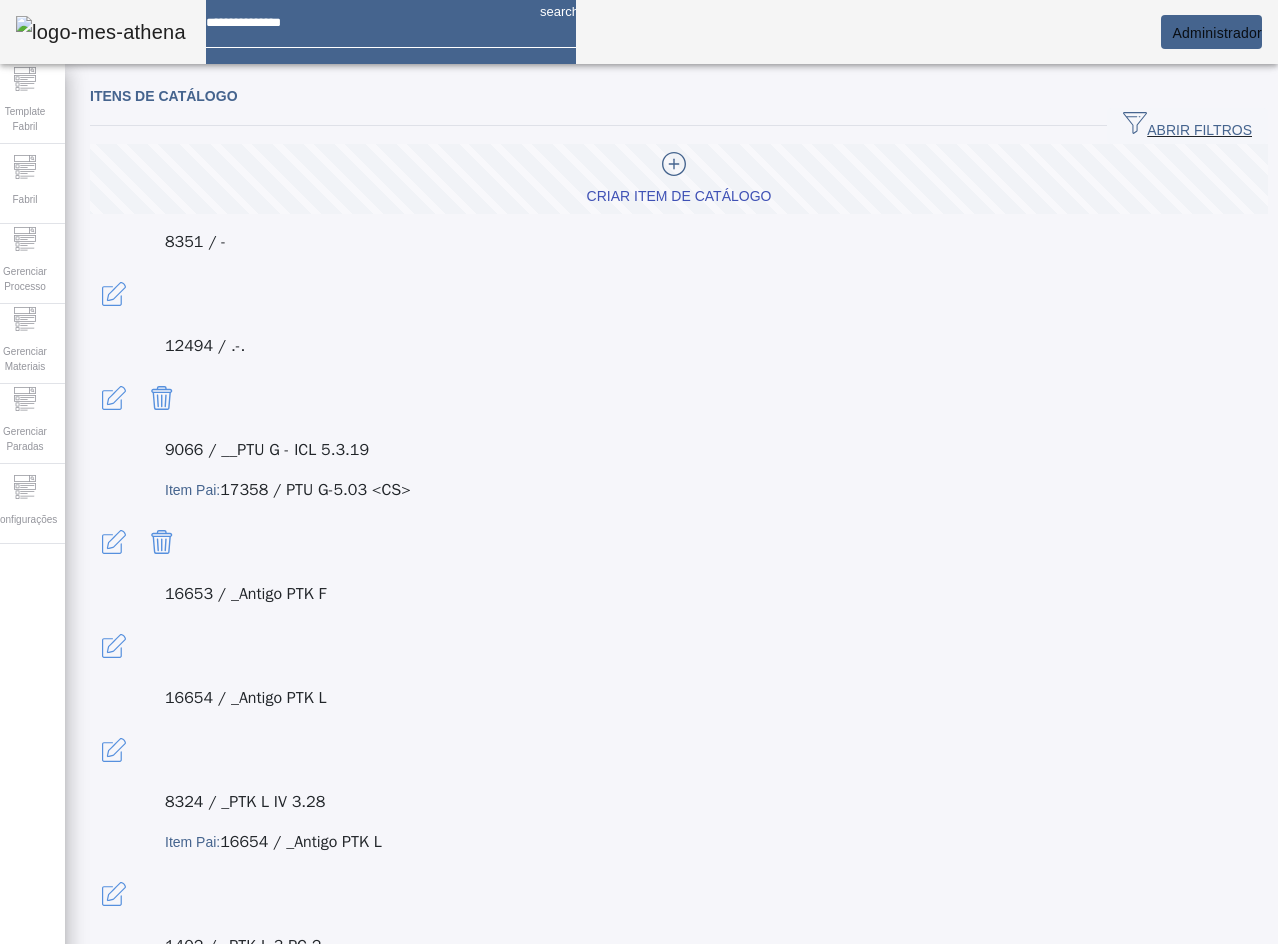 click at bounding box center [365, 15] 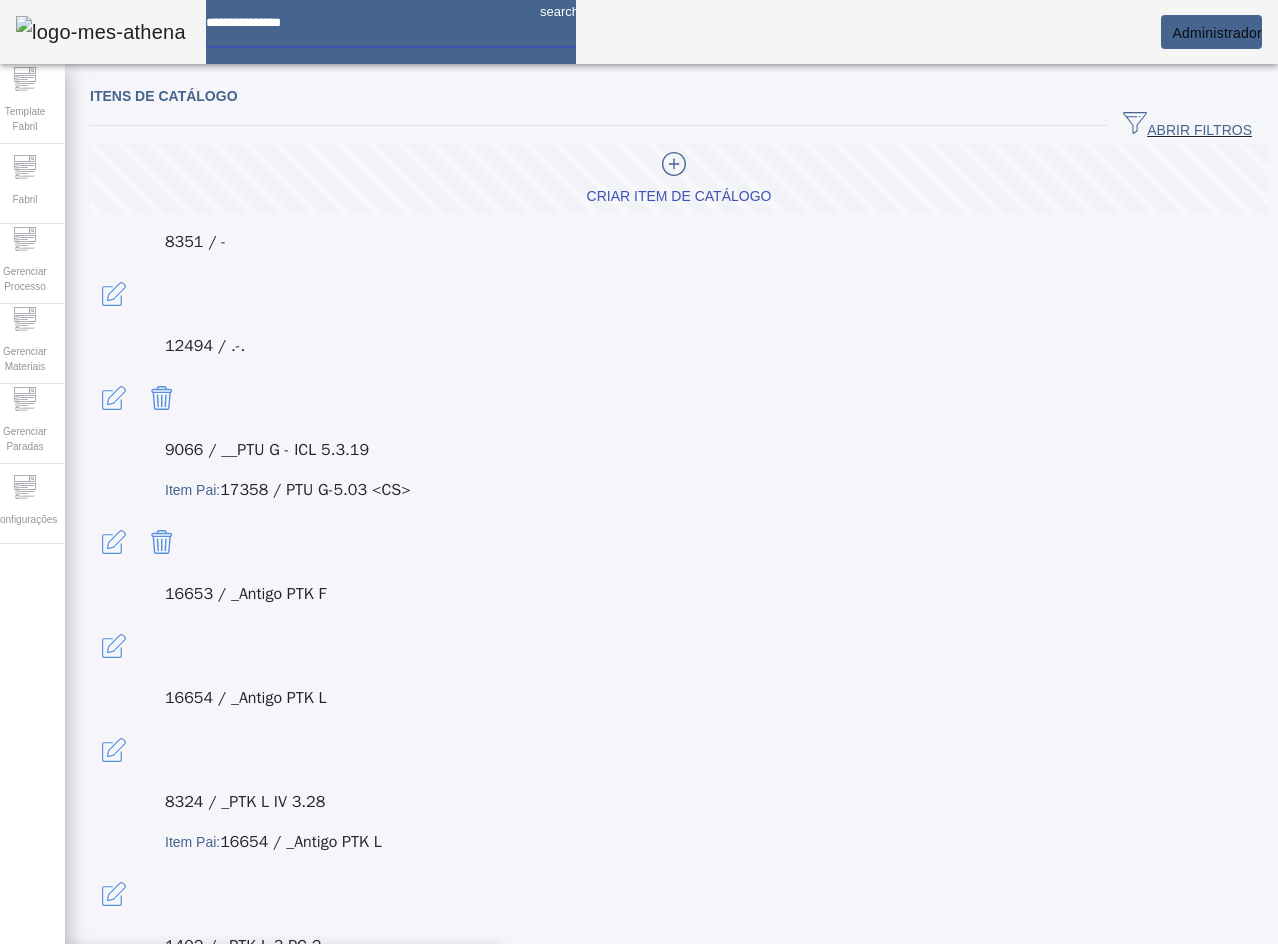 click at bounding box center (365, 15) 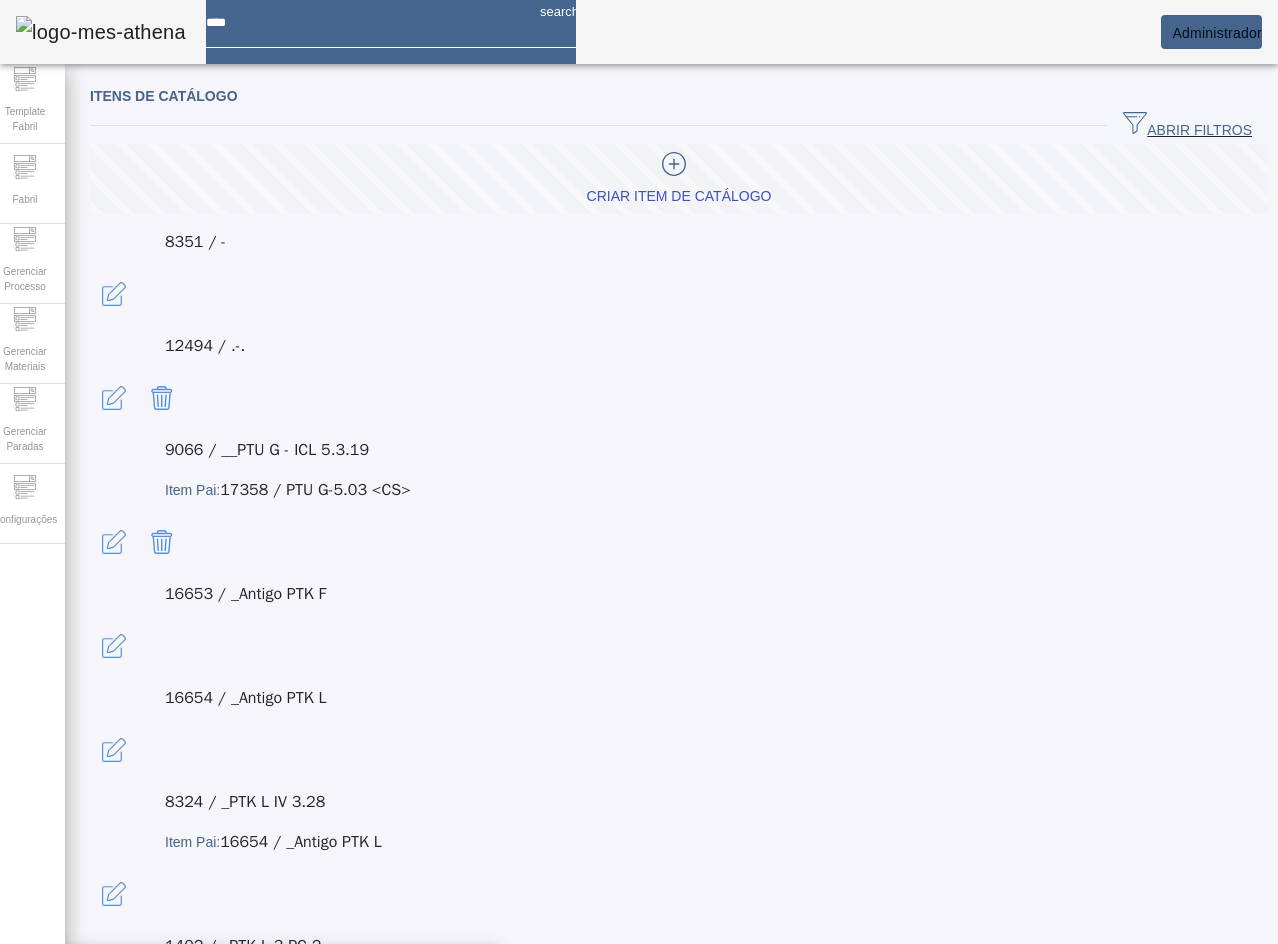 click on "Gerenciar Processo > Gerenciar Controle > Item de controle" at bounding box center [244, 976] 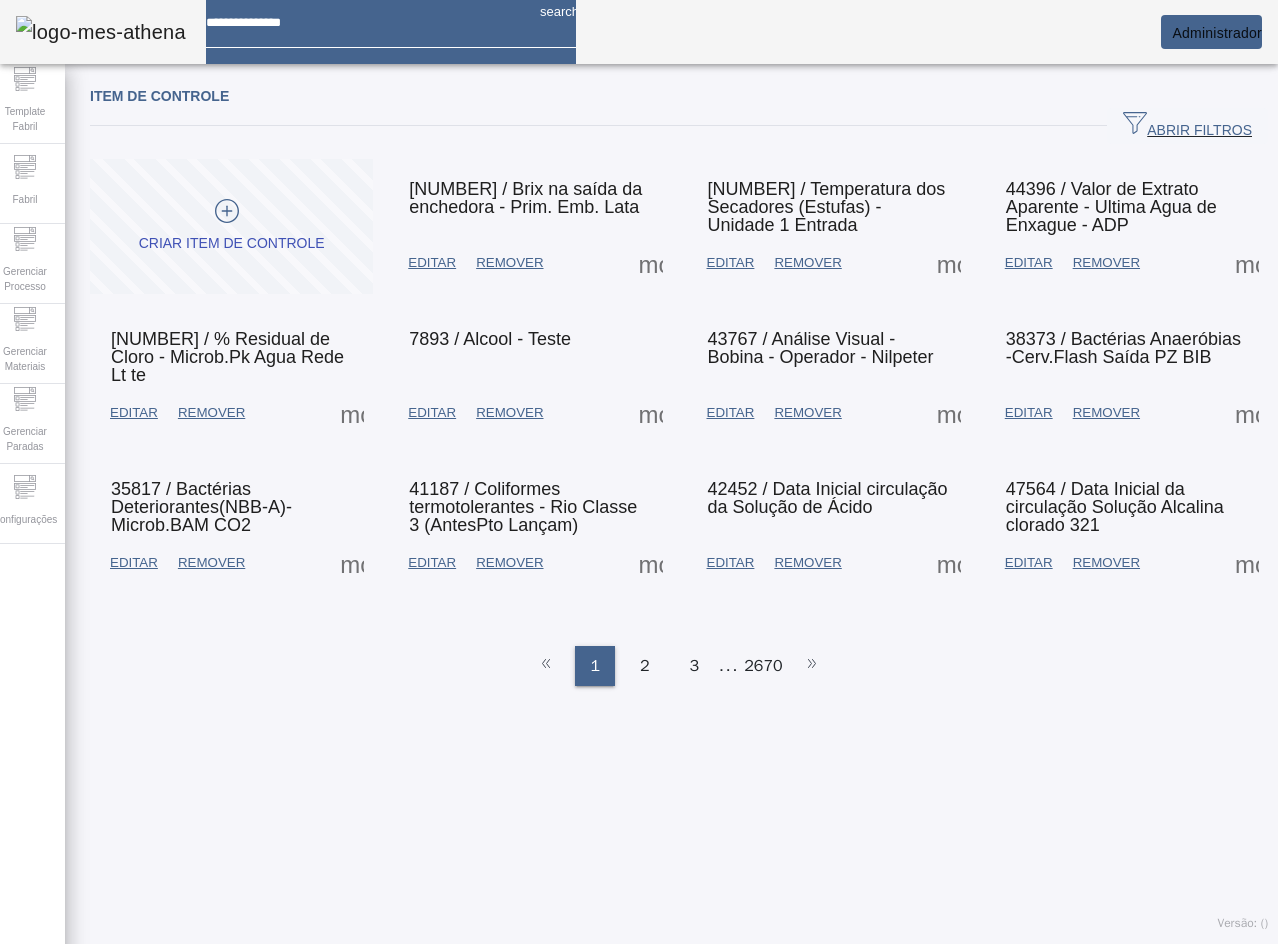 click at bounding box center [651, 263] 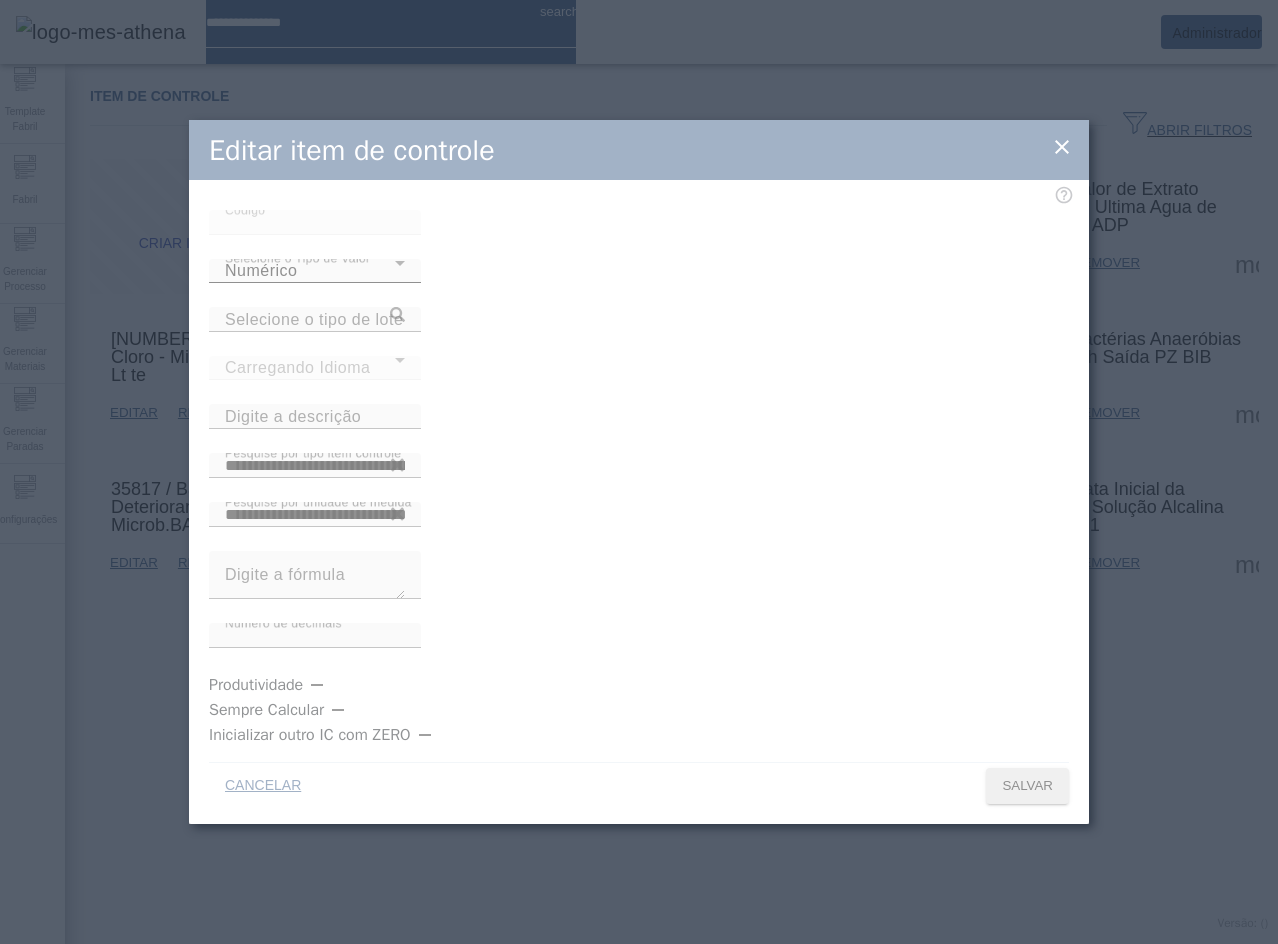 type on "**********" 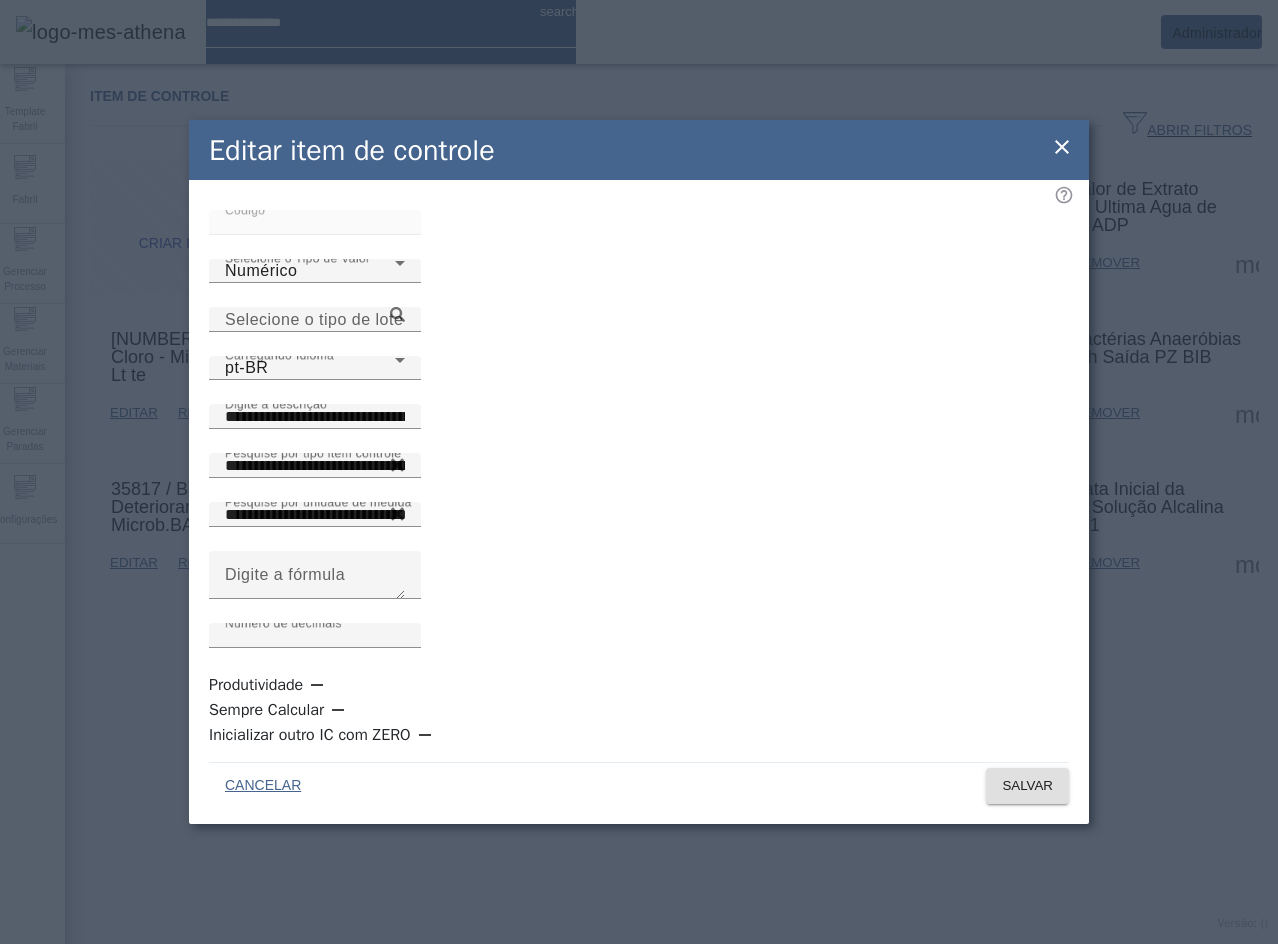 click 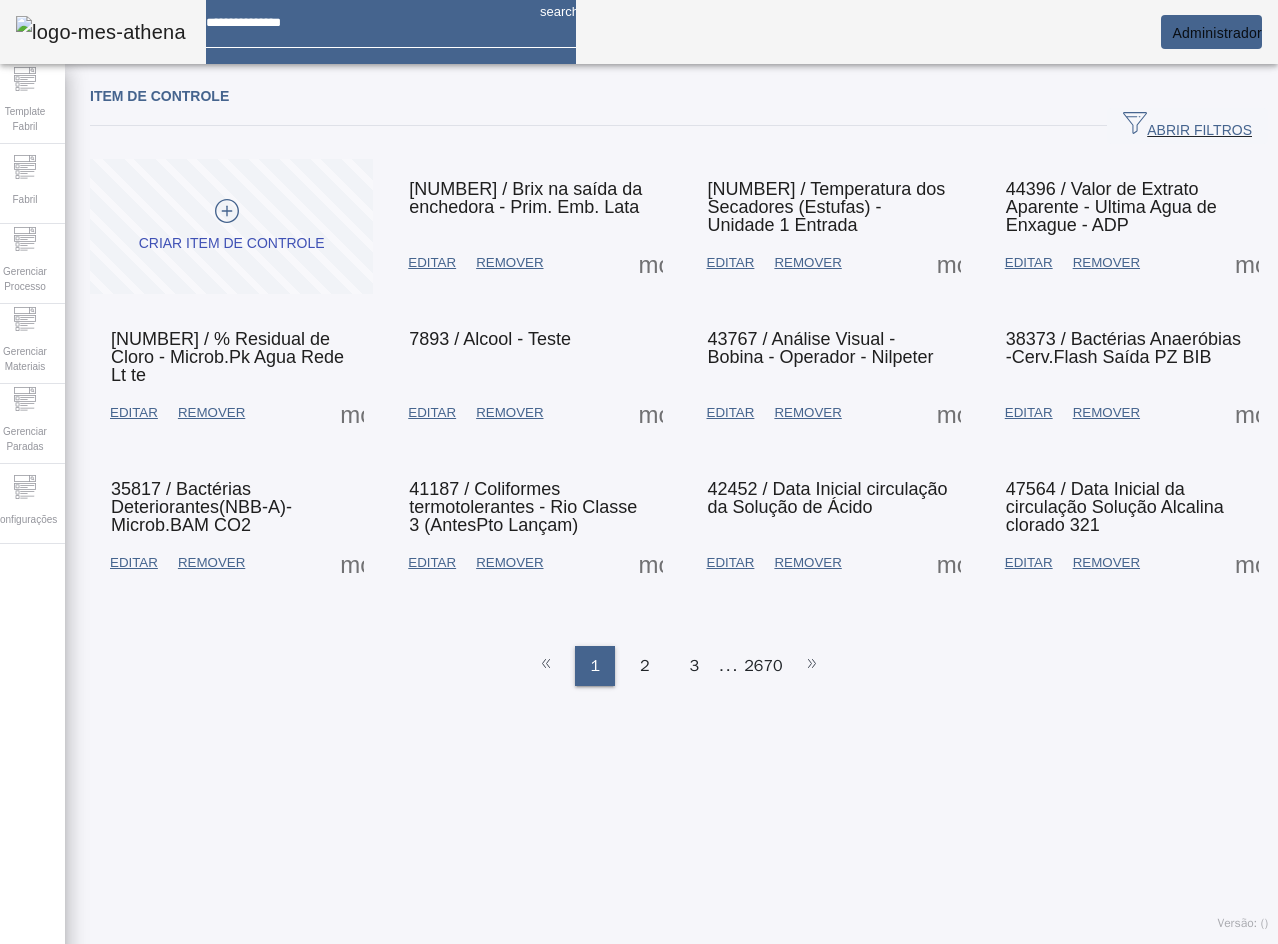 click at bounding box center [651, 263] 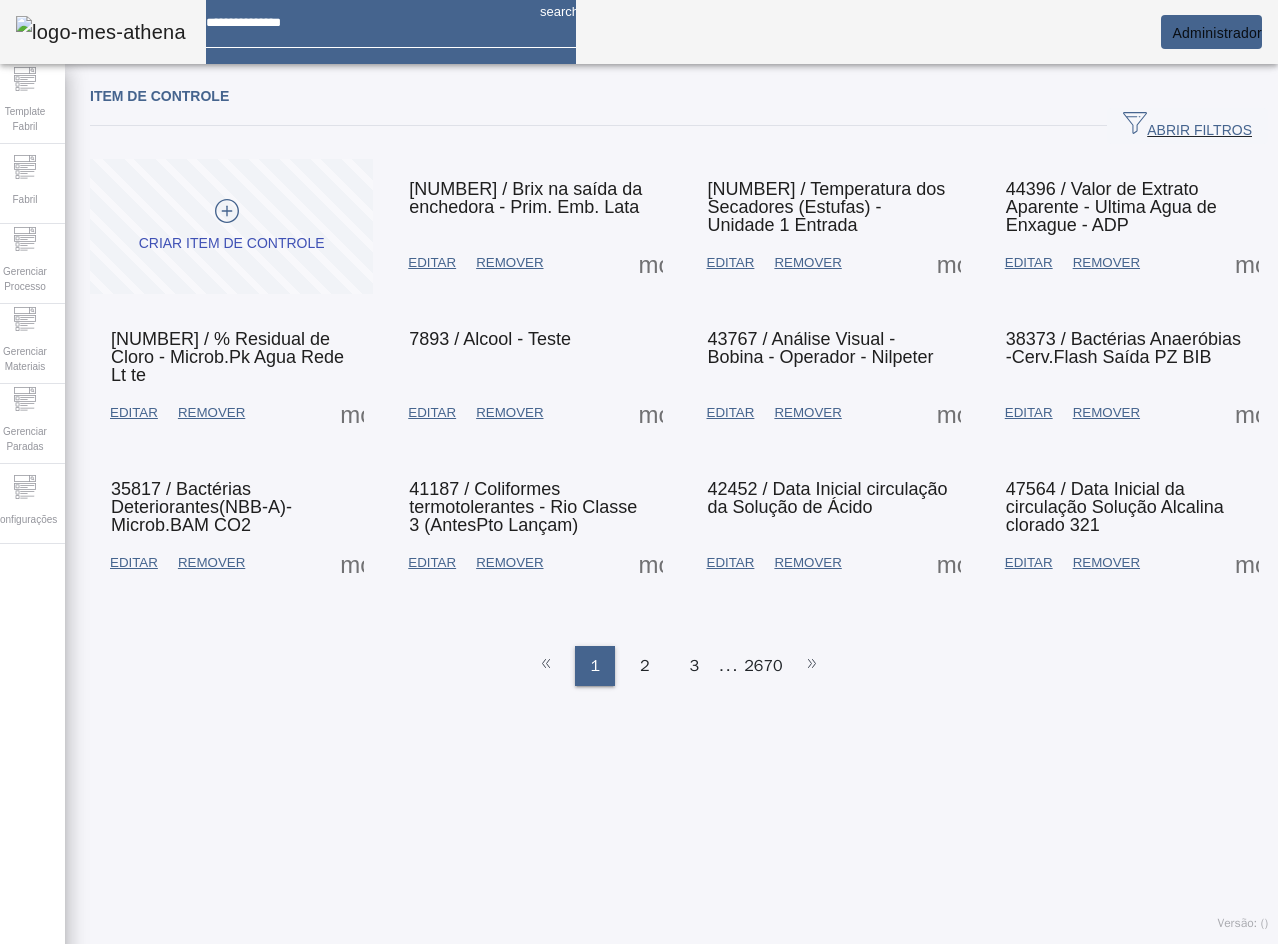 click on "TIPO DE EQUIPAMENTO" at bounding box center [108, 1024] 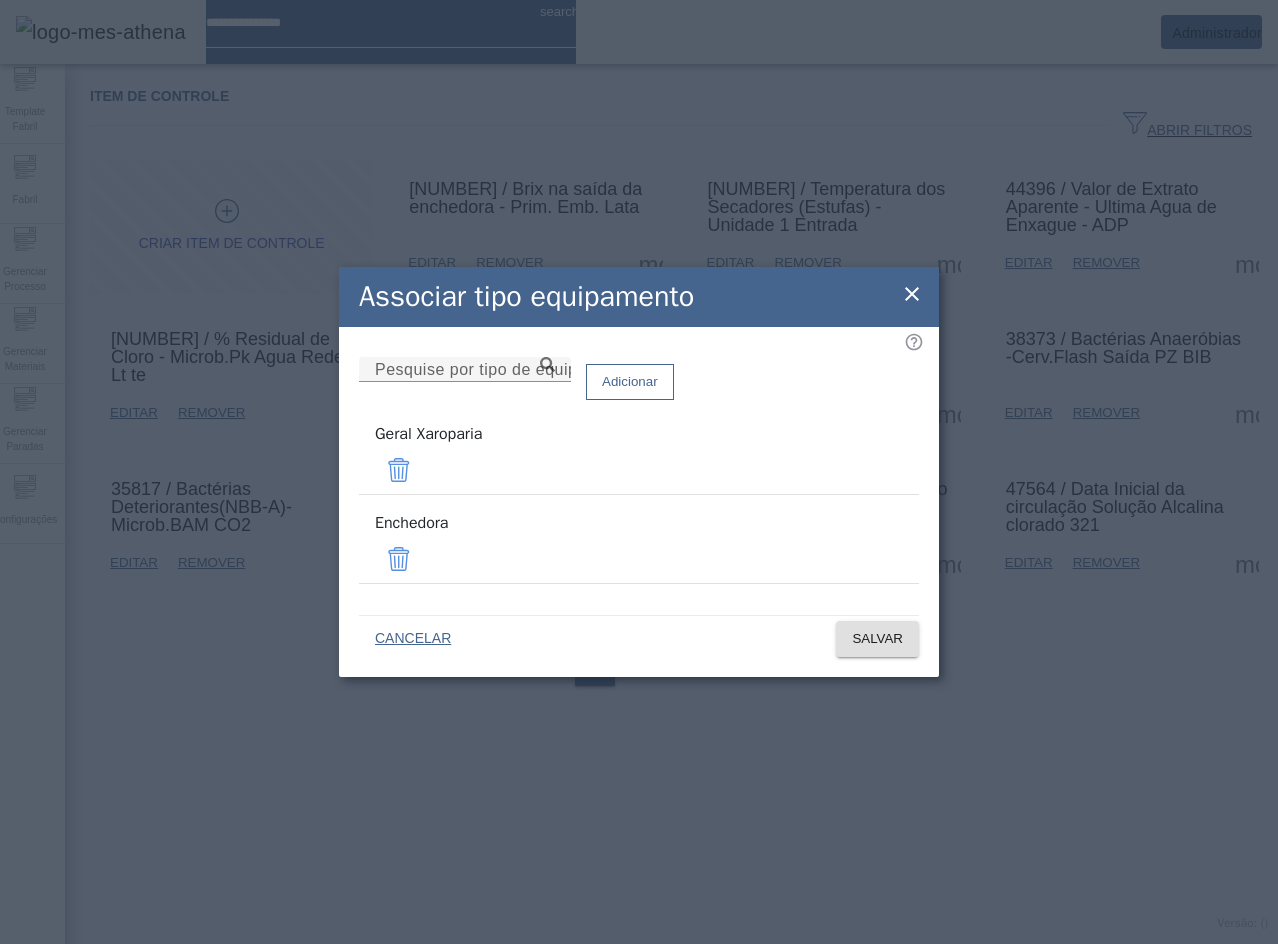 click on "Associar tipo equipamento" 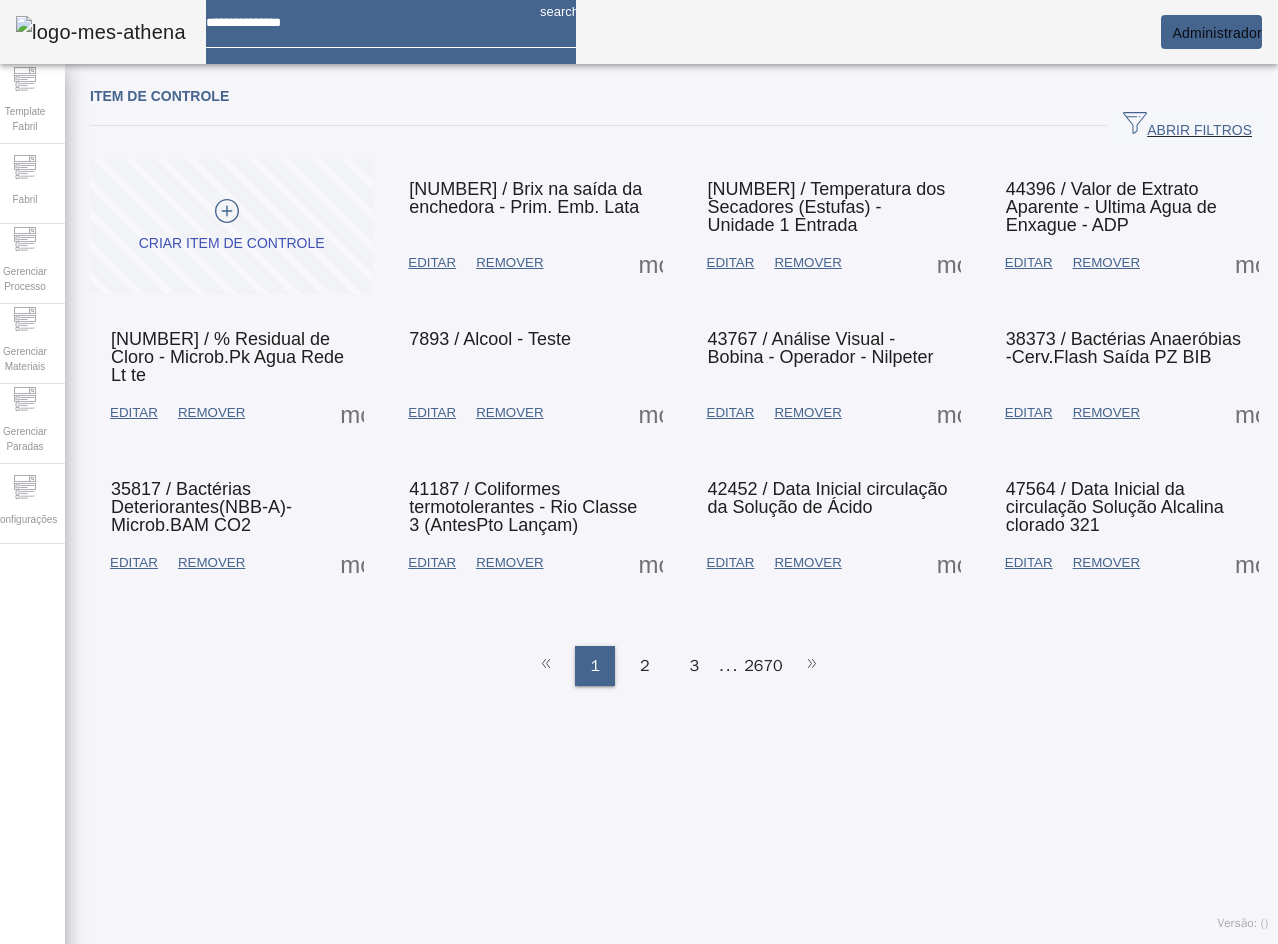 click at bounding box center [651, 263] 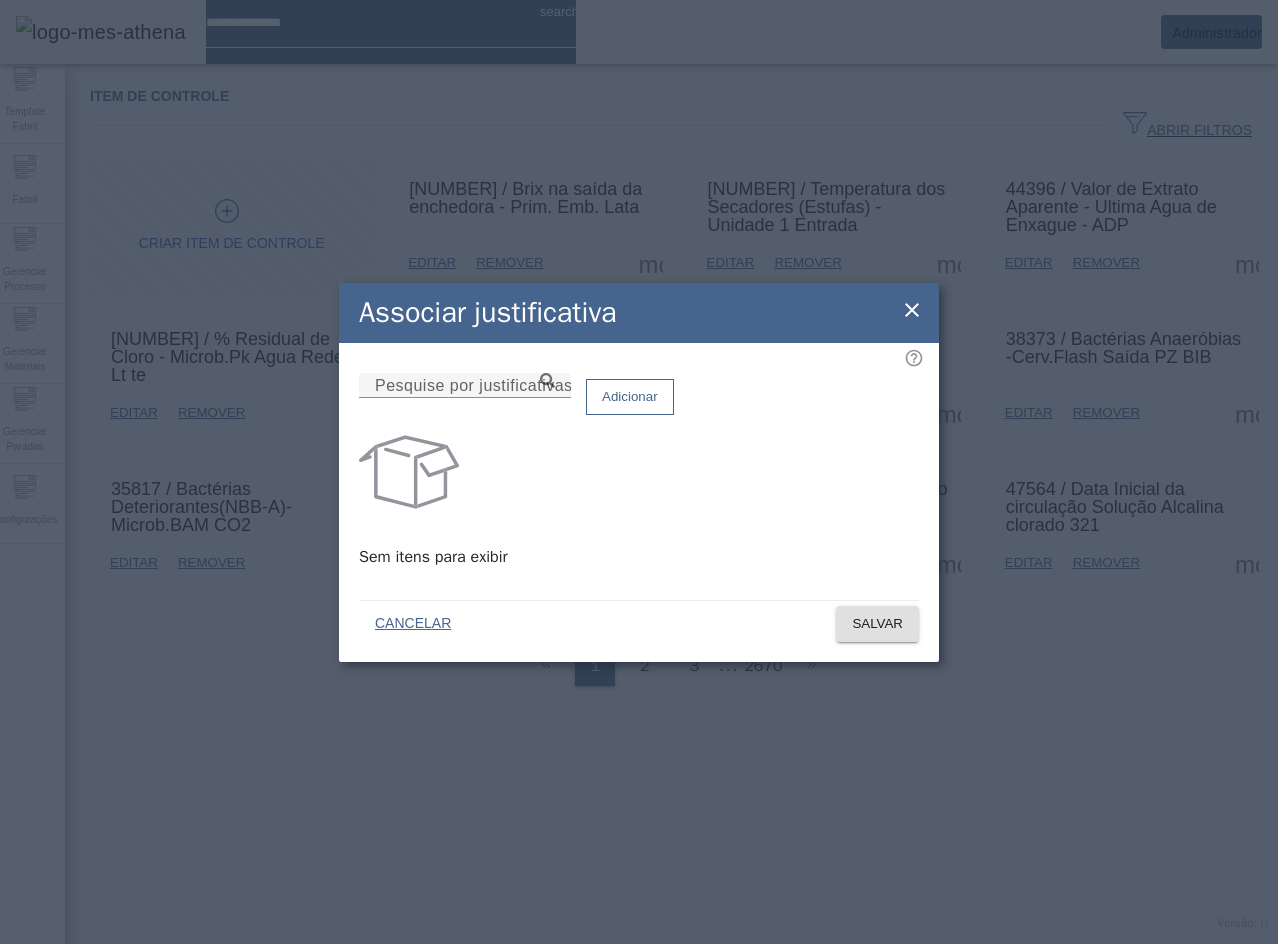 click 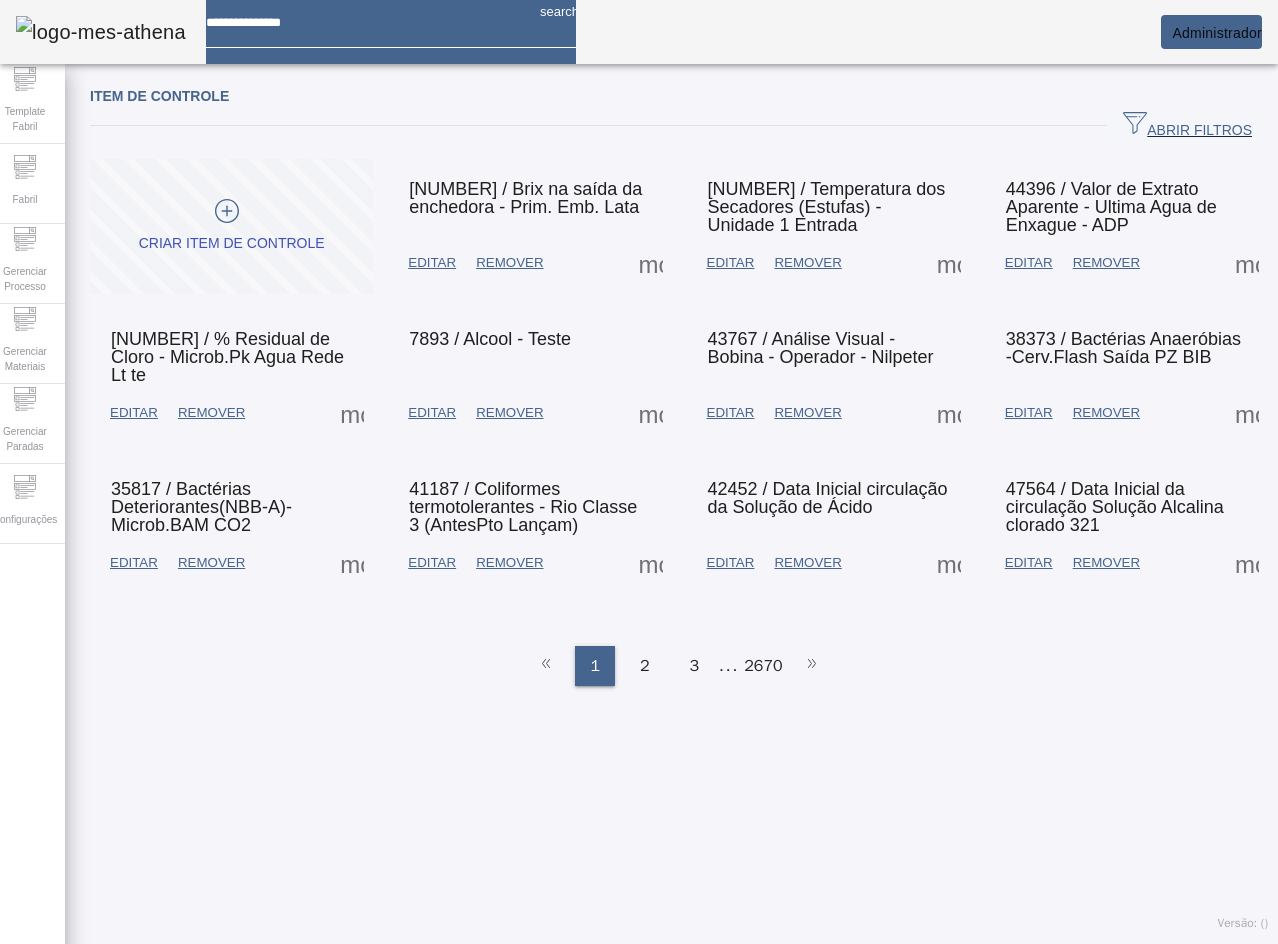 click at bounding box center [432, 263] 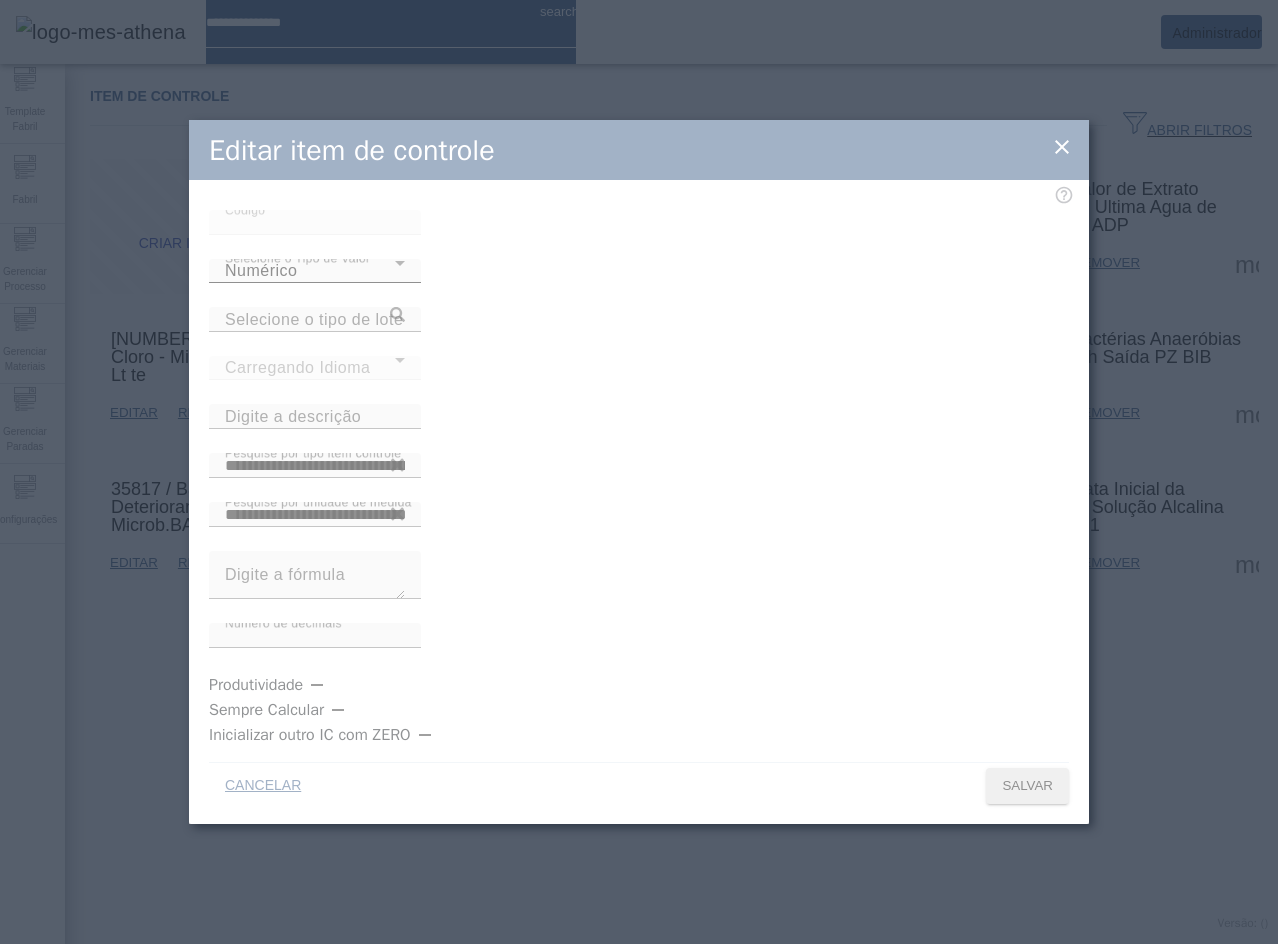 type on "**********" 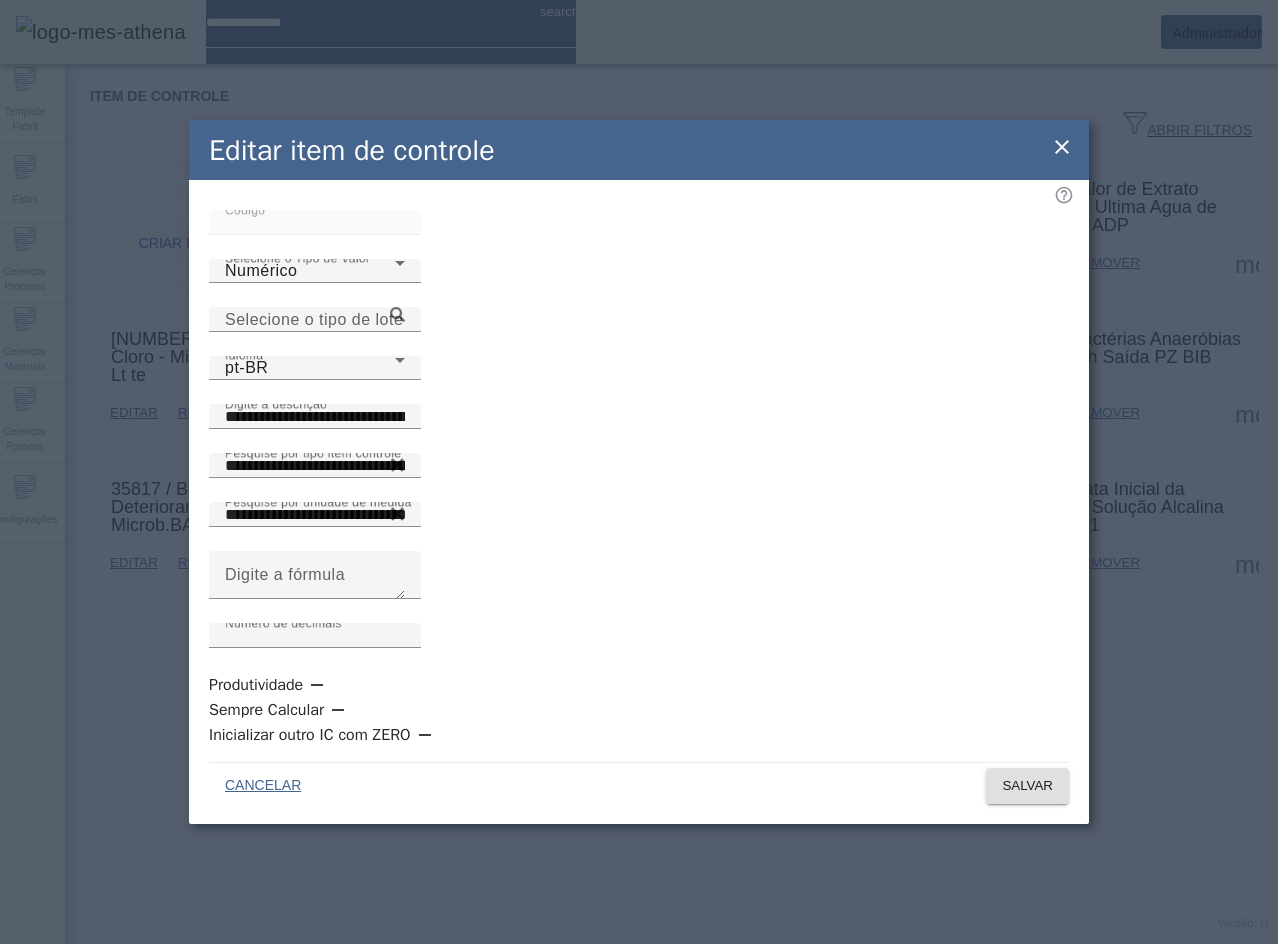 click 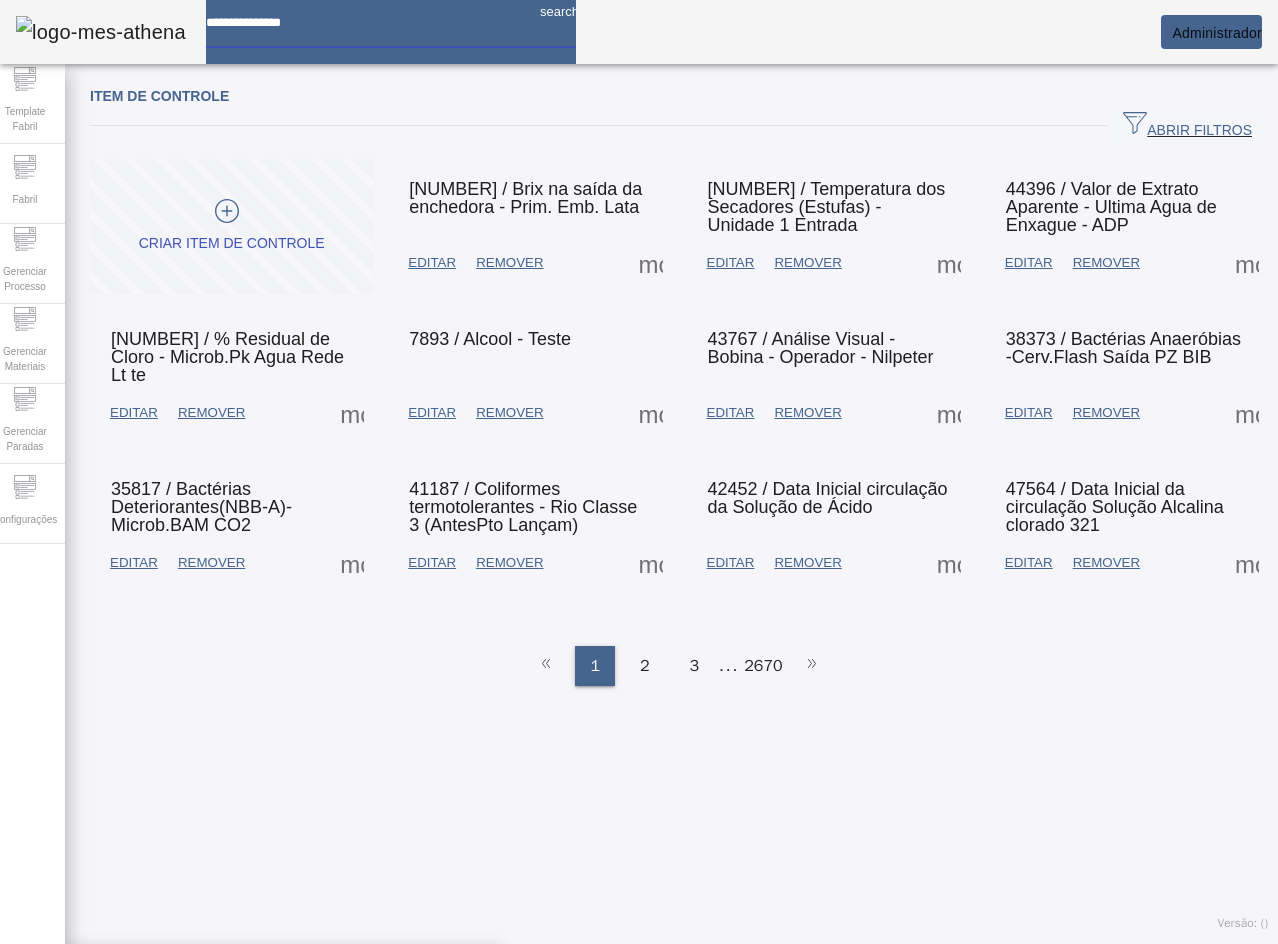 click at bounding box center [365, 15] 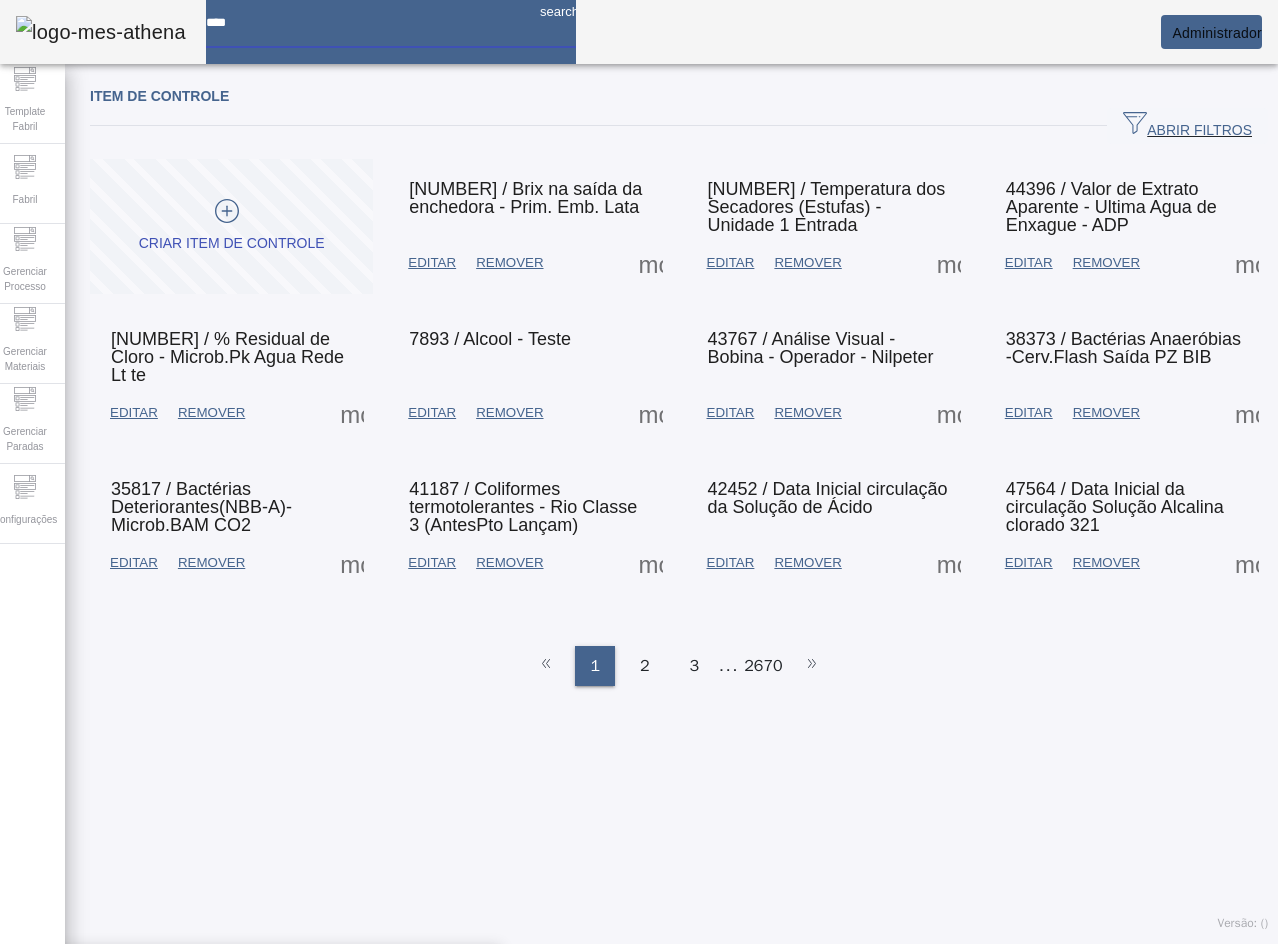 type on "****" 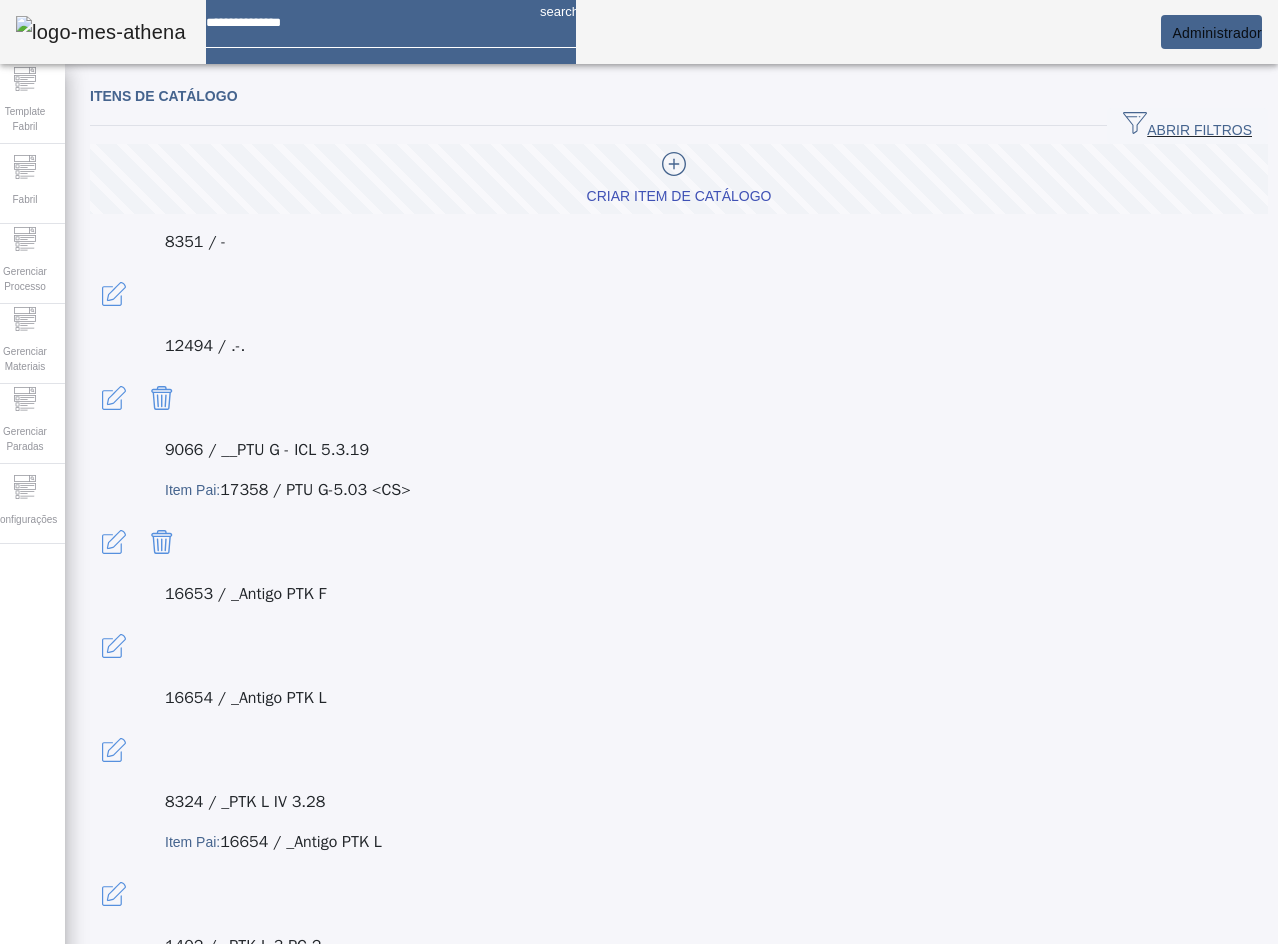 click at bounding box center [114, 542] 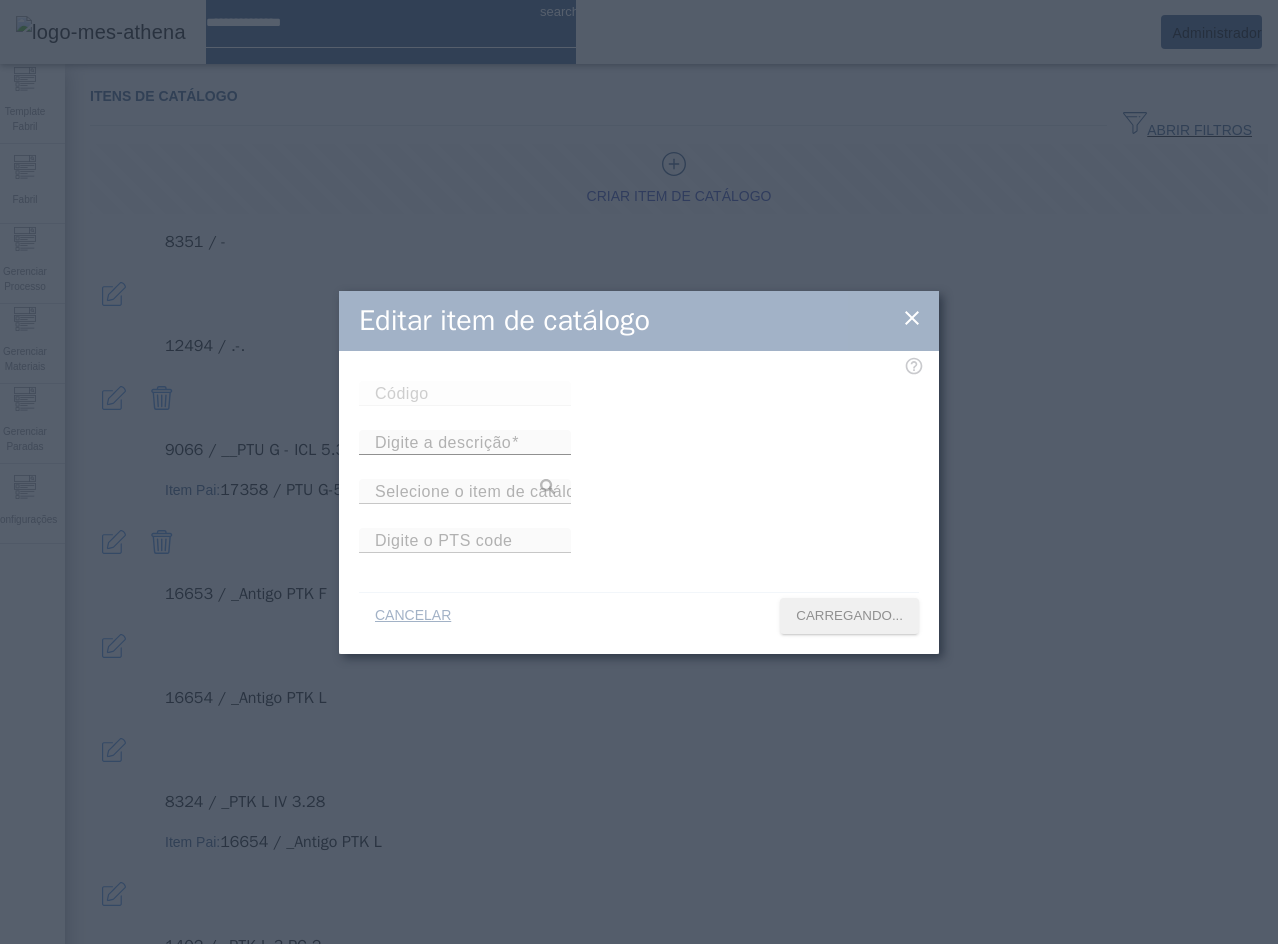 type on "****" 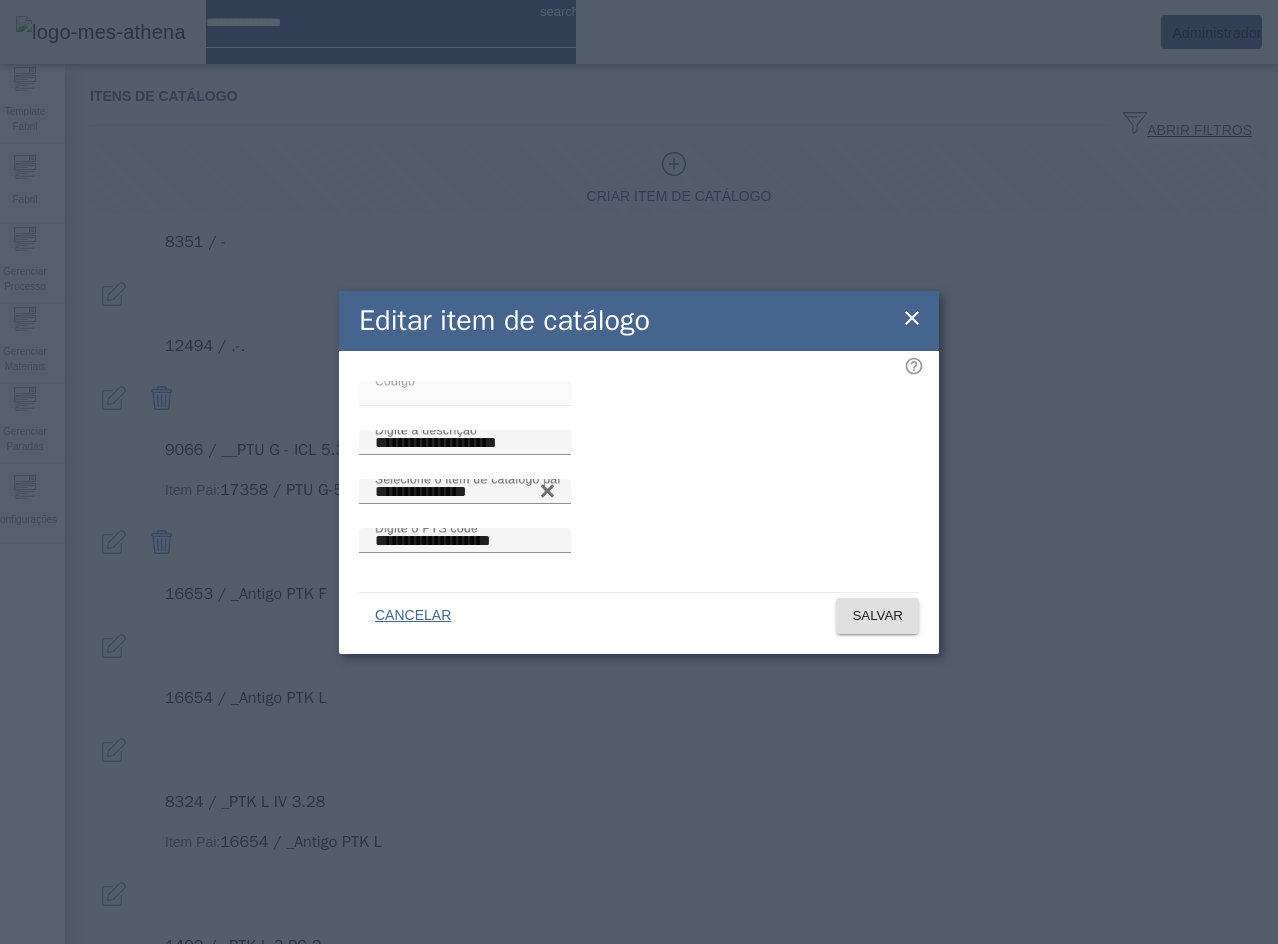 click 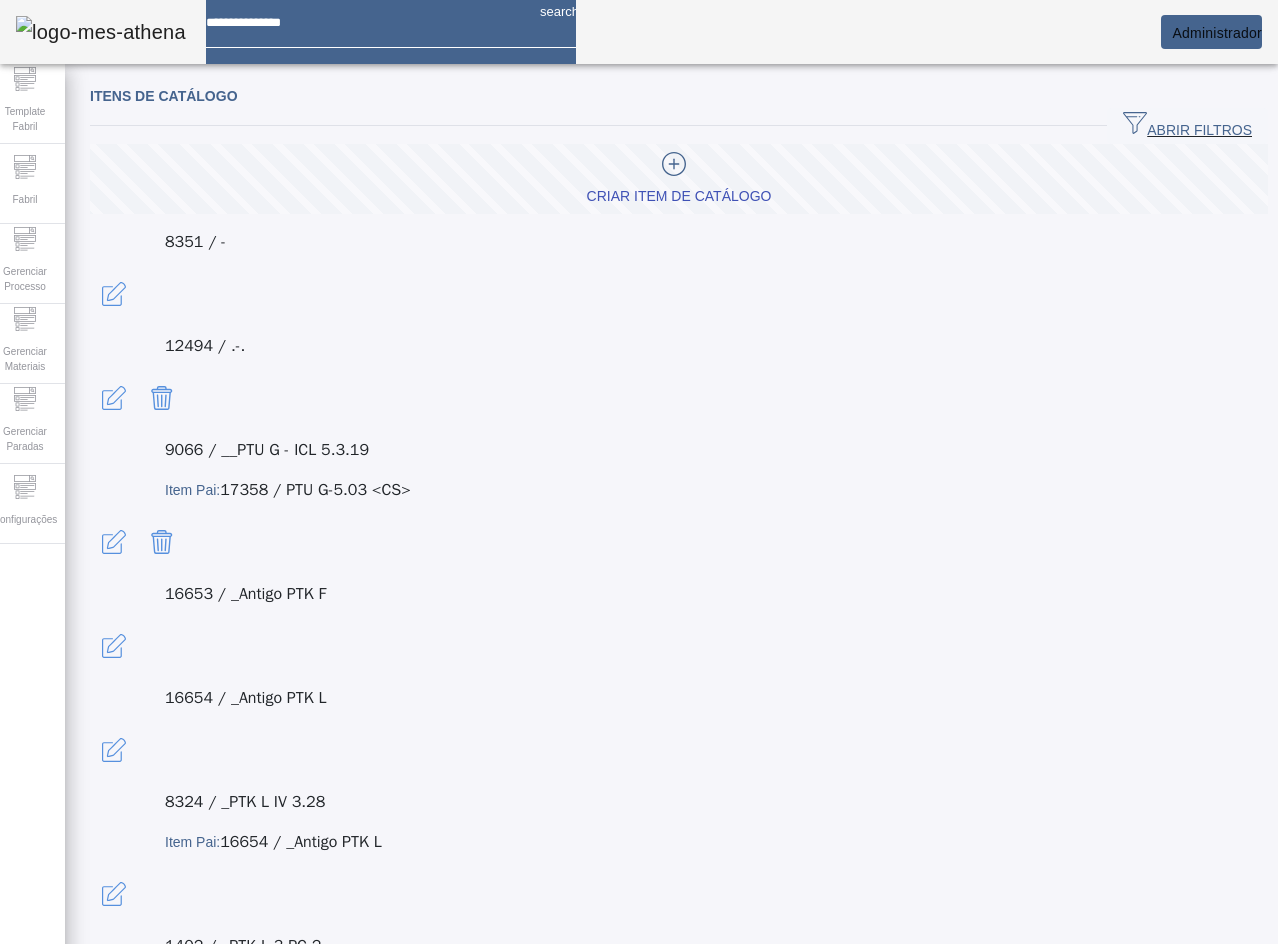click at bounding box center [365, 15] 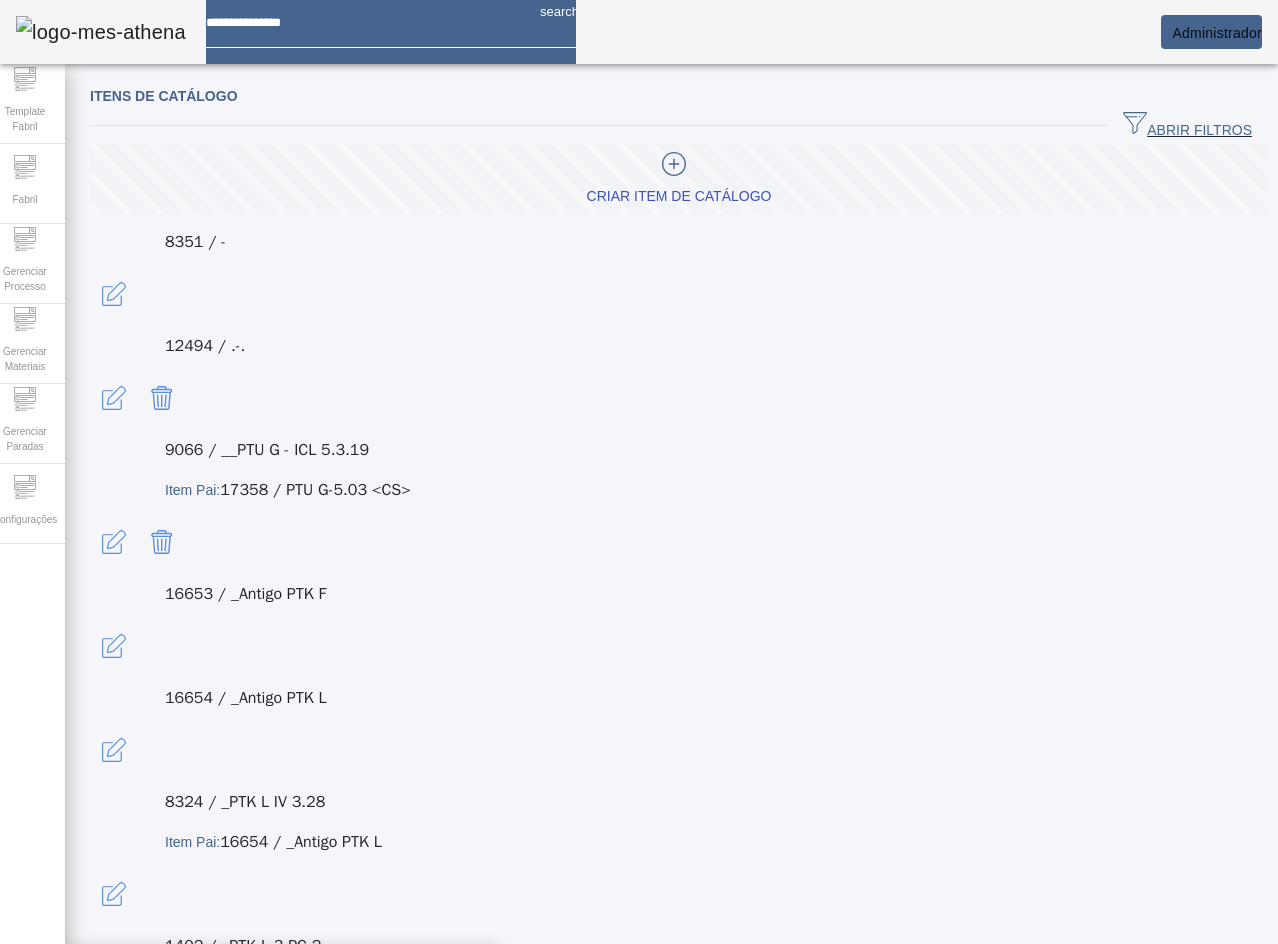 click on "ABRIR FILTROS" 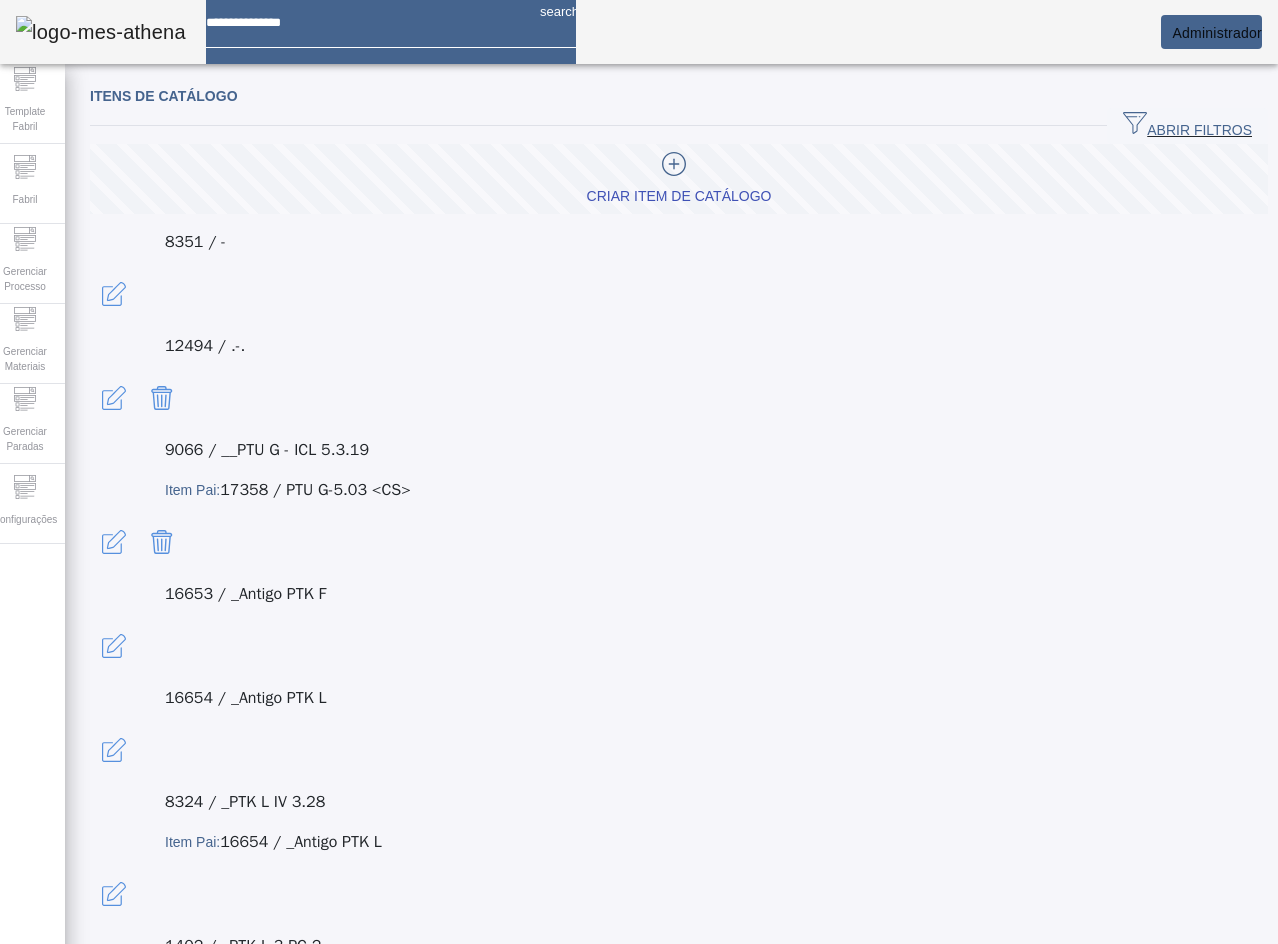 click at bounding box center [365, 15] 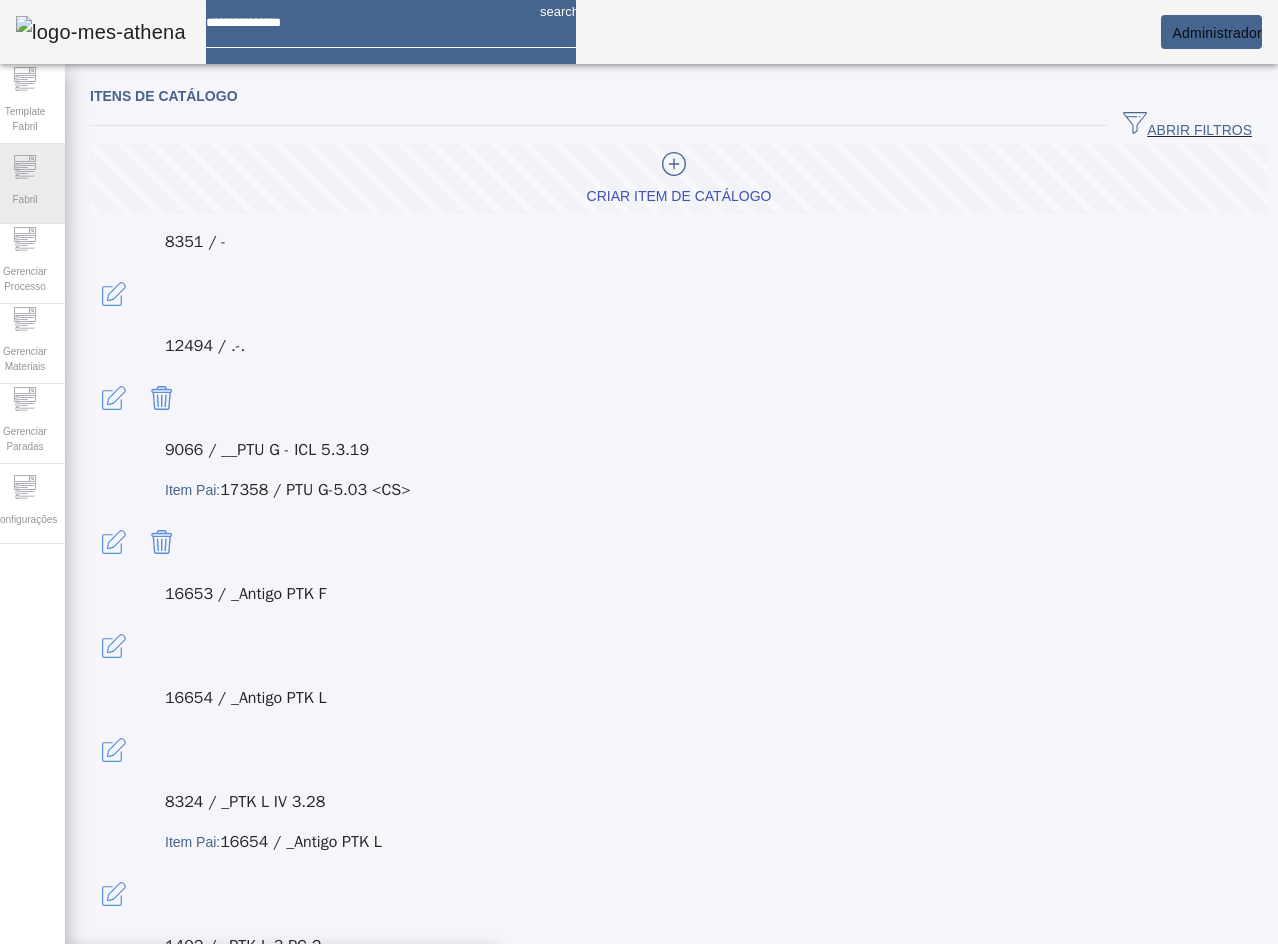 click on "Fabril" 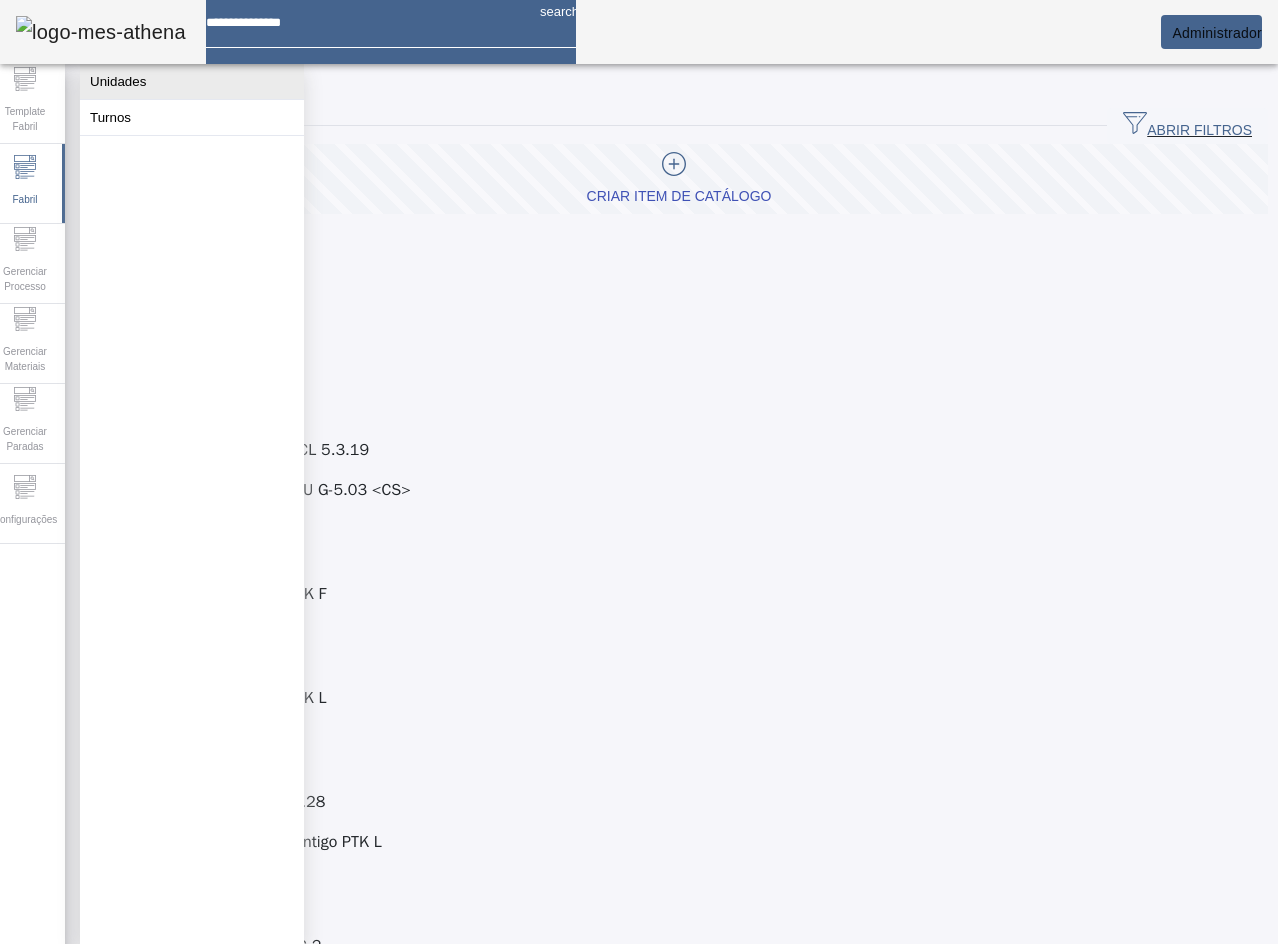 click on "Unidades" 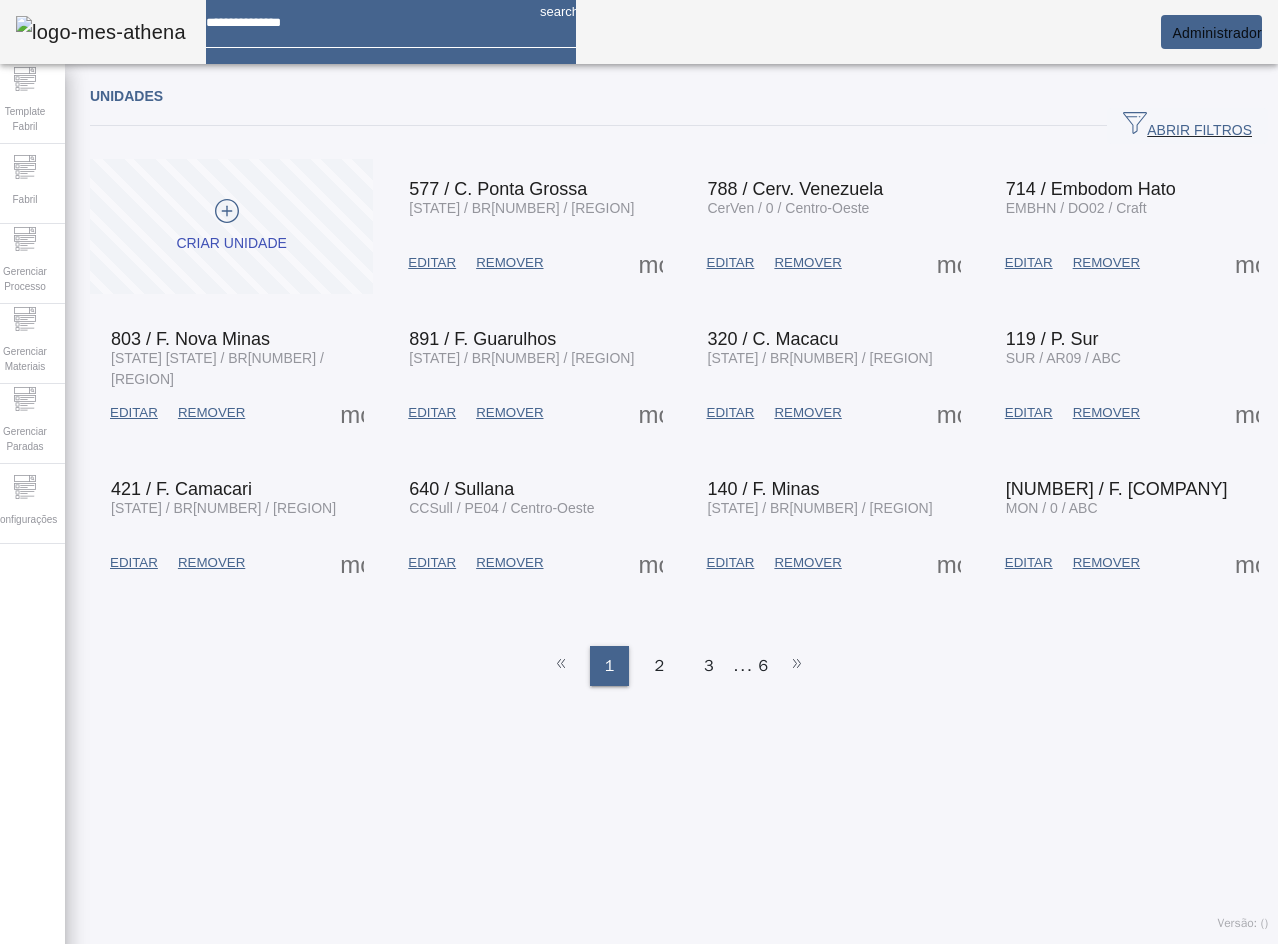 click 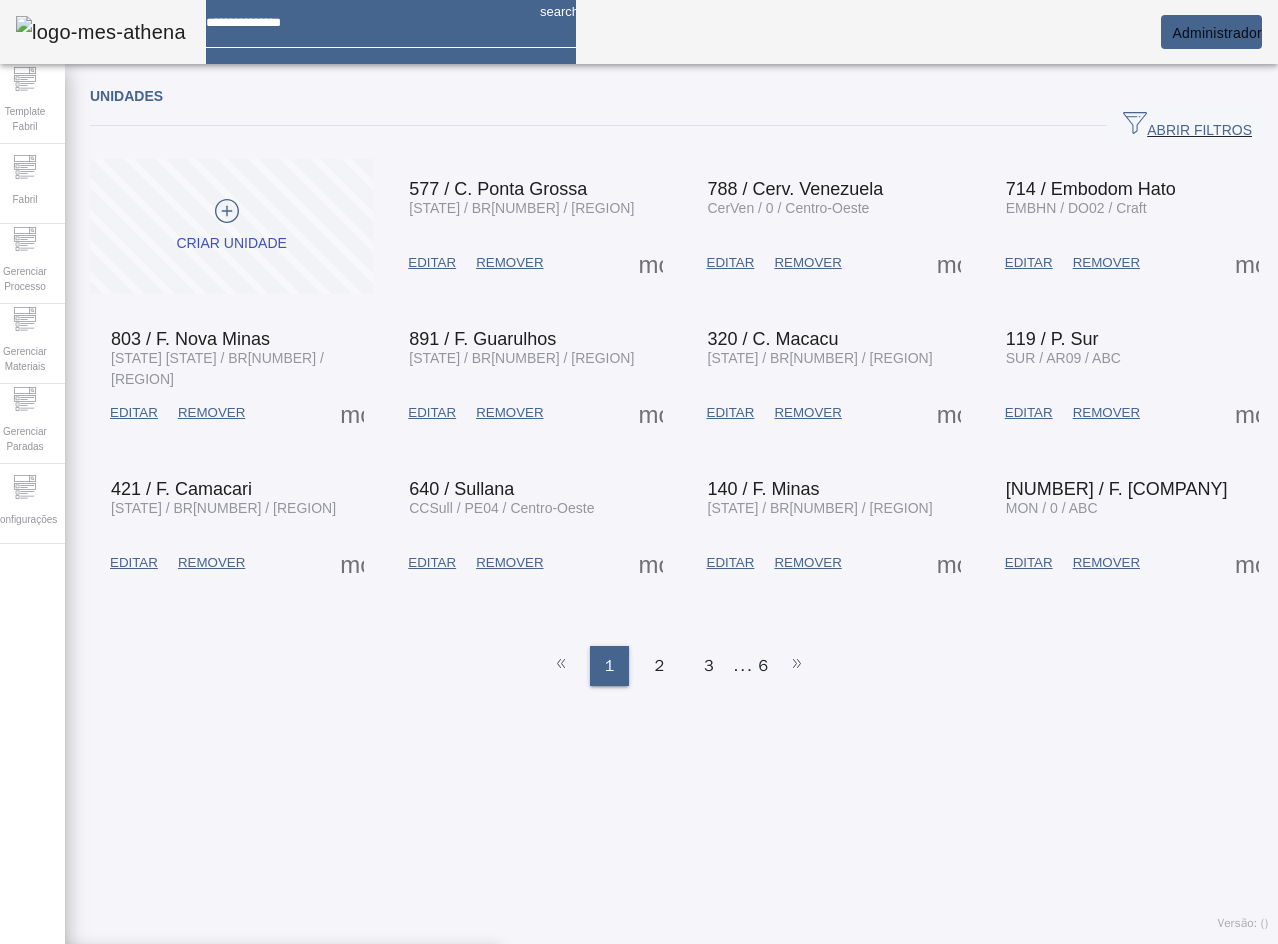 click on "Unidades" 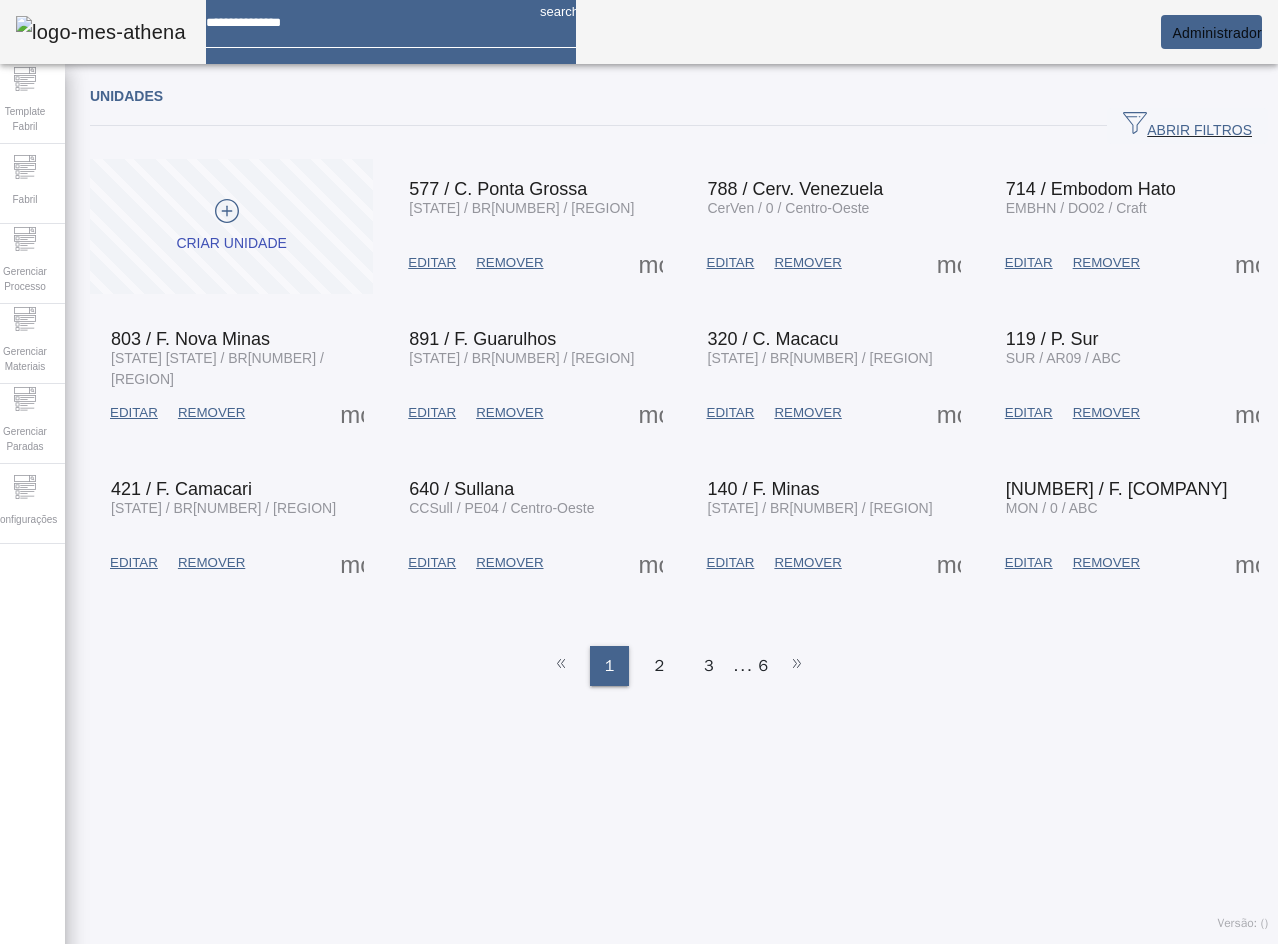 click on "ABRIR FILTROS" 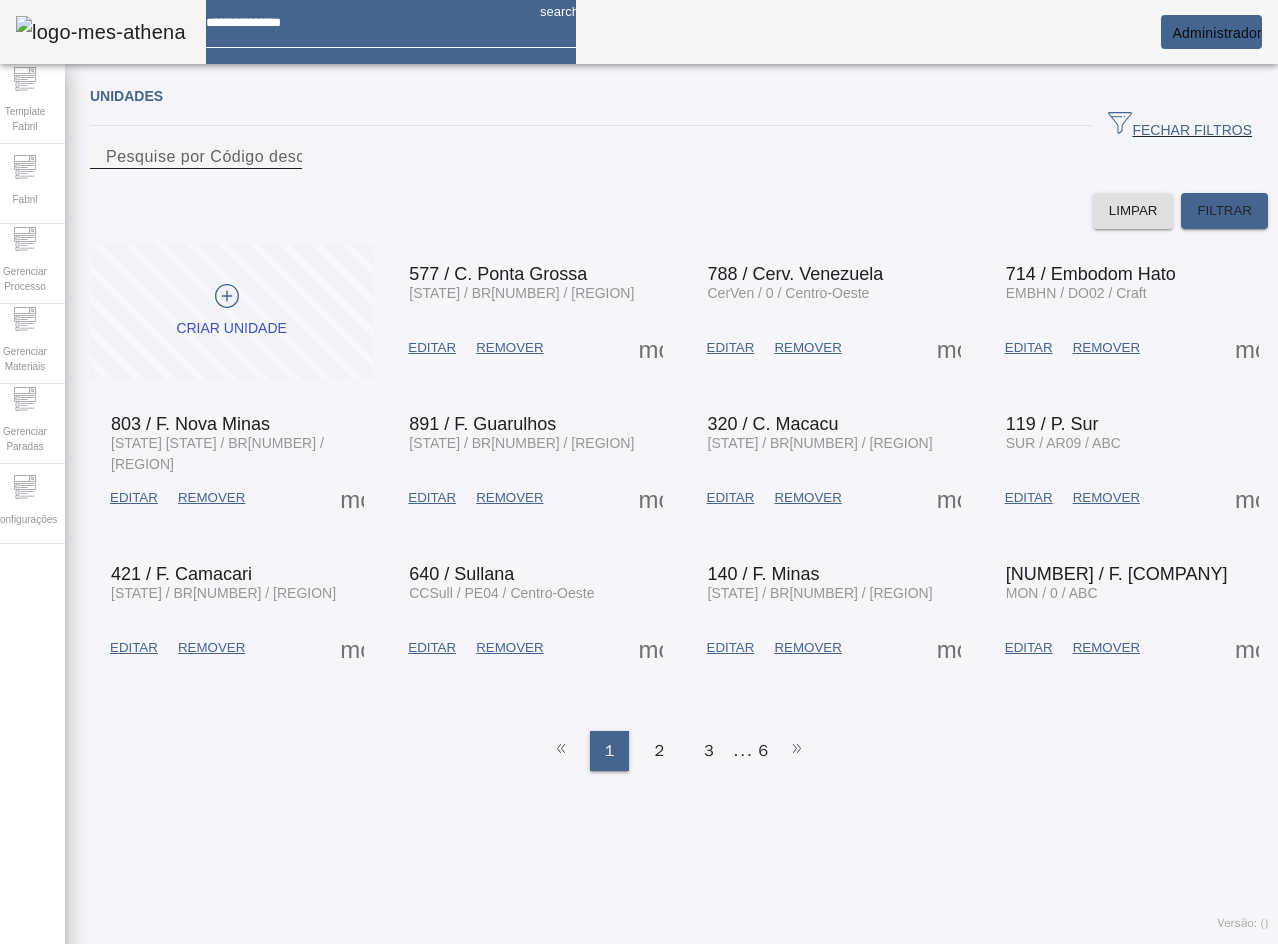 click on "Pesquise por Código descrição ou sigla" 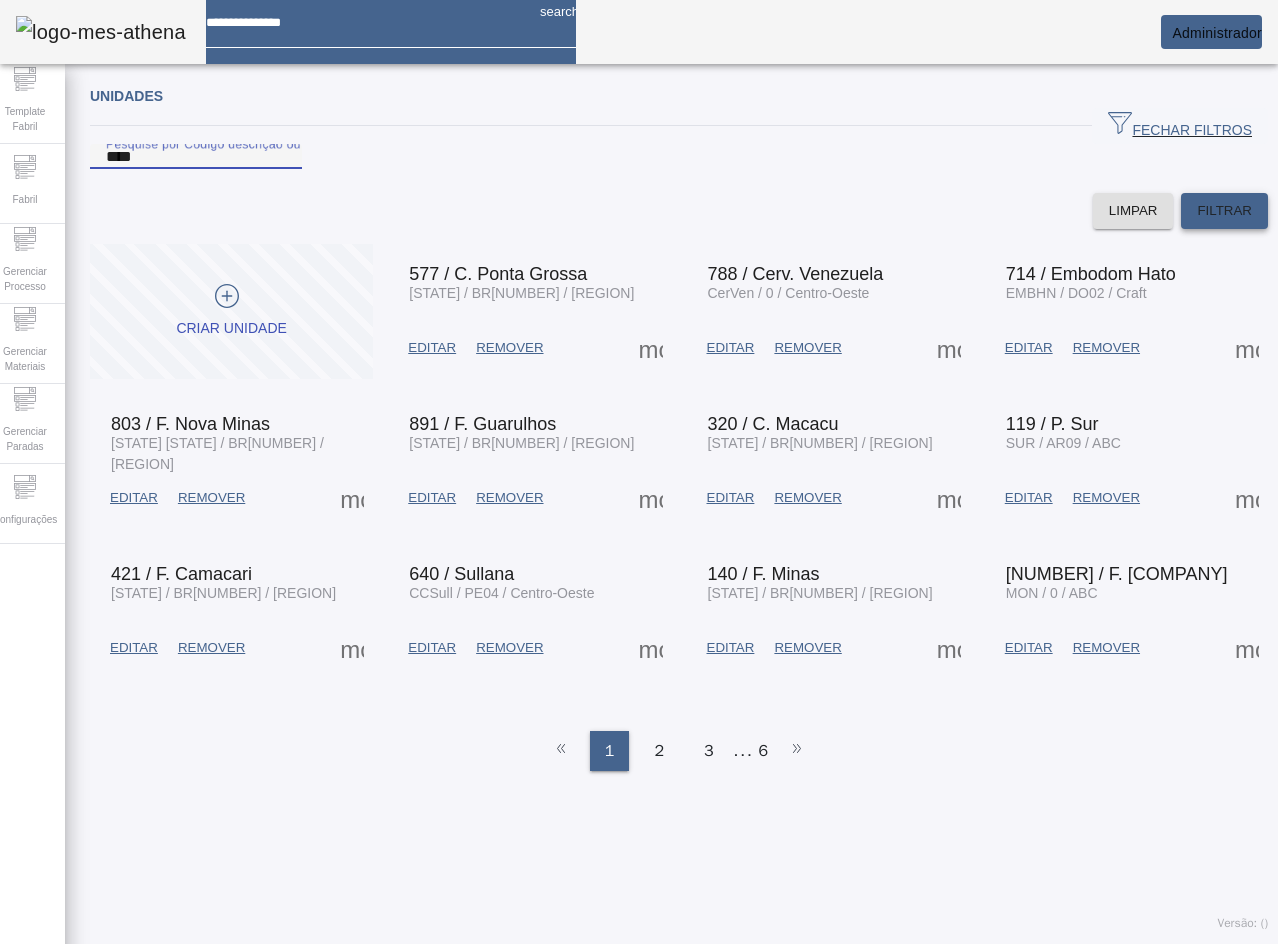 type on "****" 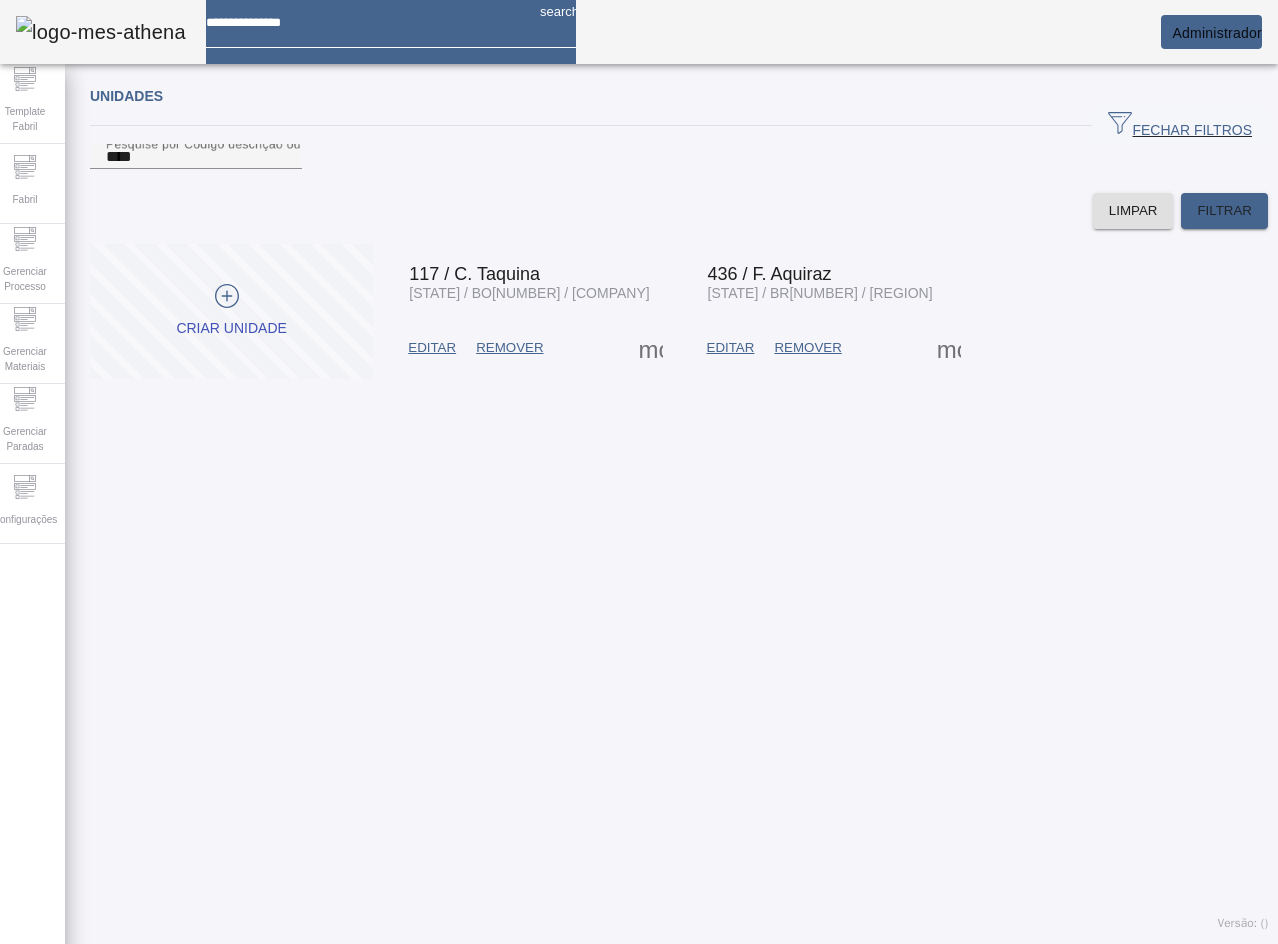 click on "EDITAR" at bounding box center [432, 348] 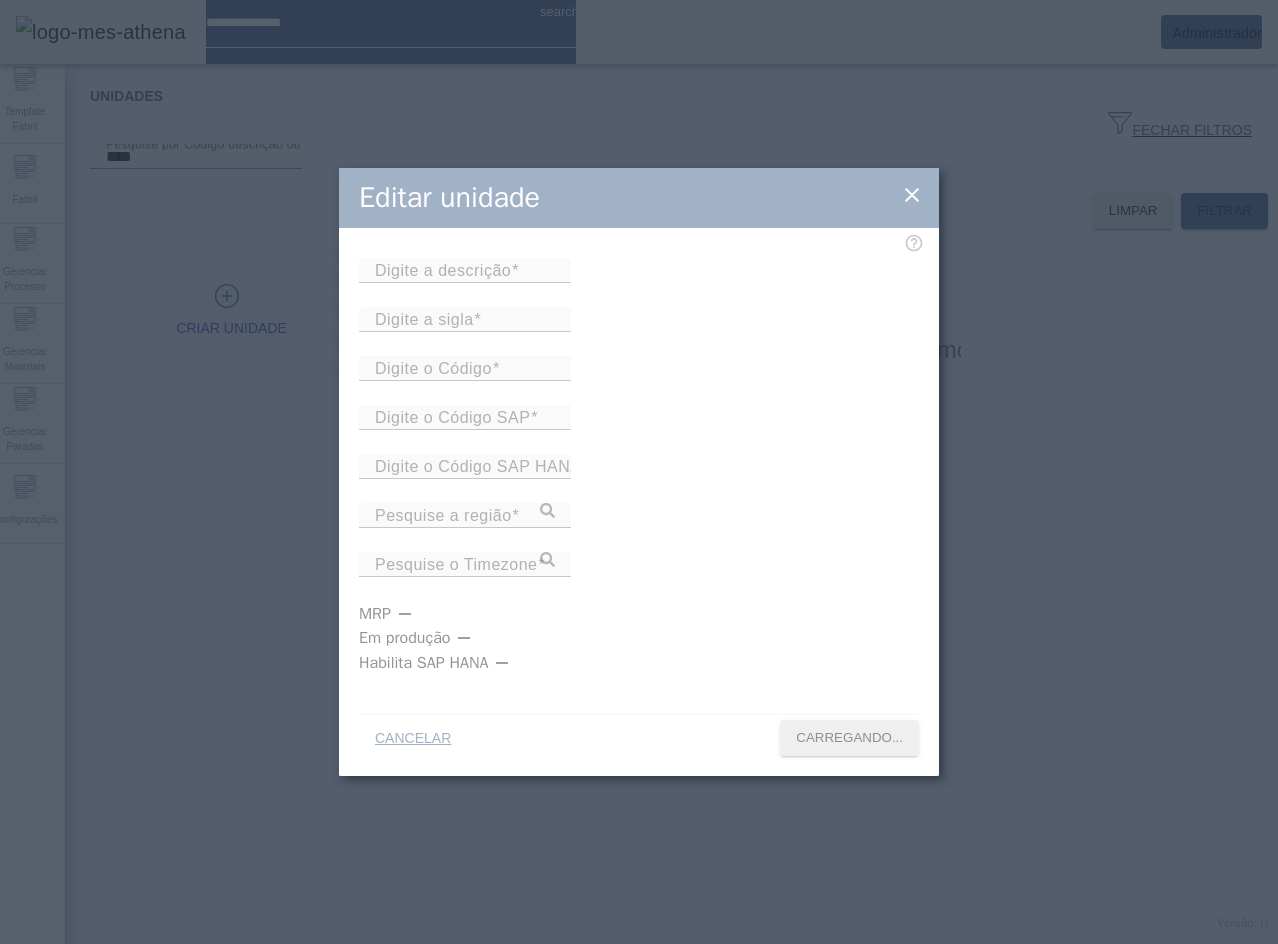 type on "**********" 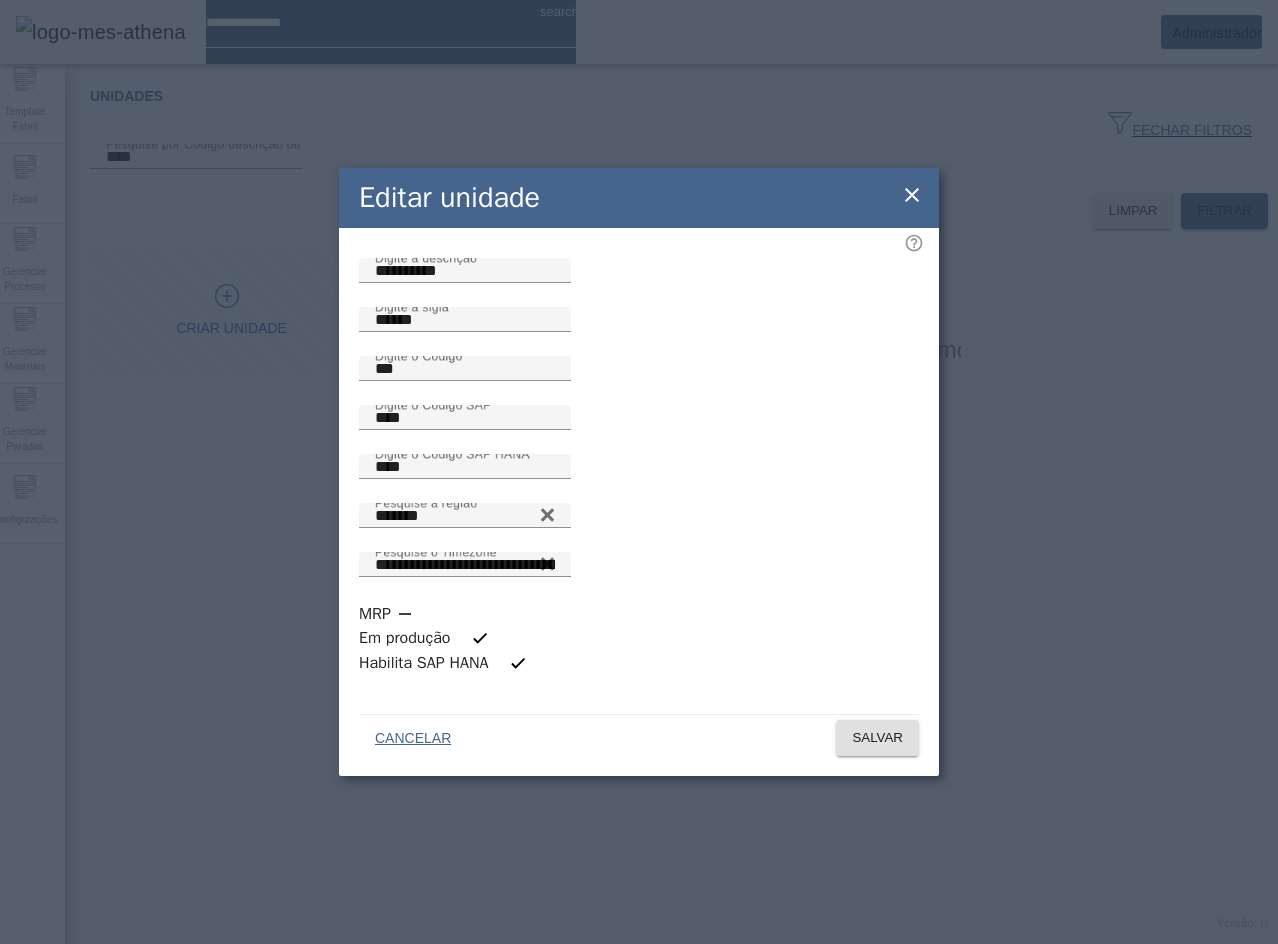 click 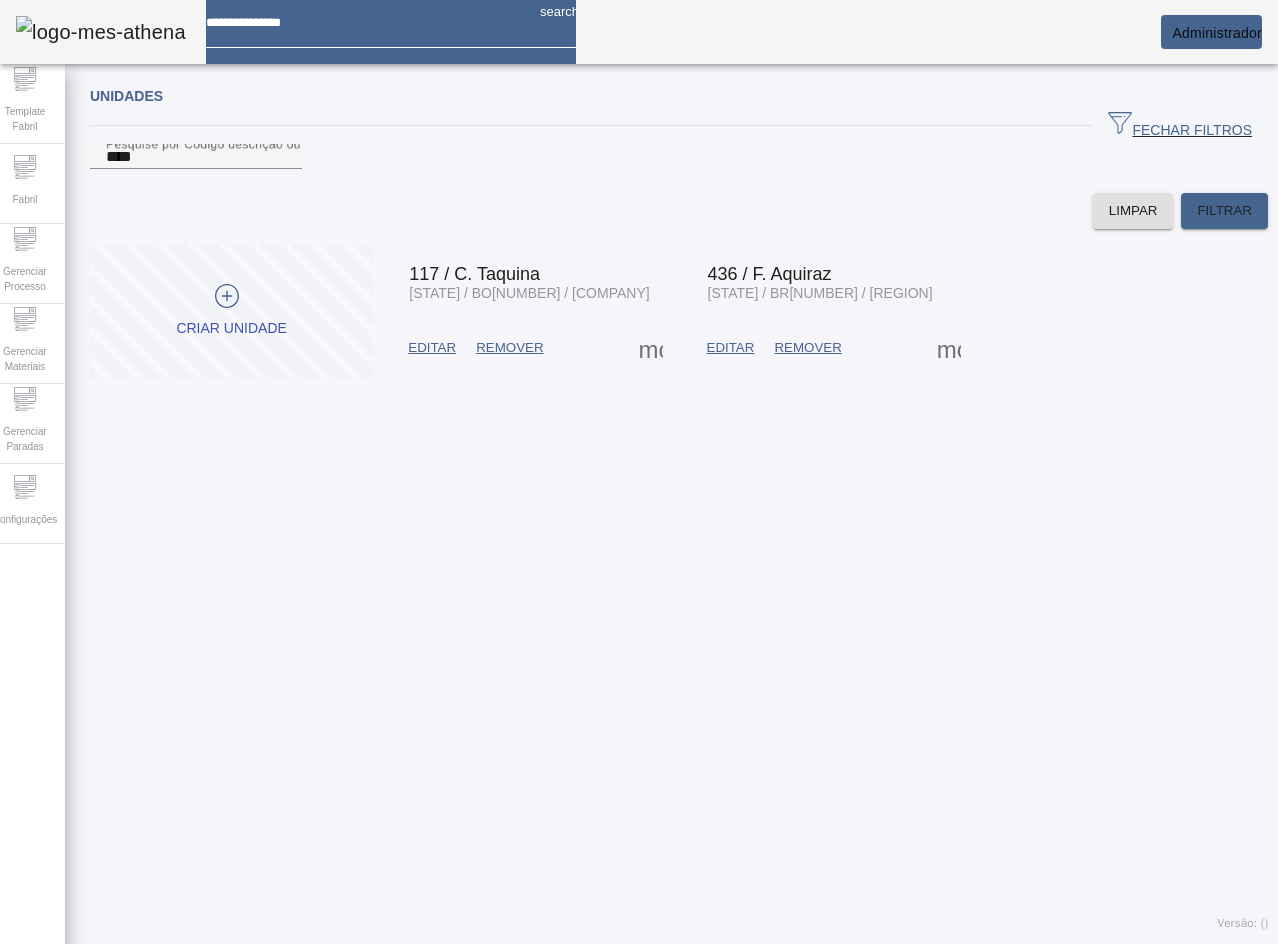 click at bounding box center [949, 348] 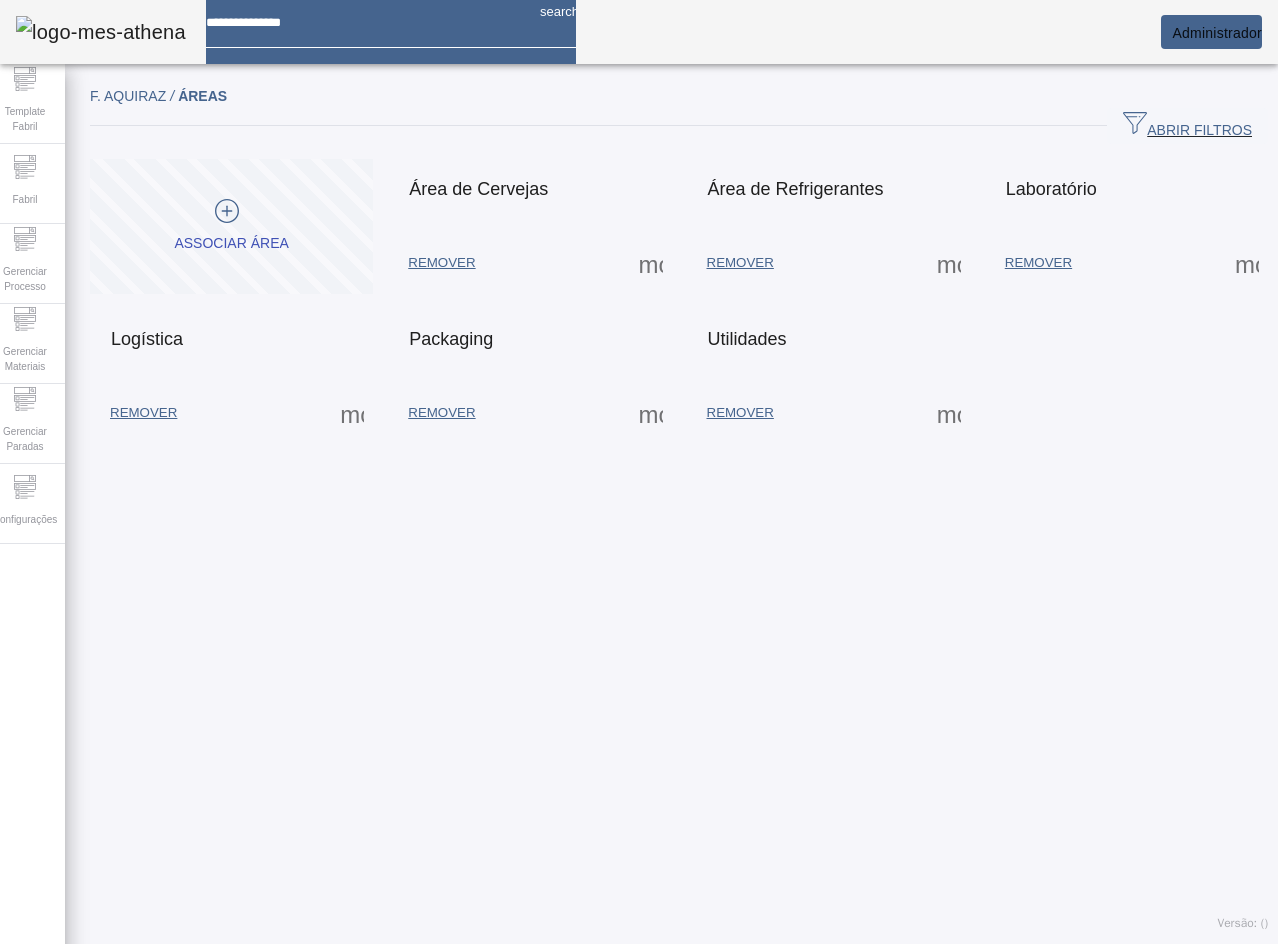 click at bounding box center (651, 263) 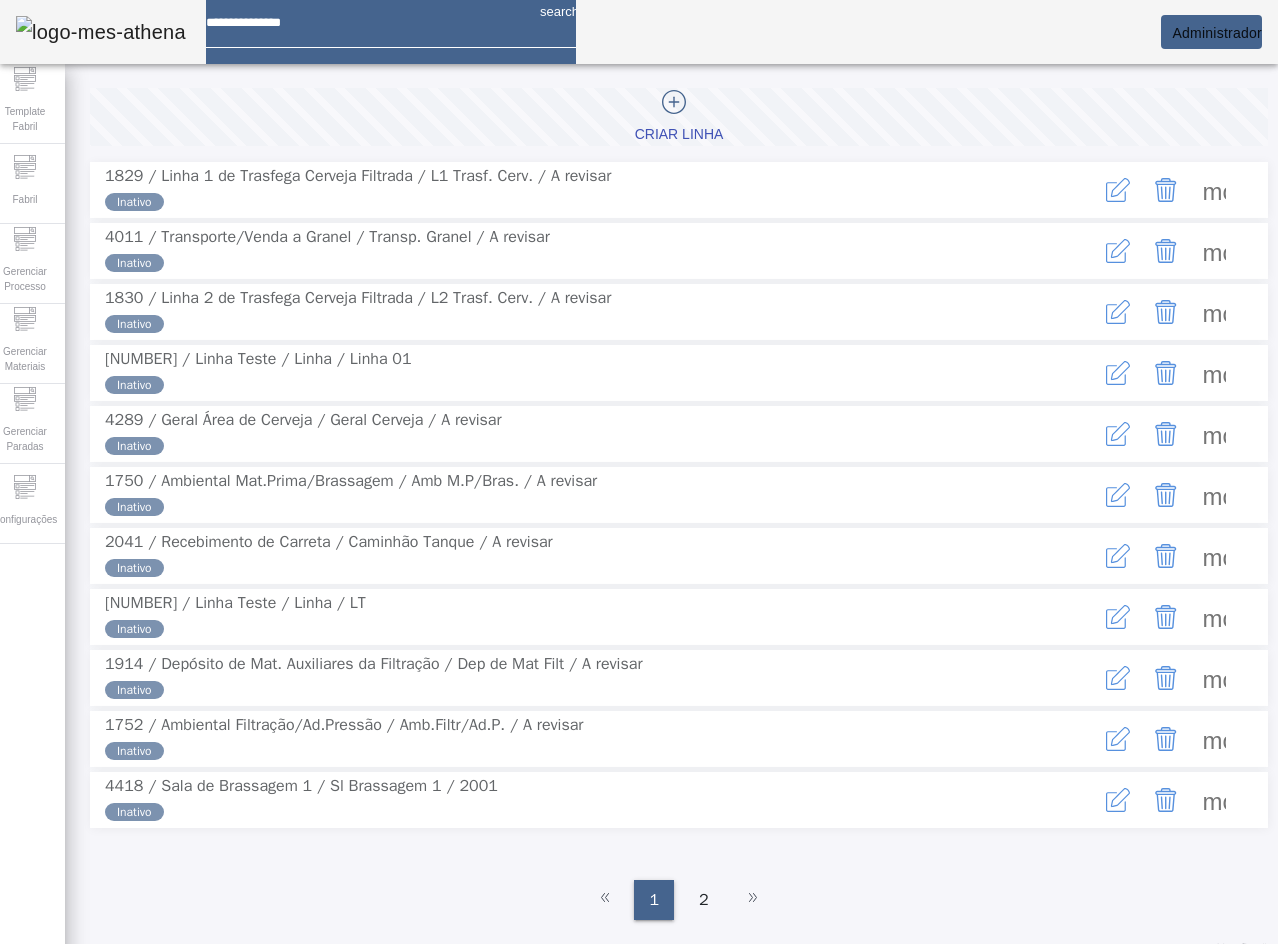scroll, scrollTop: 206, scrollLeft: 0, axis: vertical 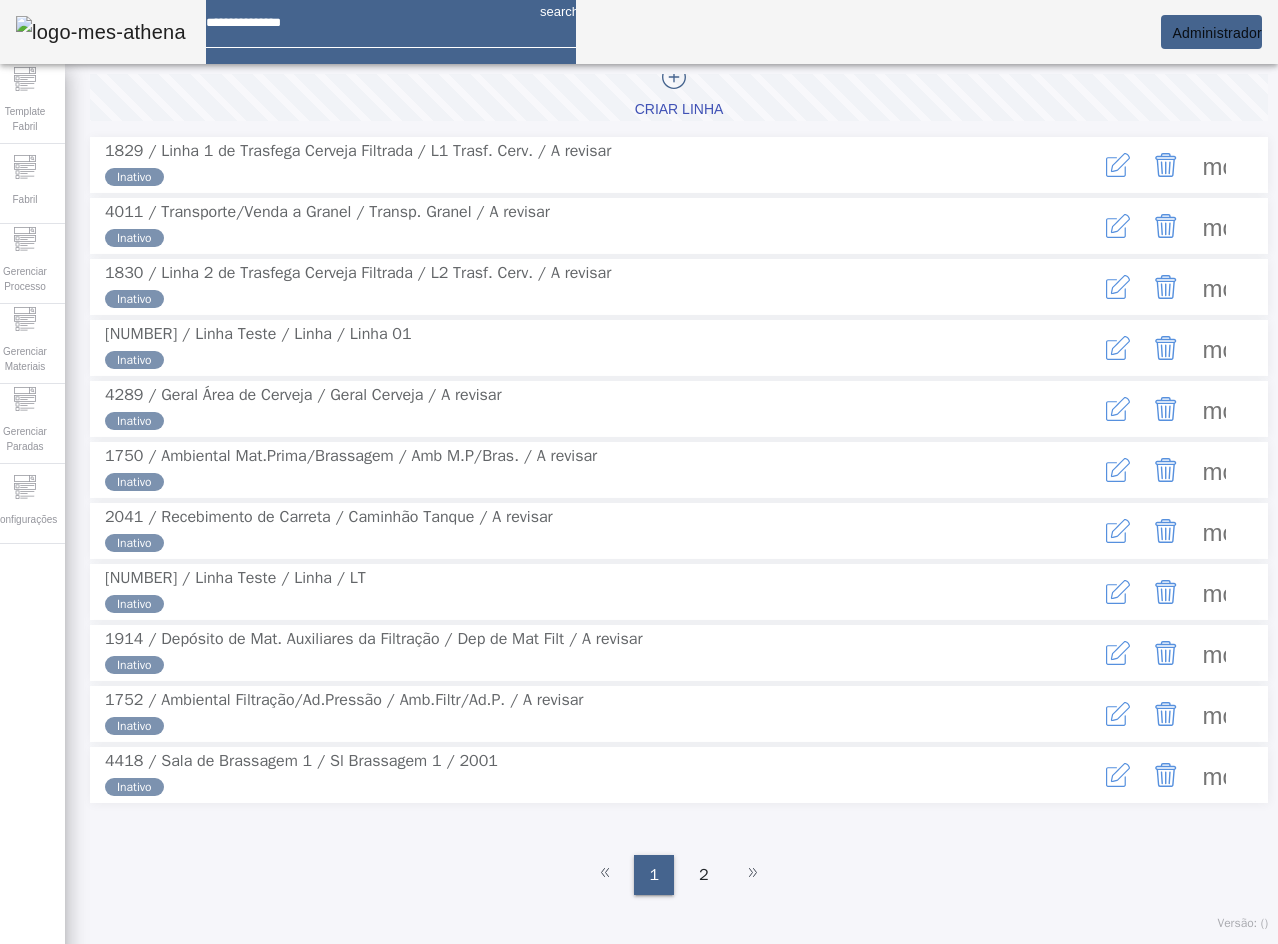 click 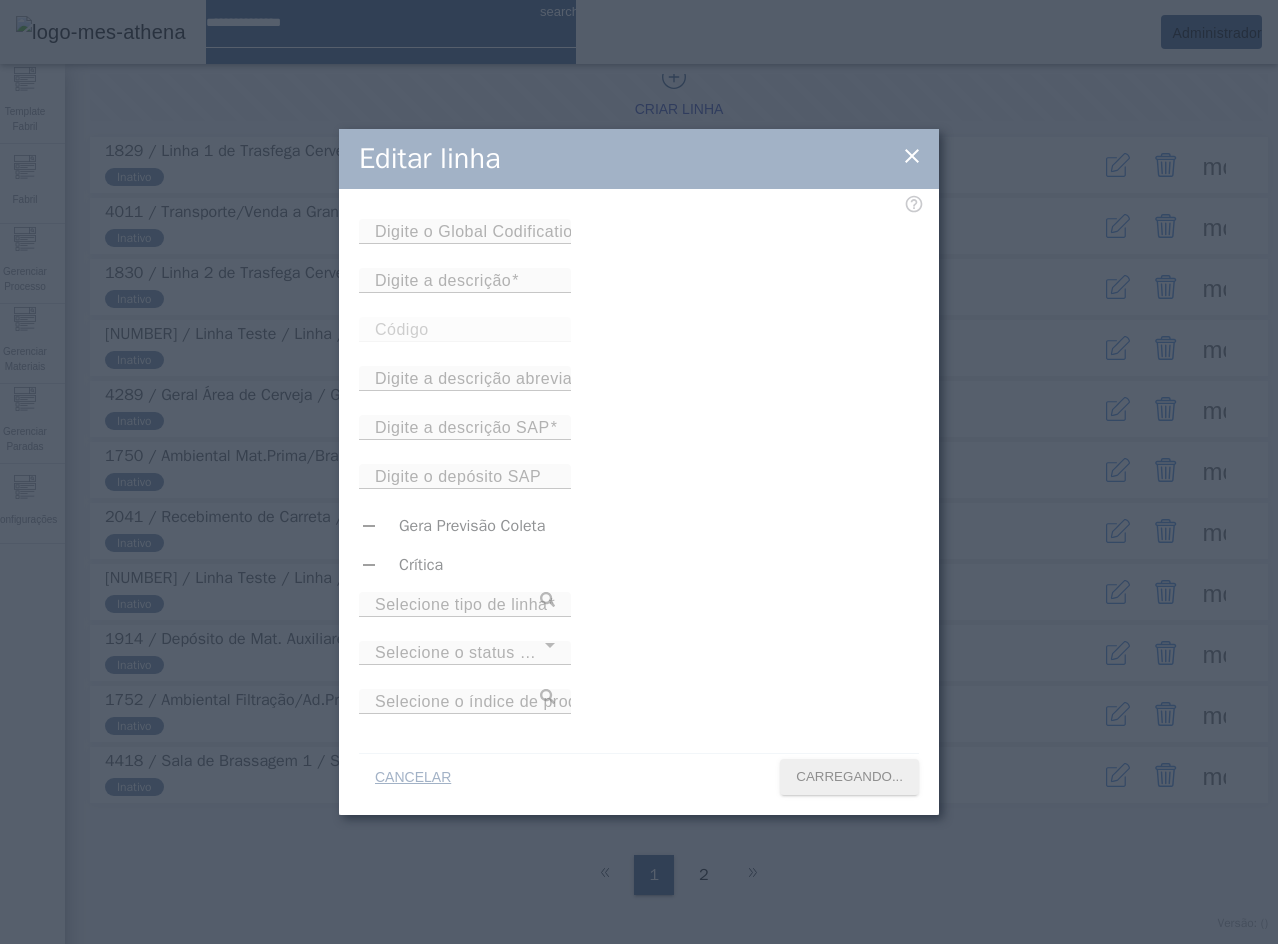type on "**********" 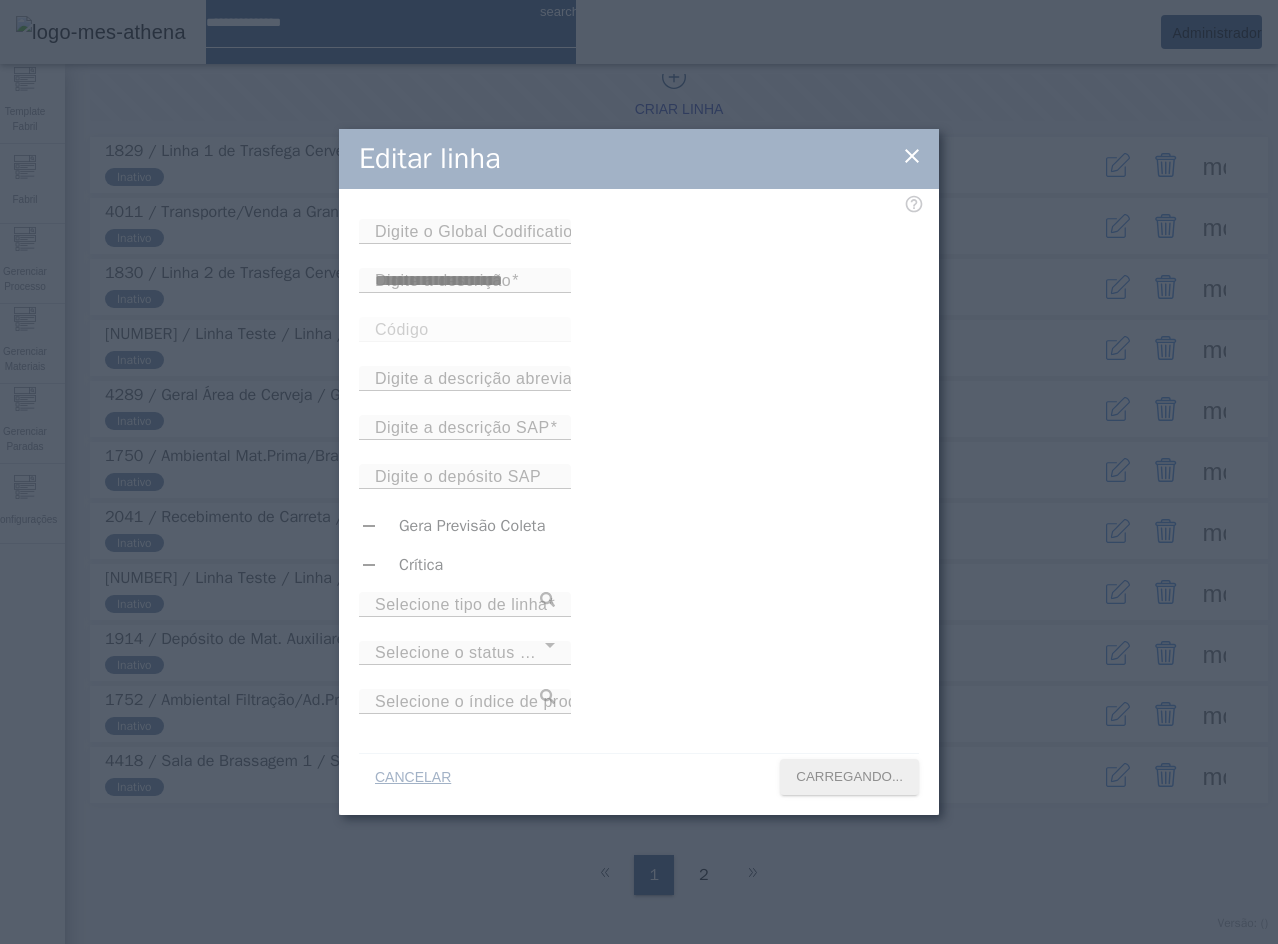 type on "****" 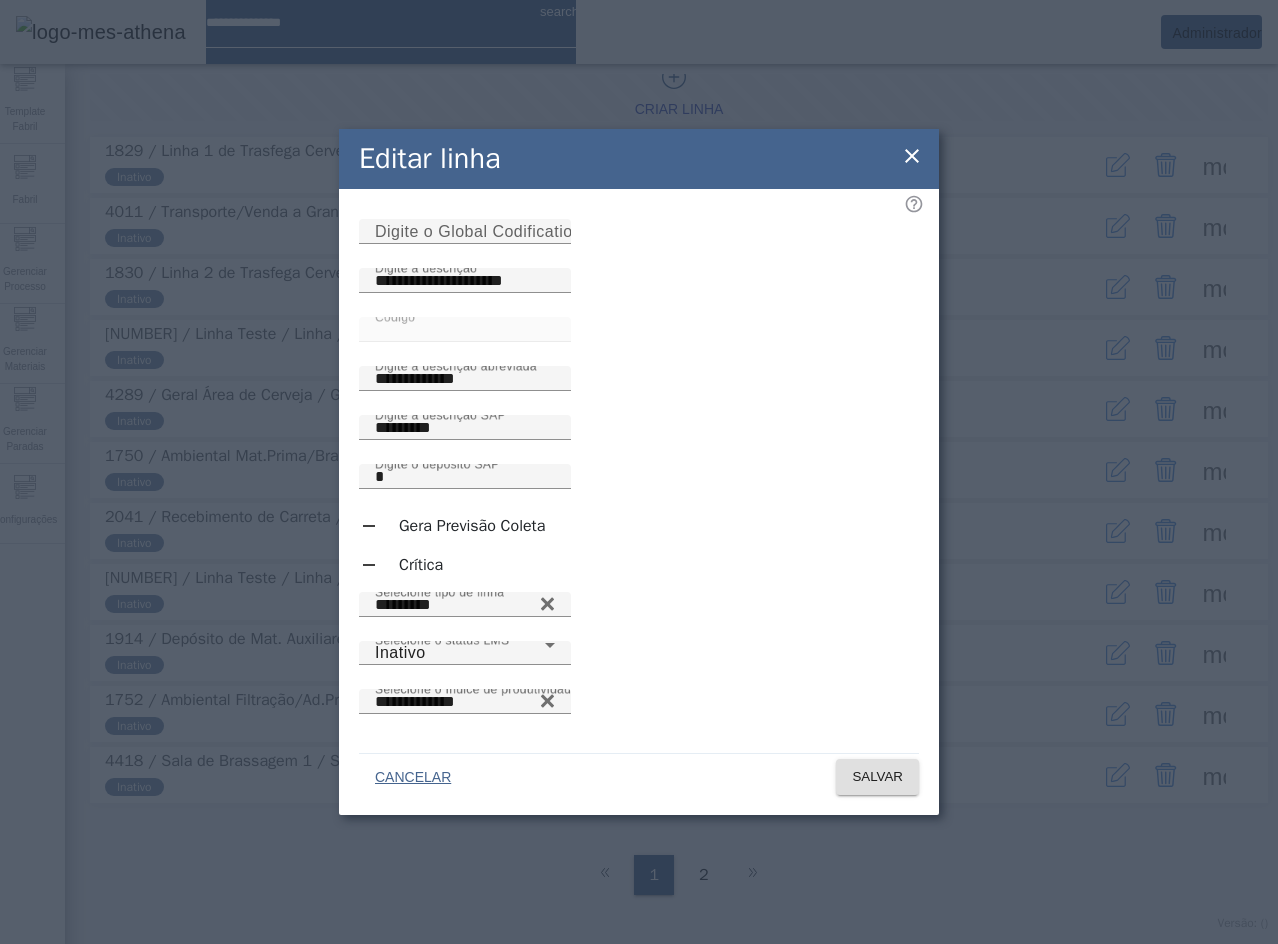 click 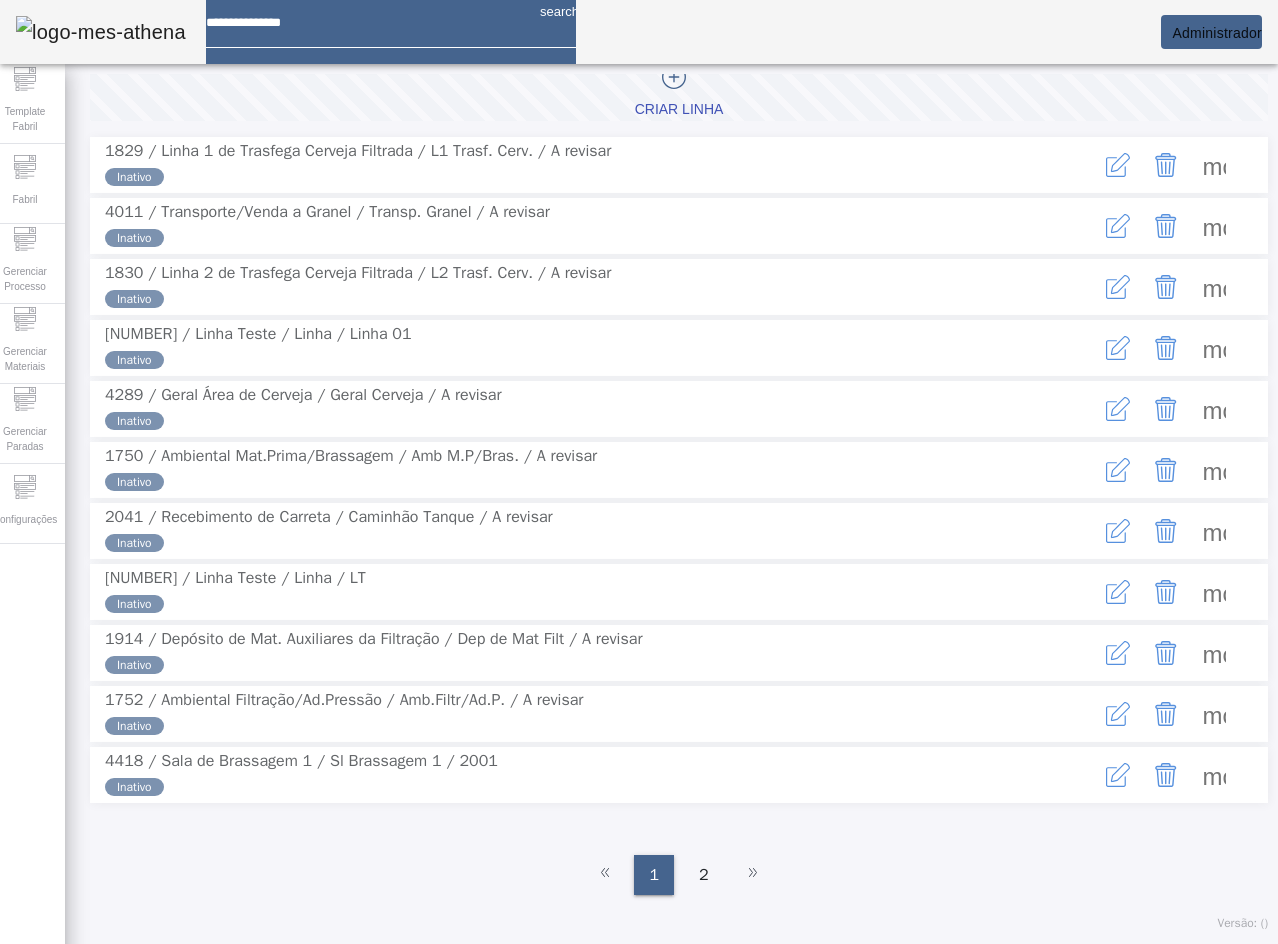 click at bounding box center [1214, 470] 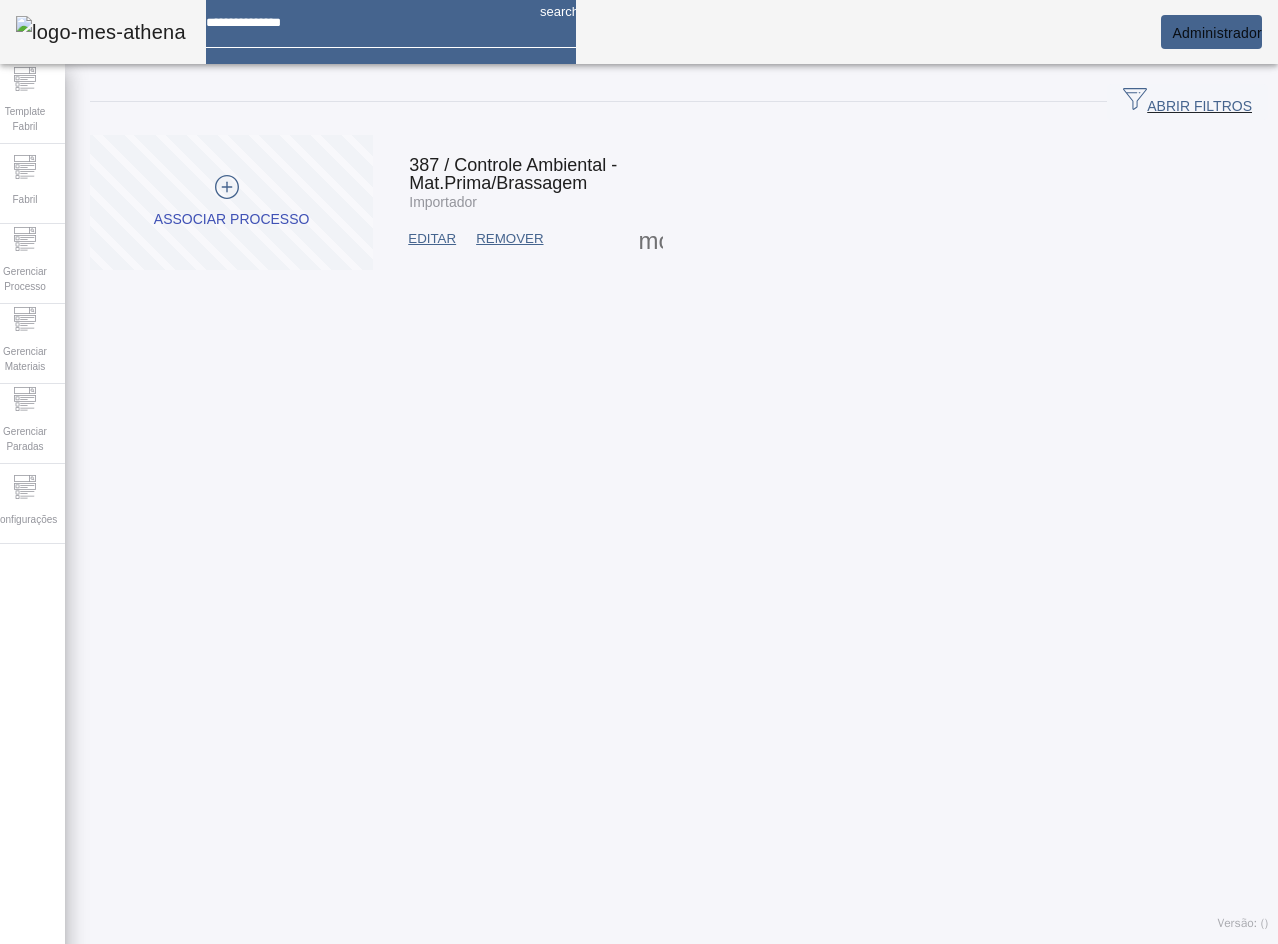 click on "EDITAR" at bounding box center [432, 239] 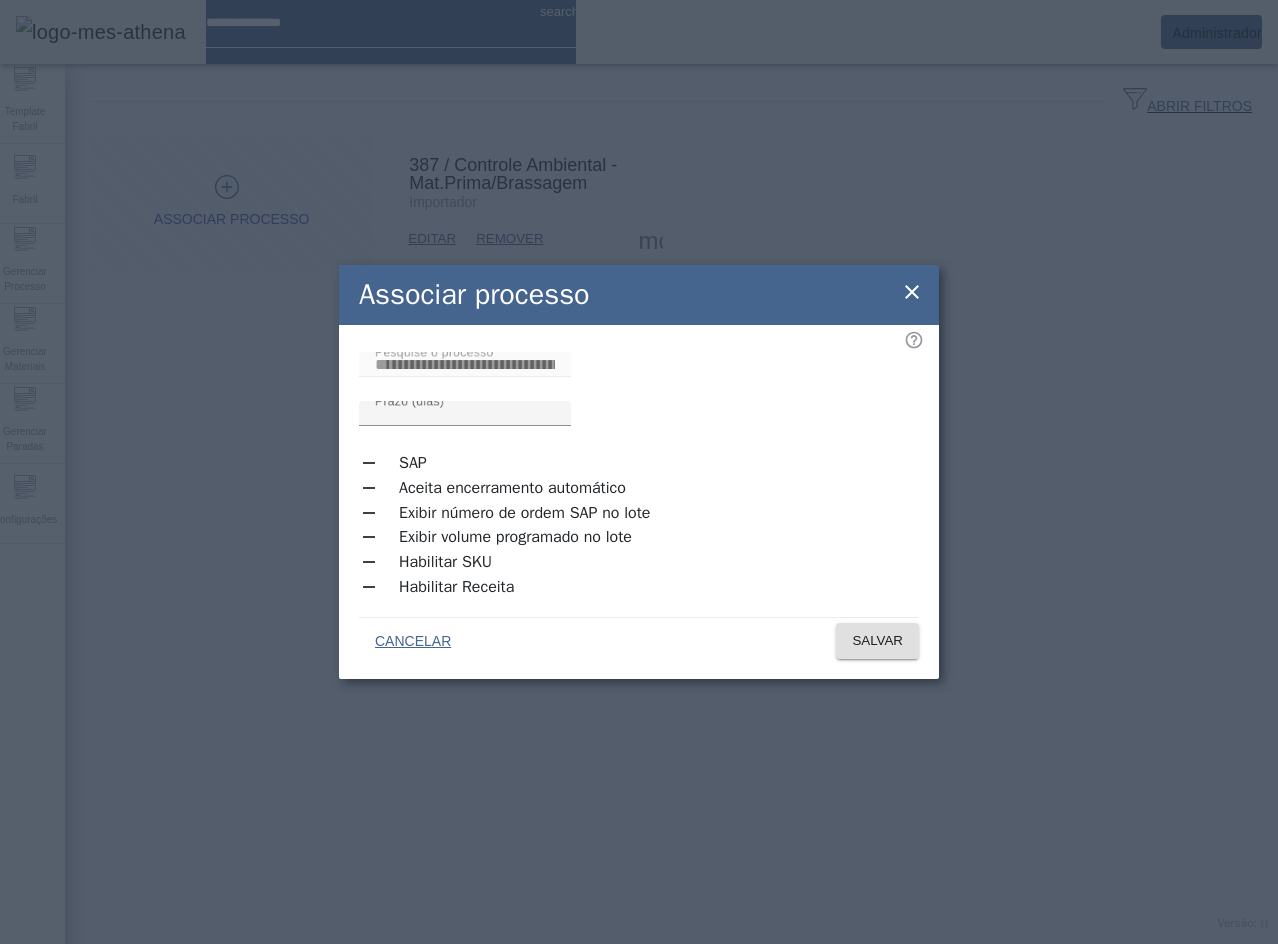scroll, scrollTop: 5, scrollLeft: 0, axis: vertical 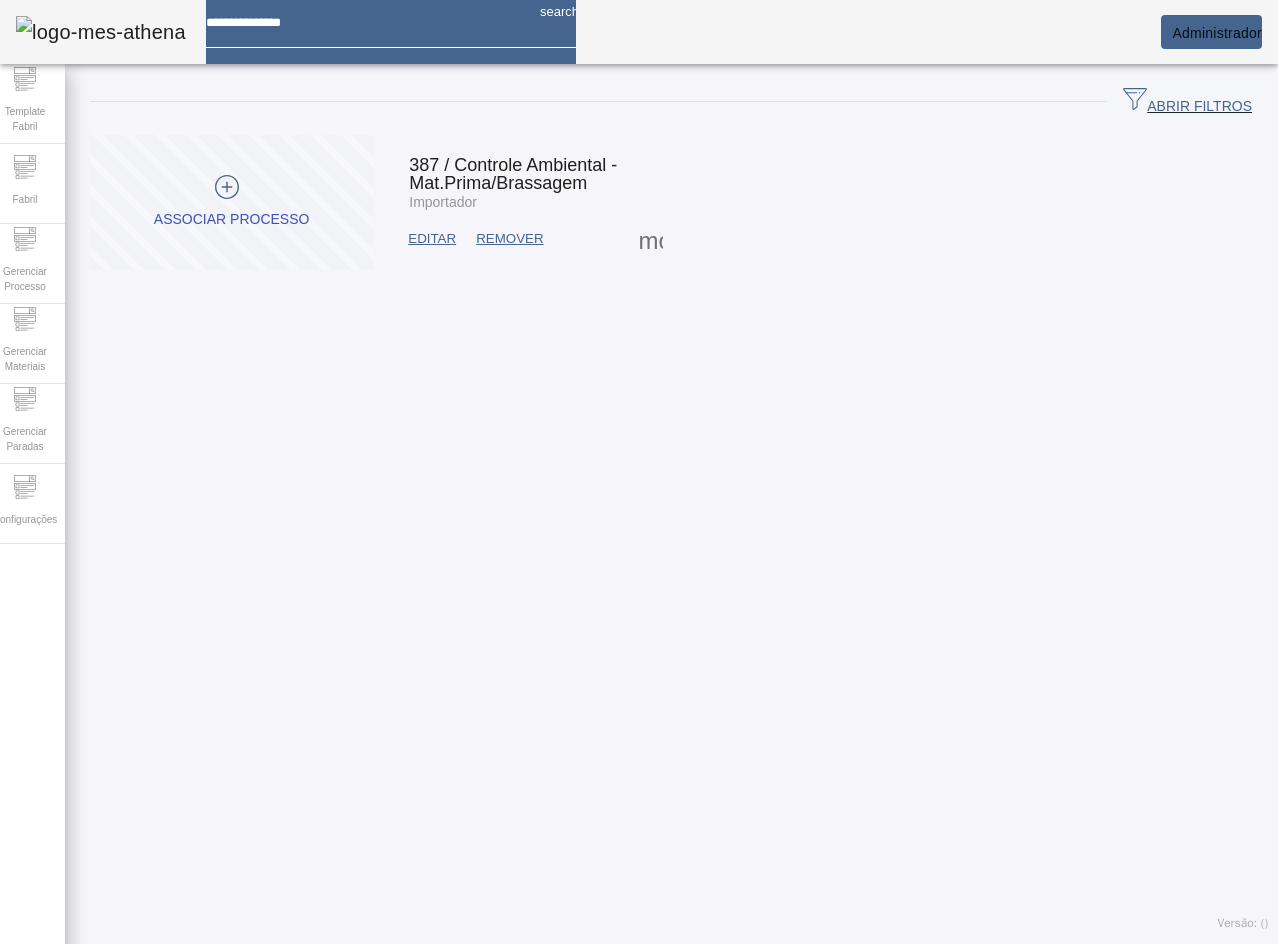 click at bounding box center (651, 239) 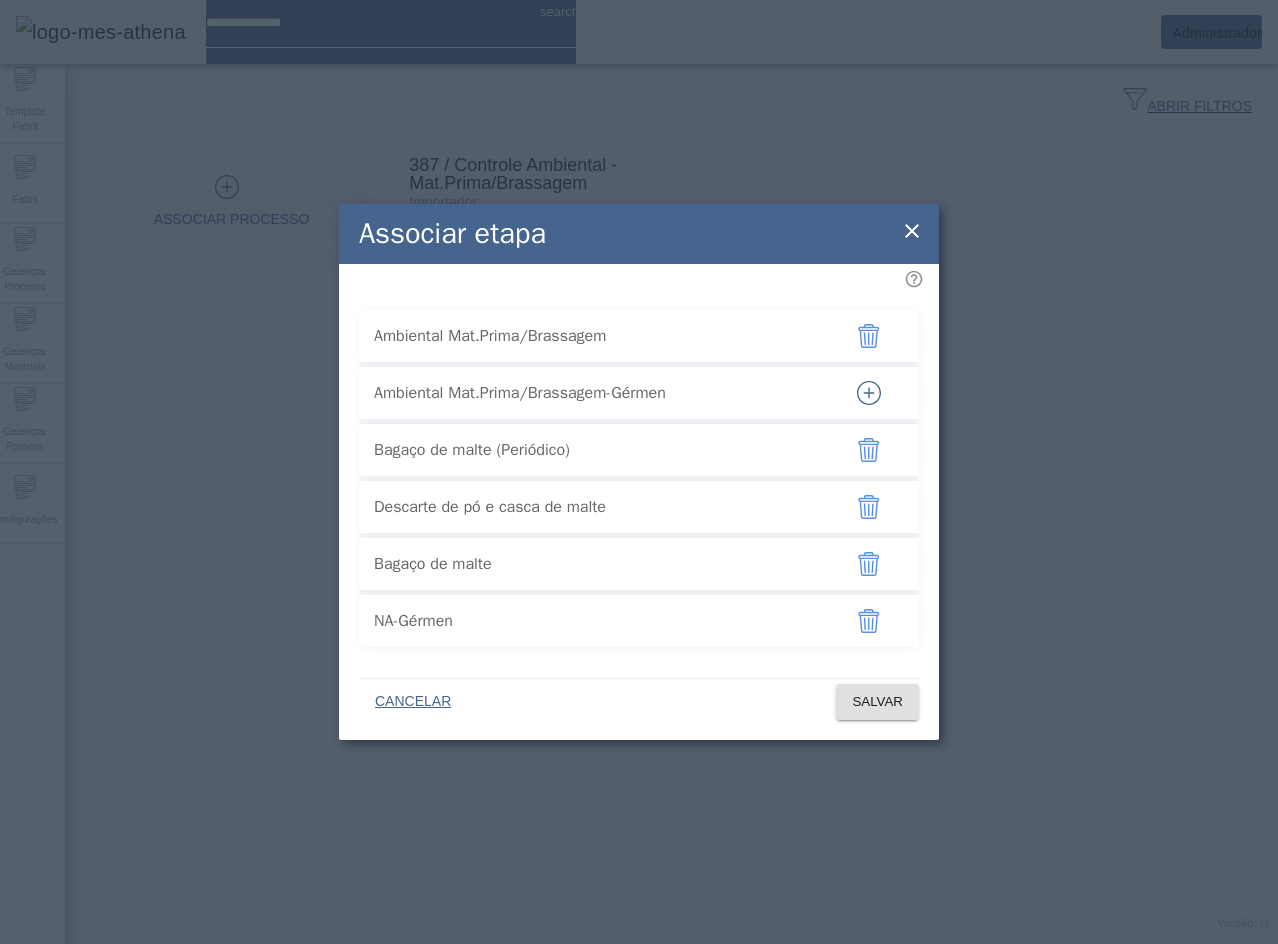 click 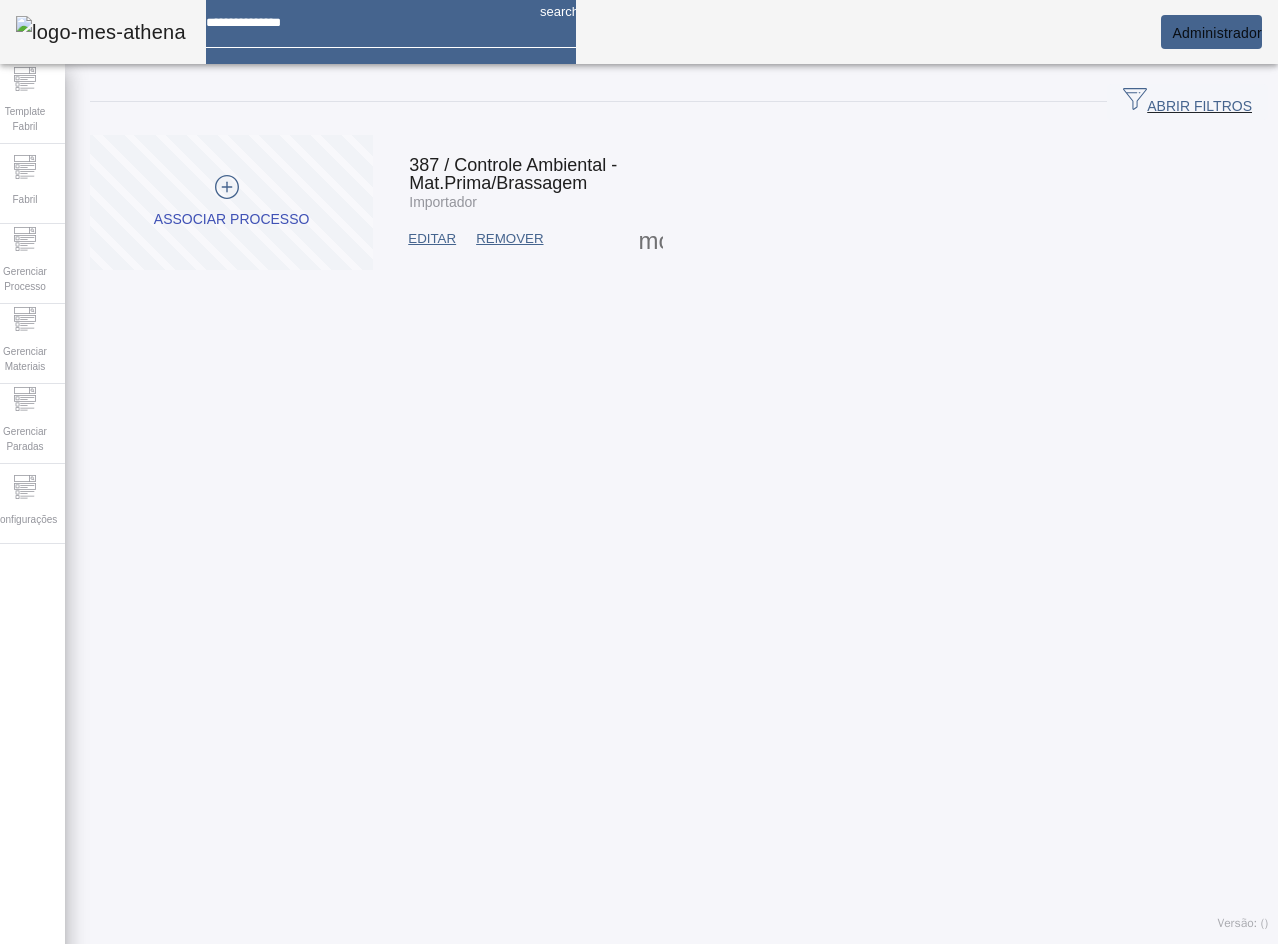 click at bounding box center (365, 15) 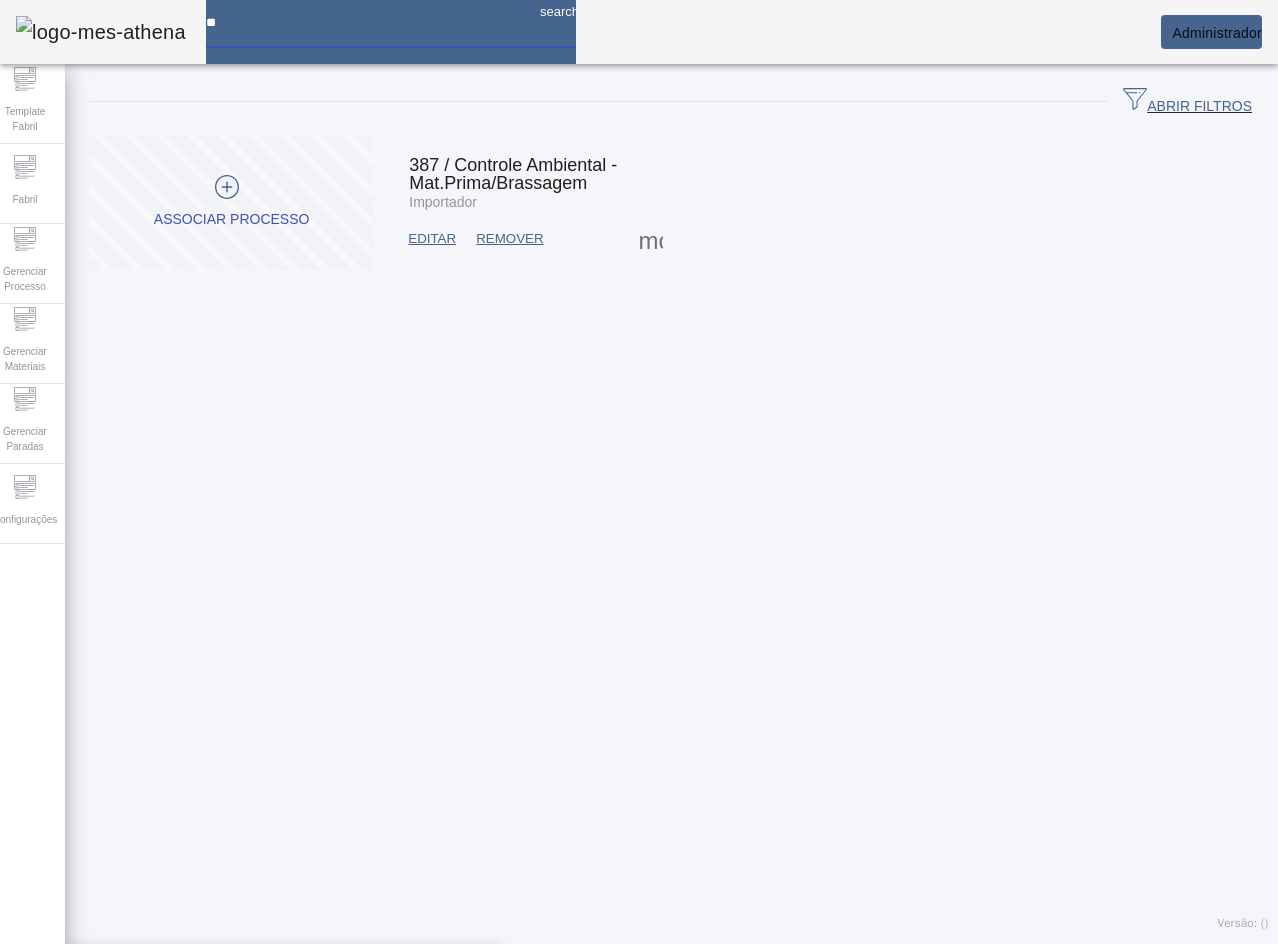 type on "*" 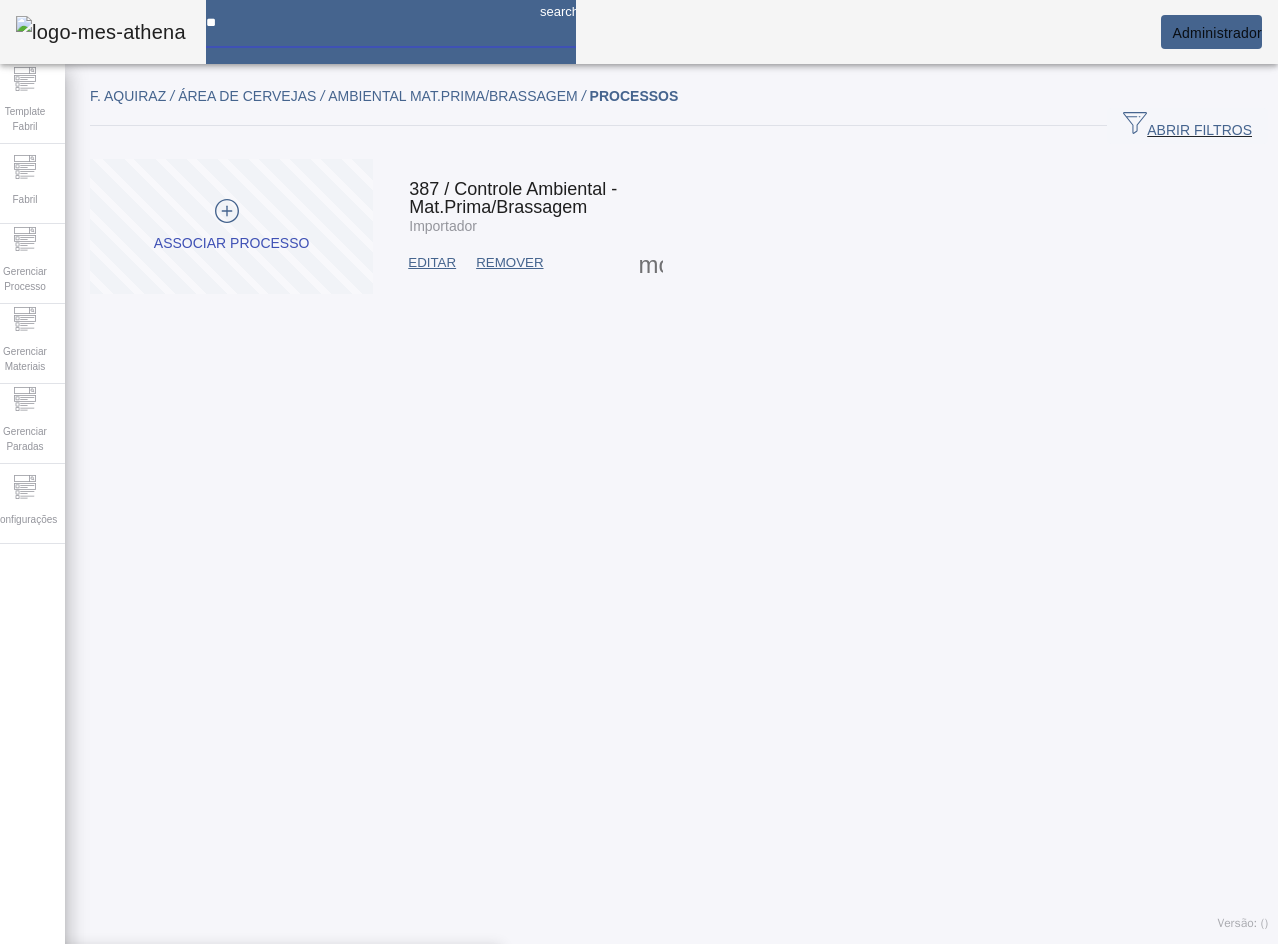 type on "*" 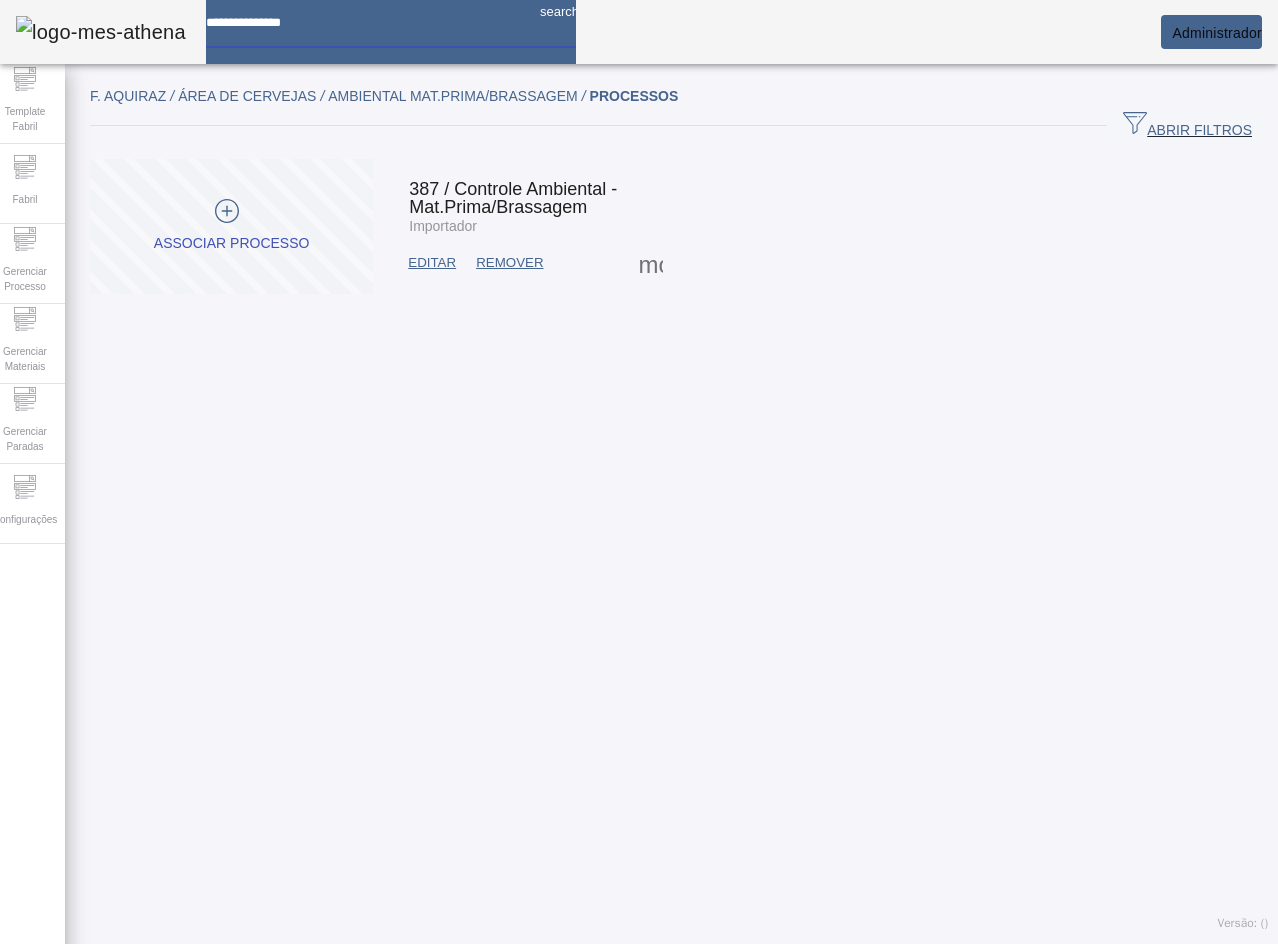 click at bounding box center (651, 263) 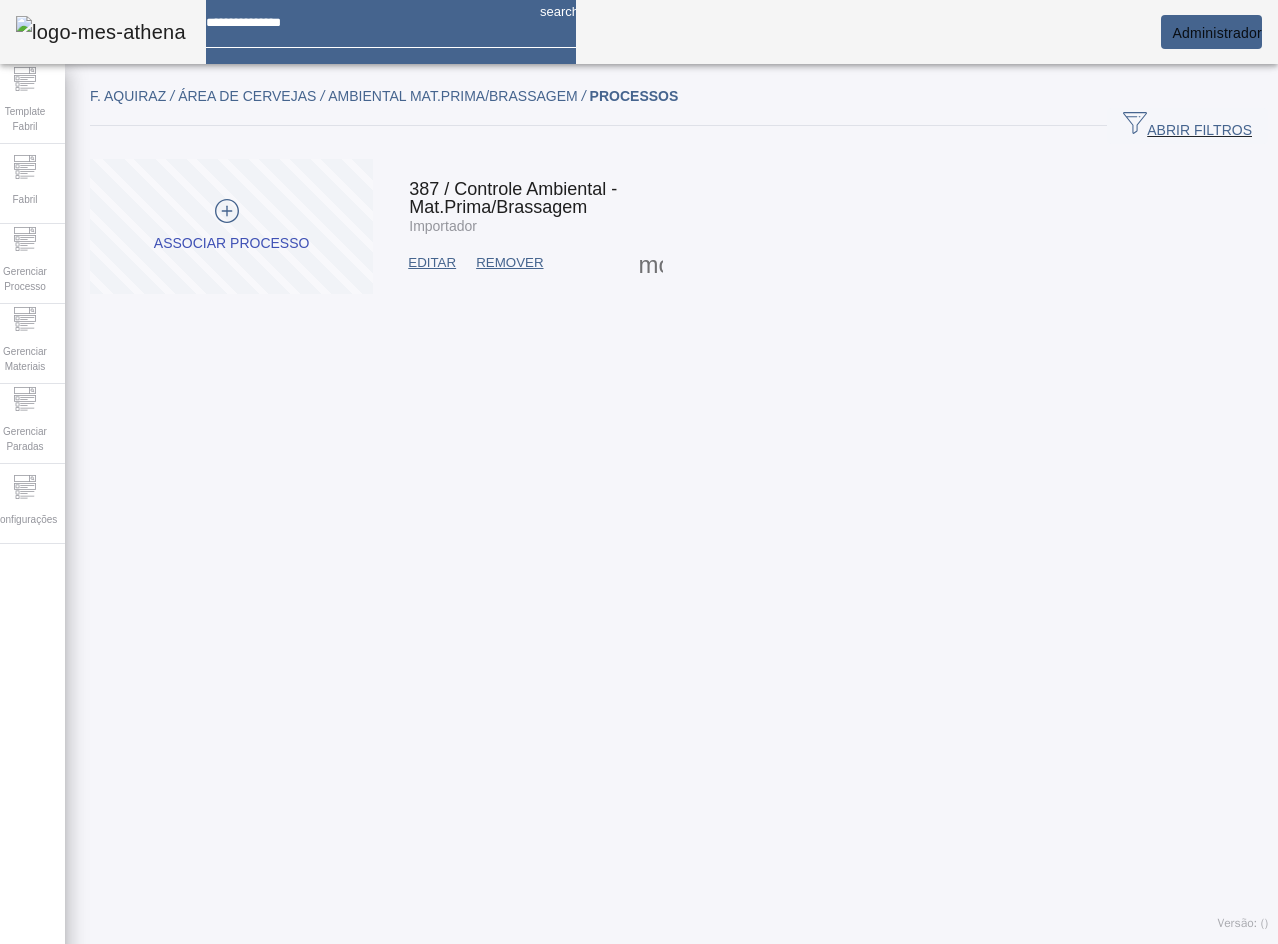 click on "ETAPAS" at bounding box center (46, 976) 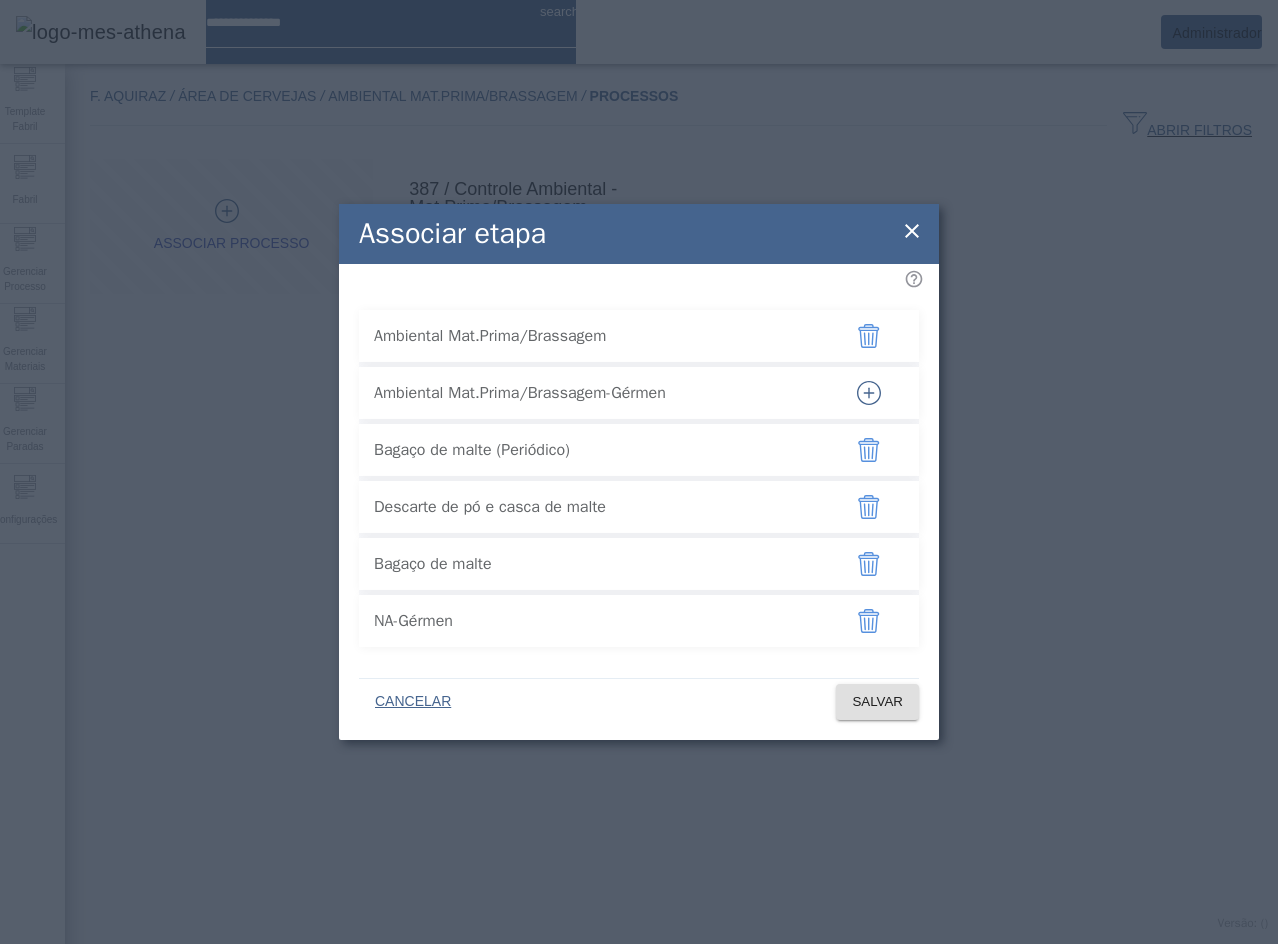 click 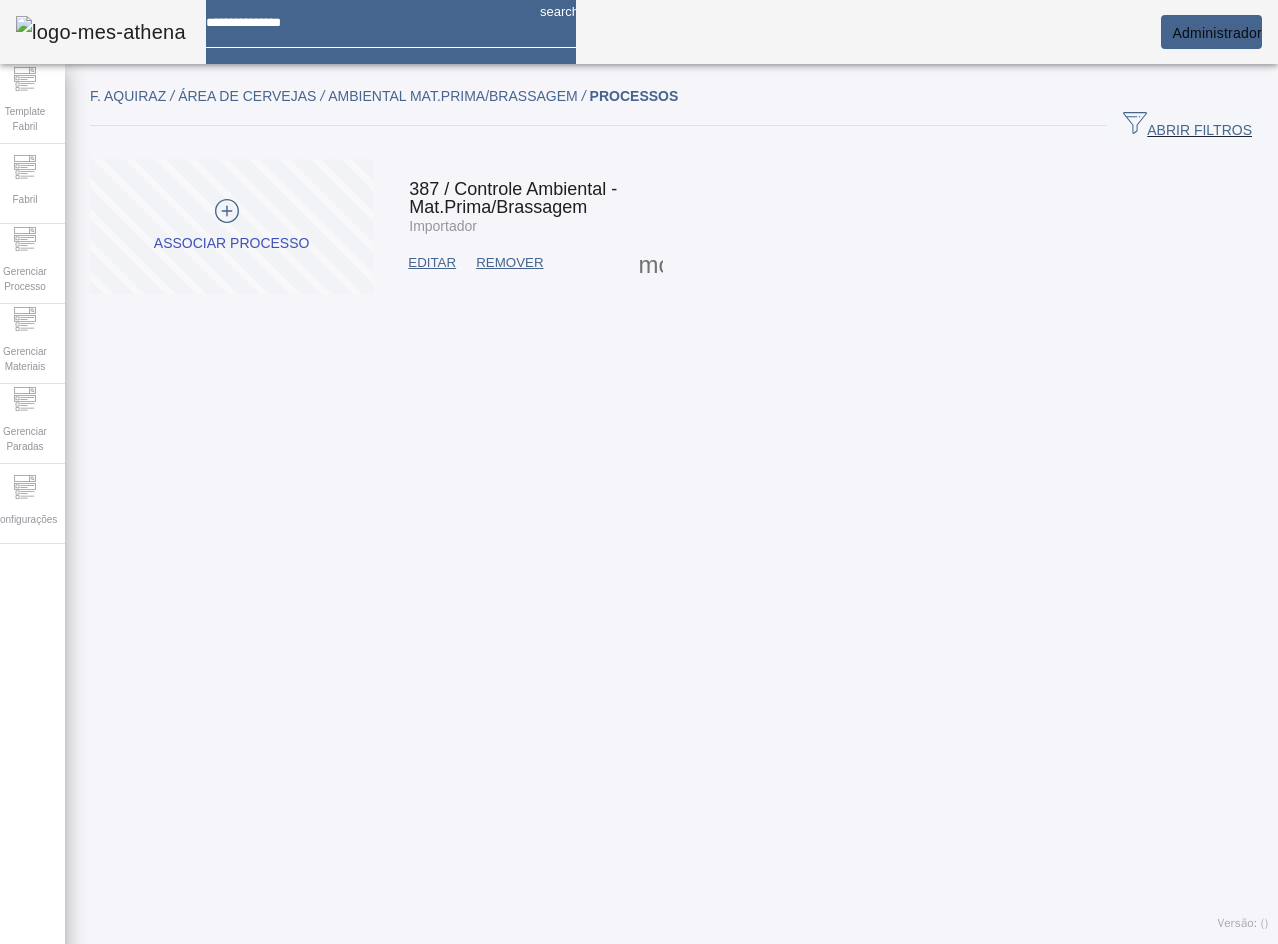 click 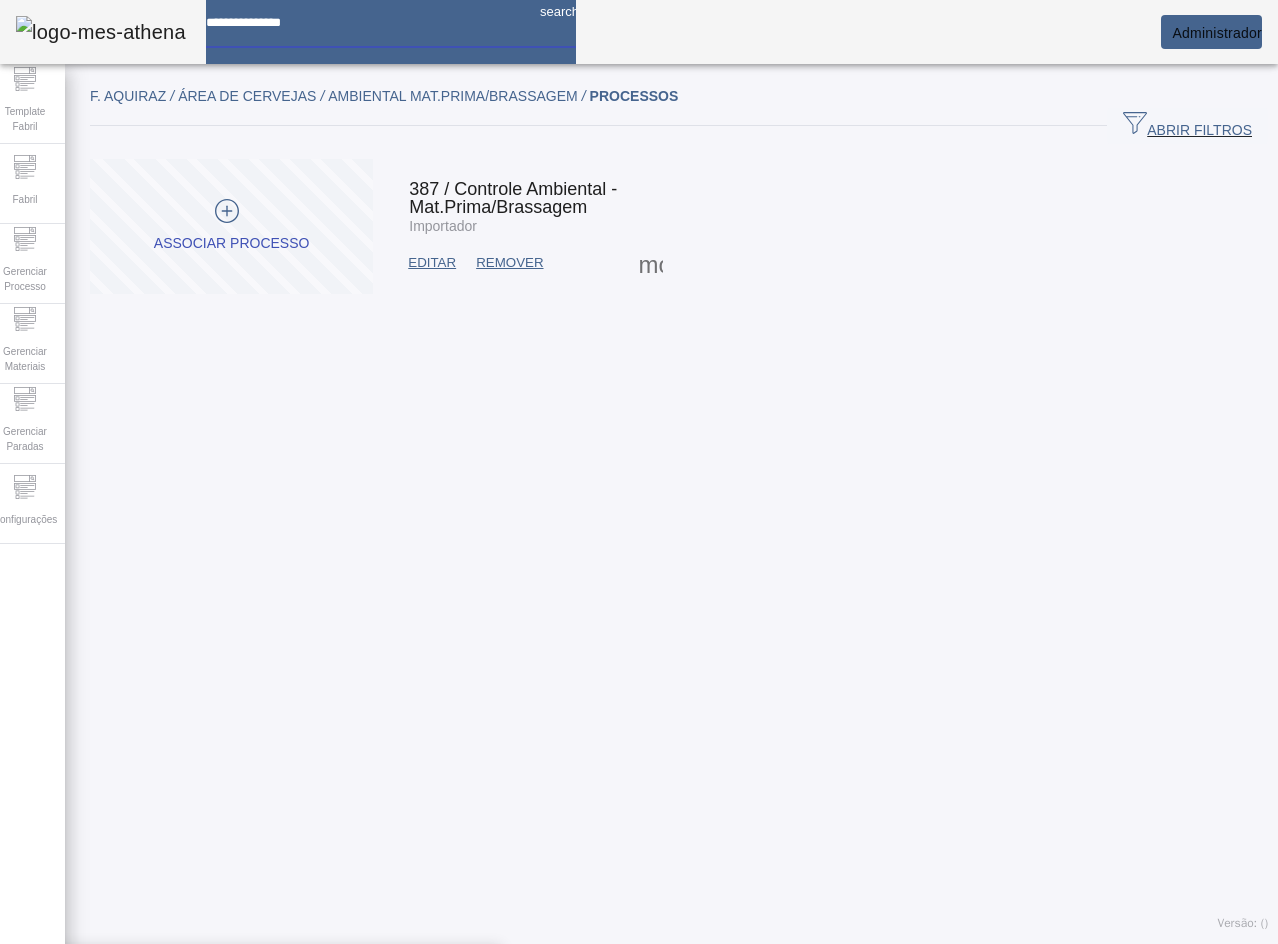 click at bounding box center (365, 15) 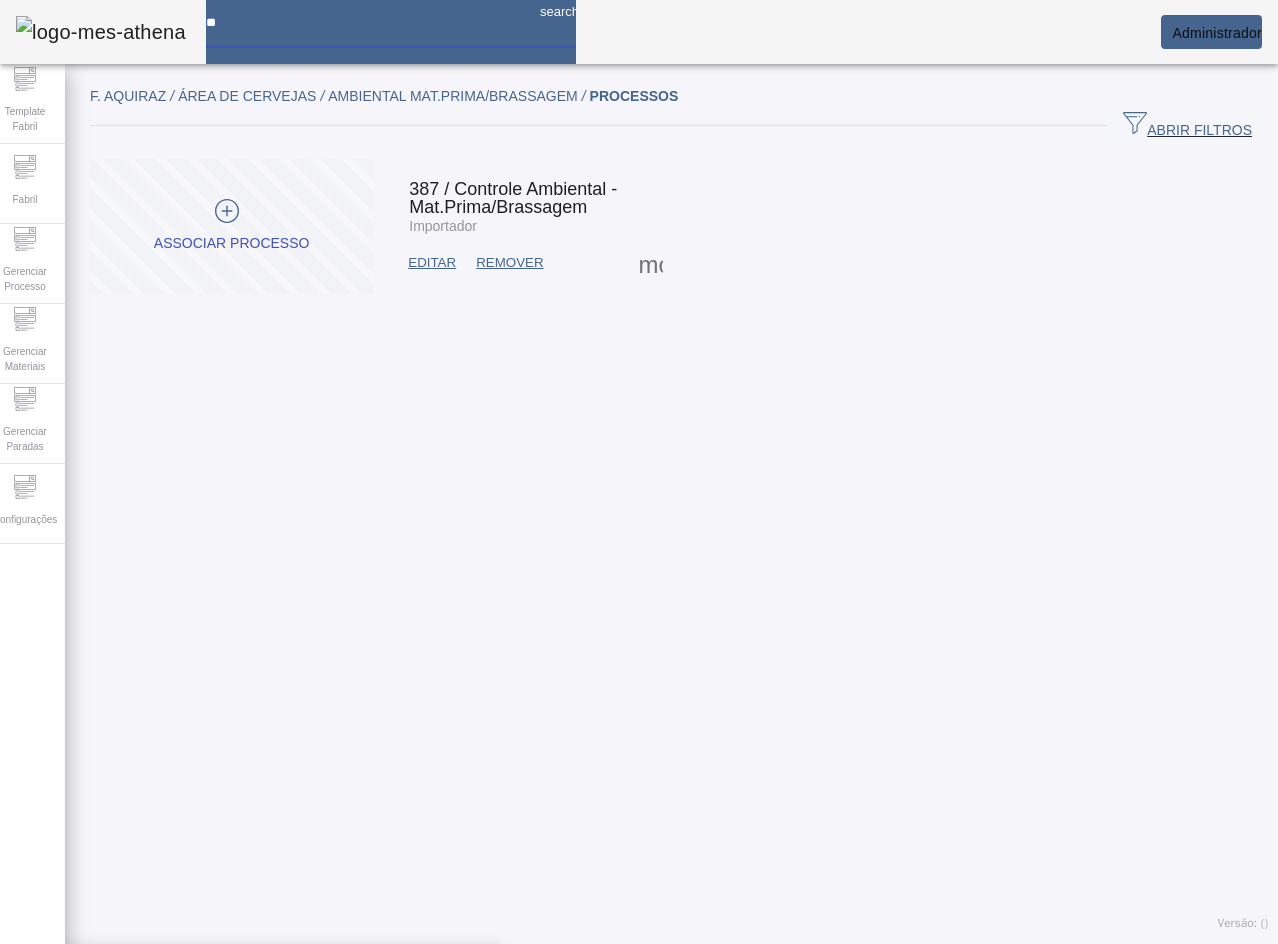 type on "*" 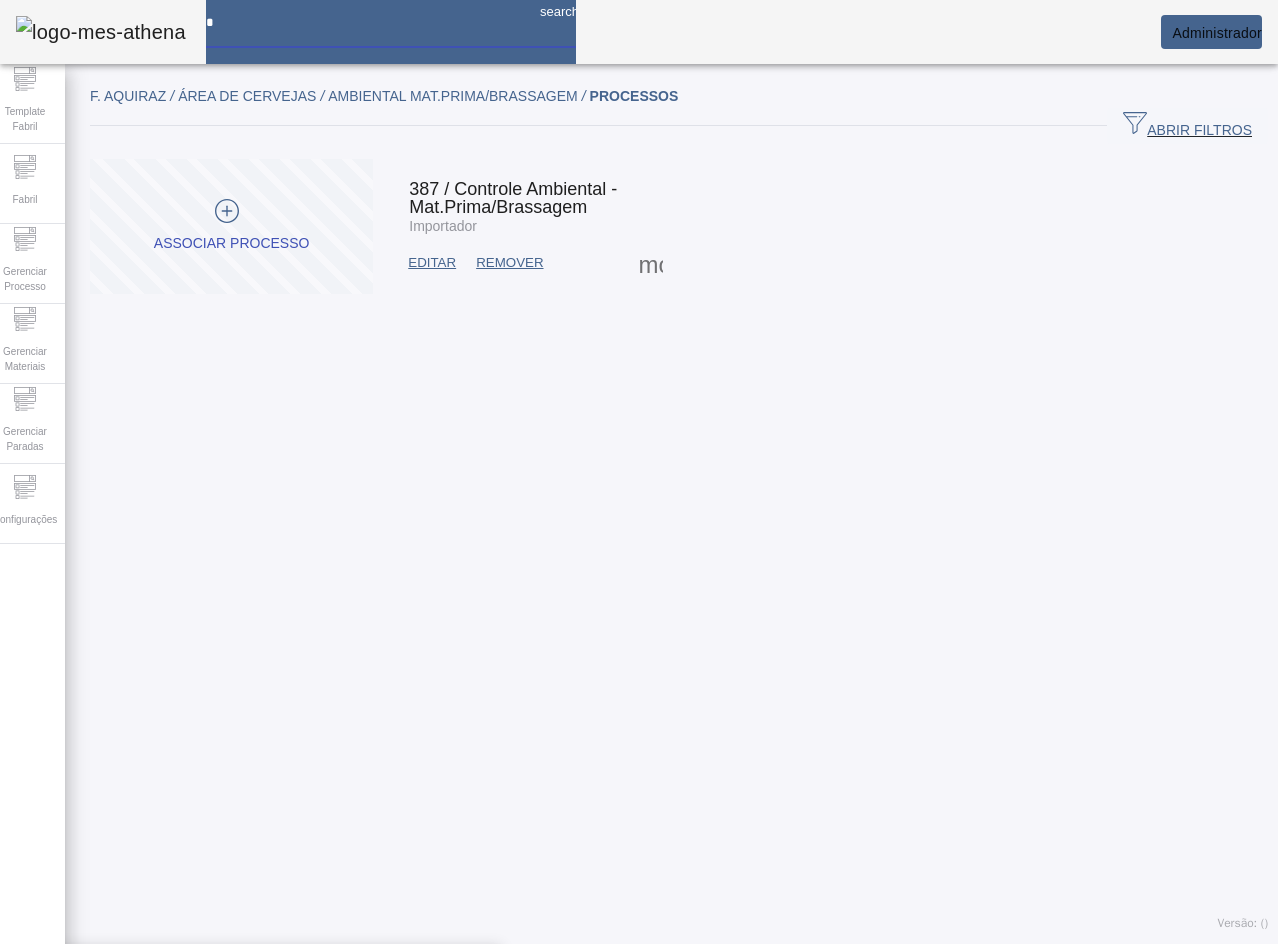 type 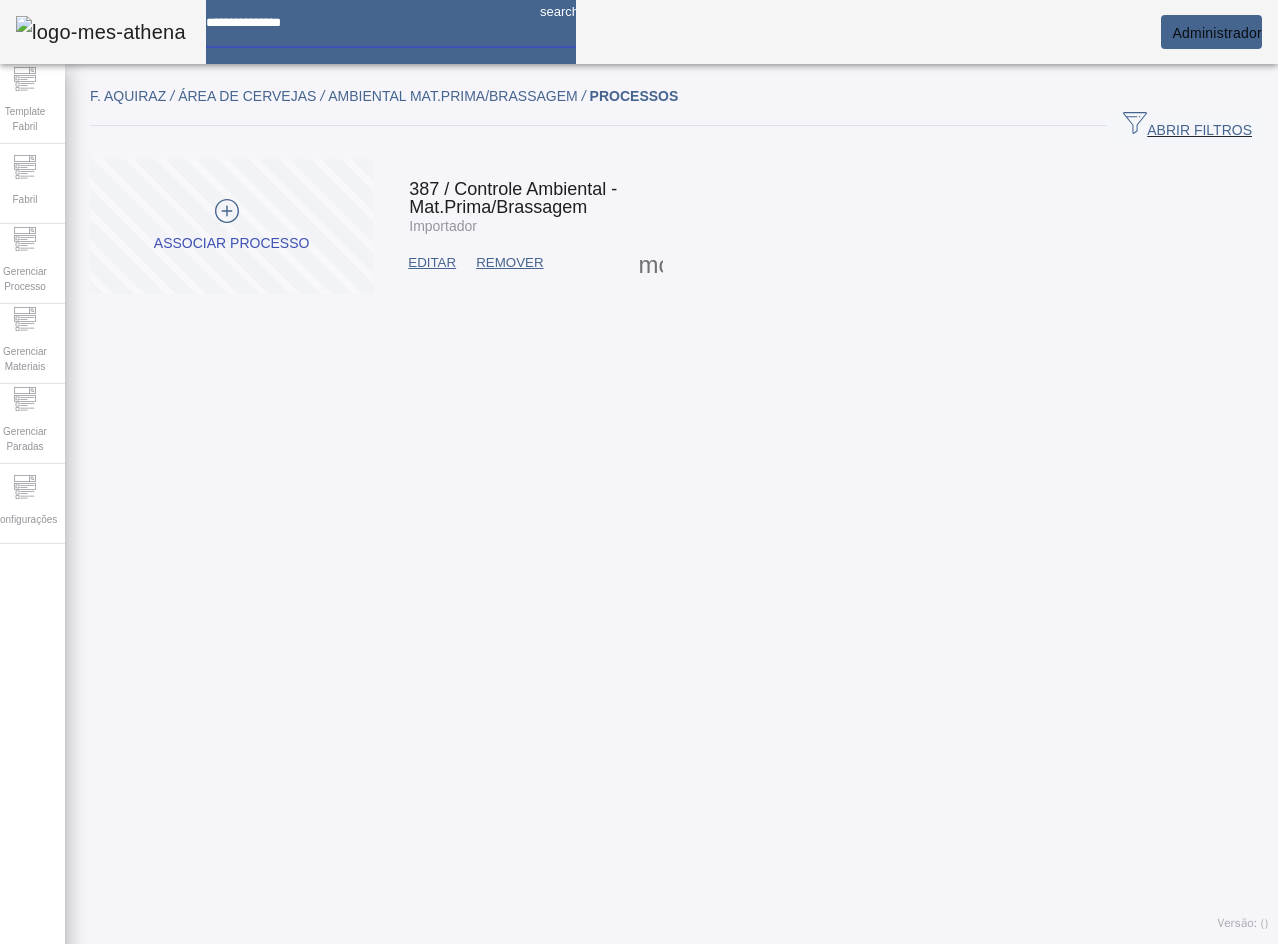 click on "[STATE] [STATE] / Área de Cervejas / Ambiental Mat.Prima/Brassagem / PROCESSOS ABRIR FILTROS Pesquise por código ou descrição LIMPAR FILTRAR ASSOCIAR PROCESSO [NUMBER] / Controle Ambiental - Mat.Prima/Brassagem Importador EDITAR REMOVER more_vert Versão: ()" 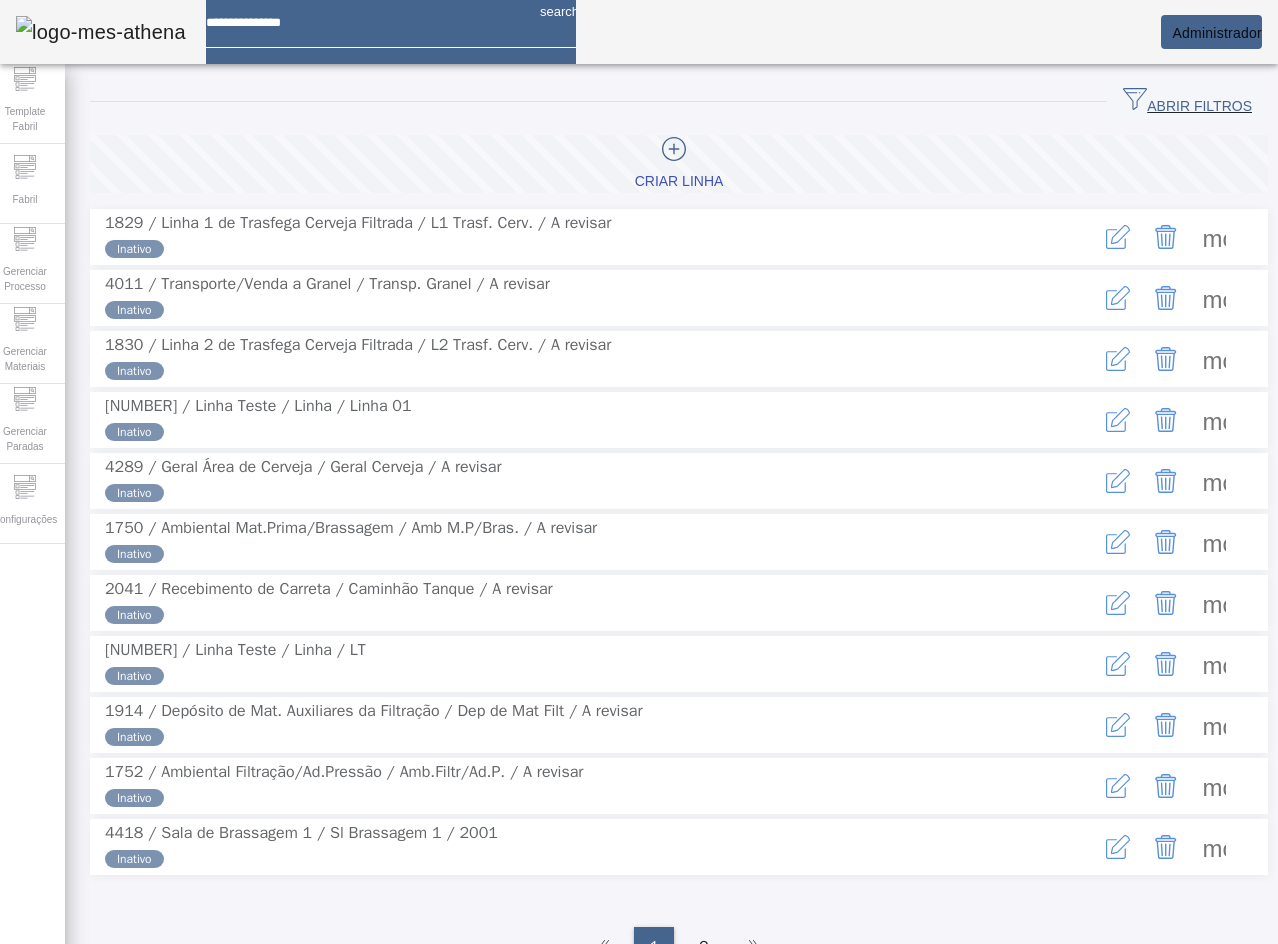 click at bounding box center (1214, 298) 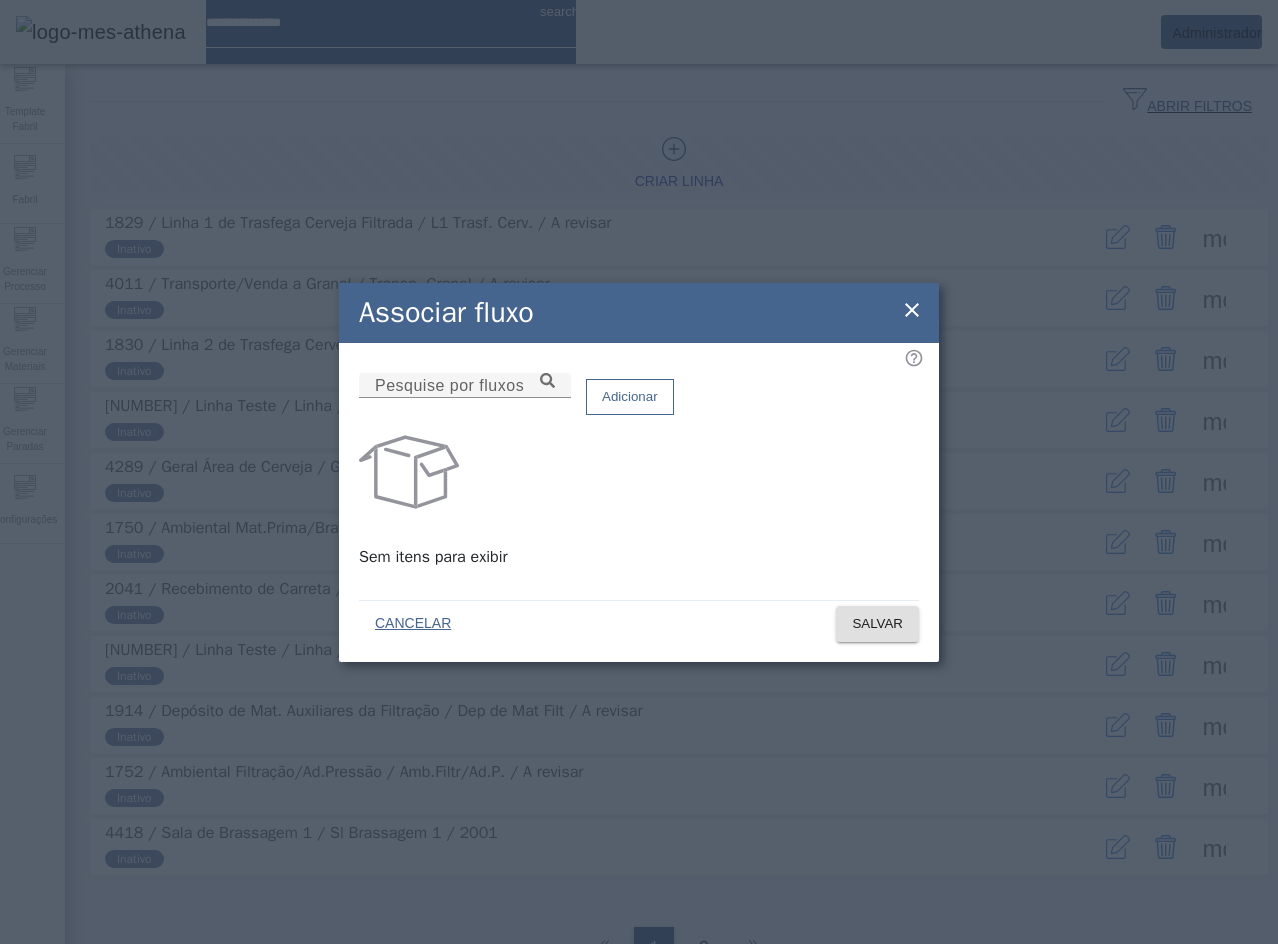click 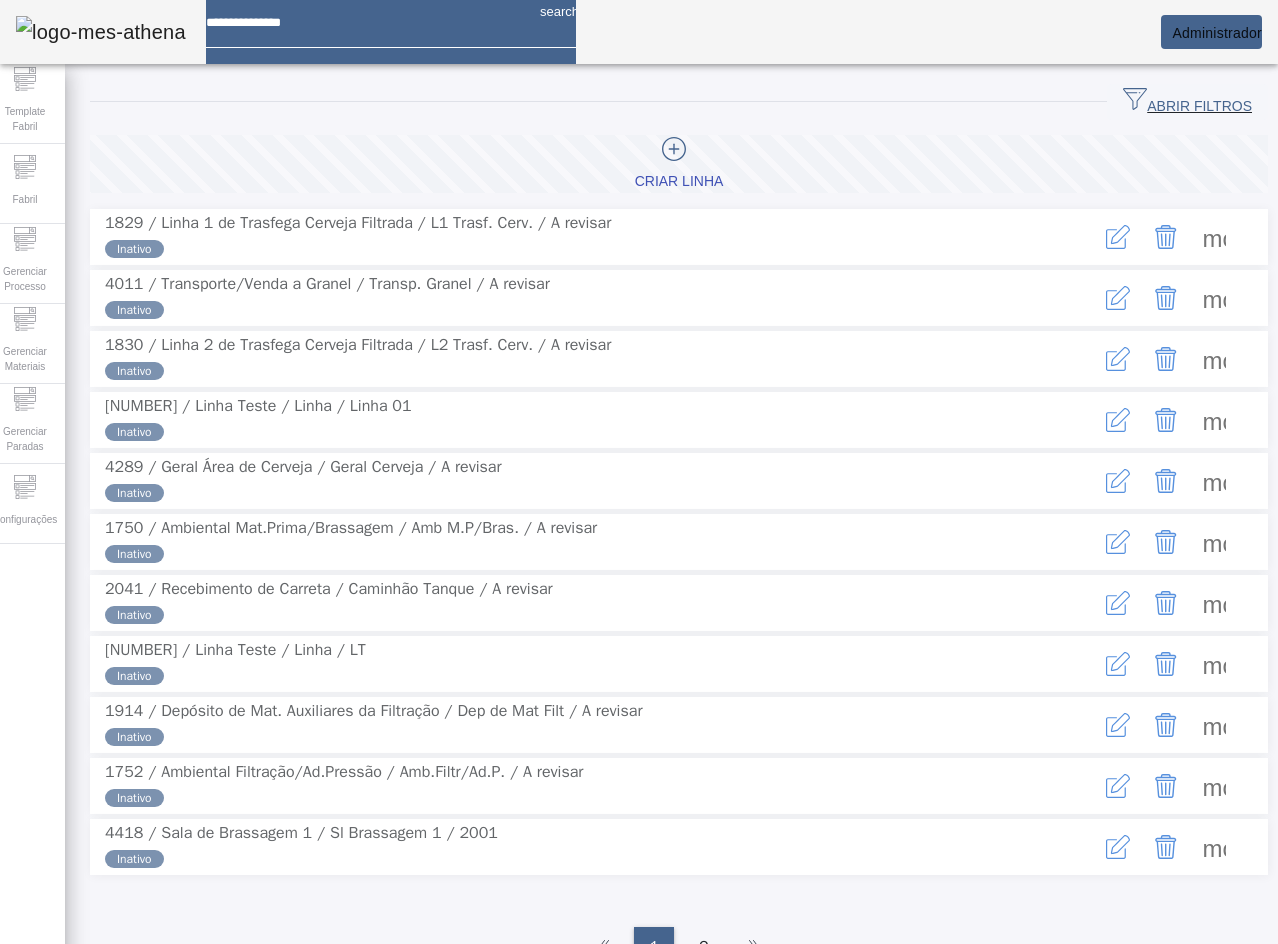 click at bounding box center (1214, 359) 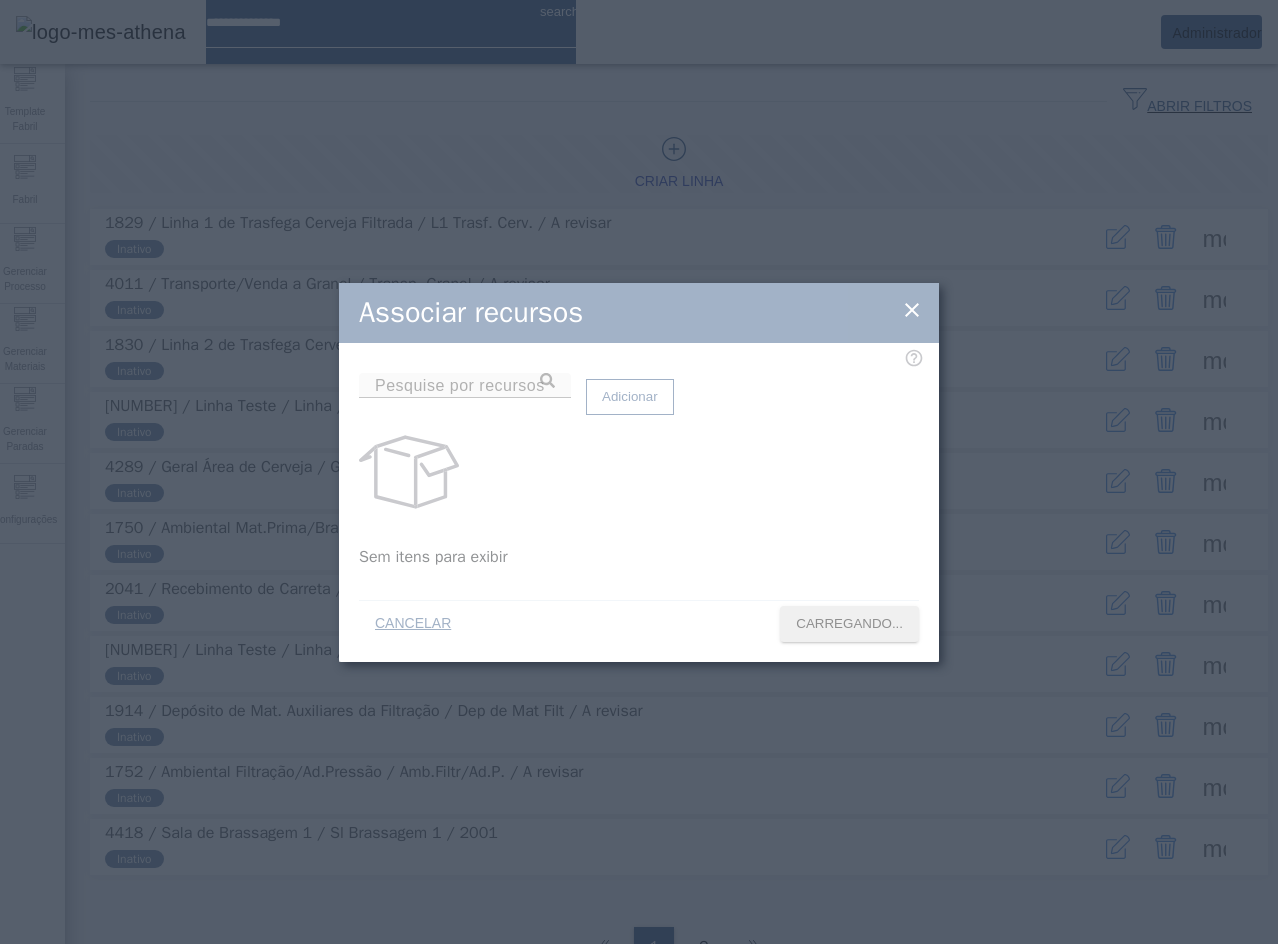 click 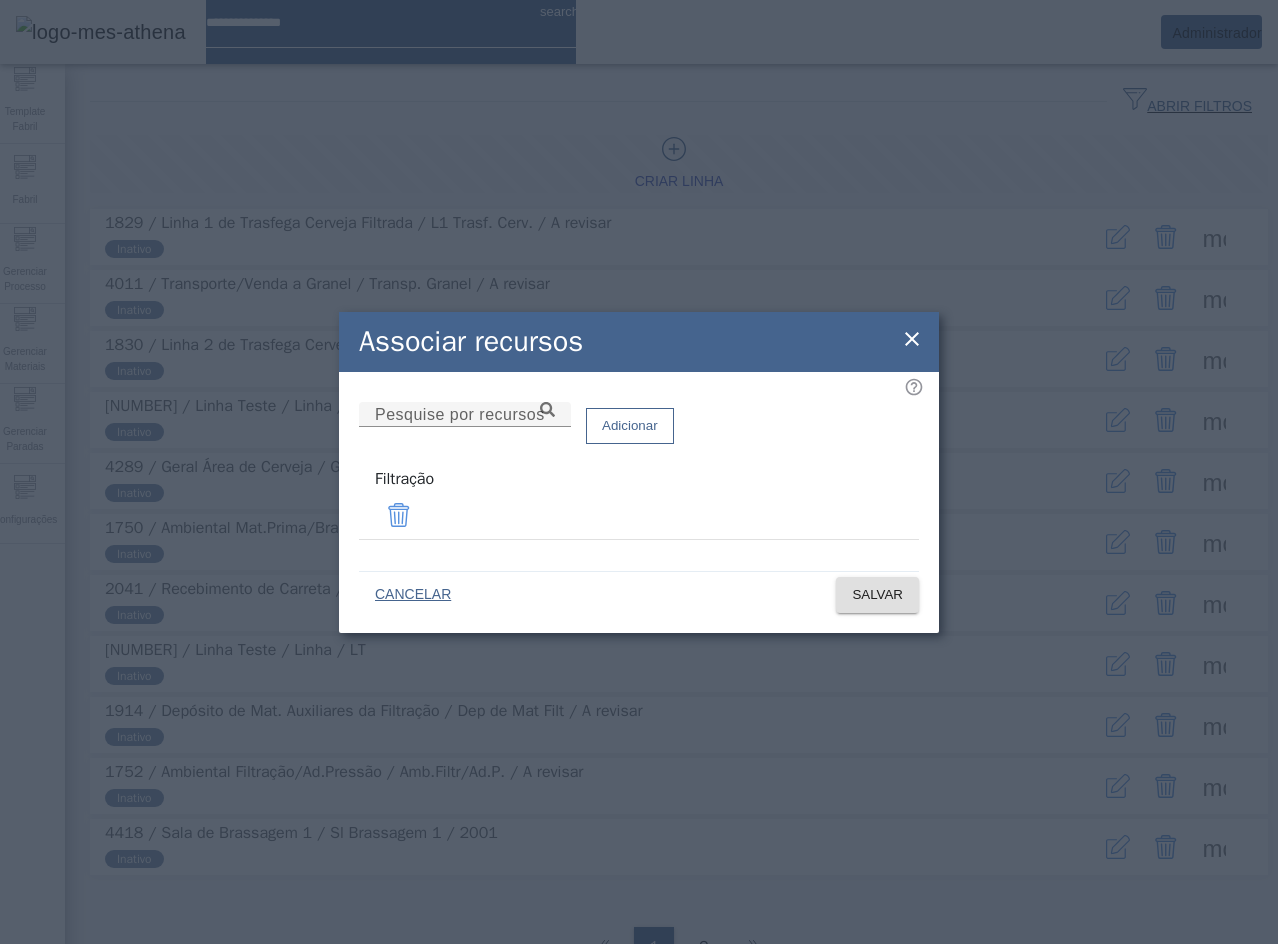 click on "Associar recursos Pesquise por recursos  Adicionar   Filtração  CANCELAR SALVAR" 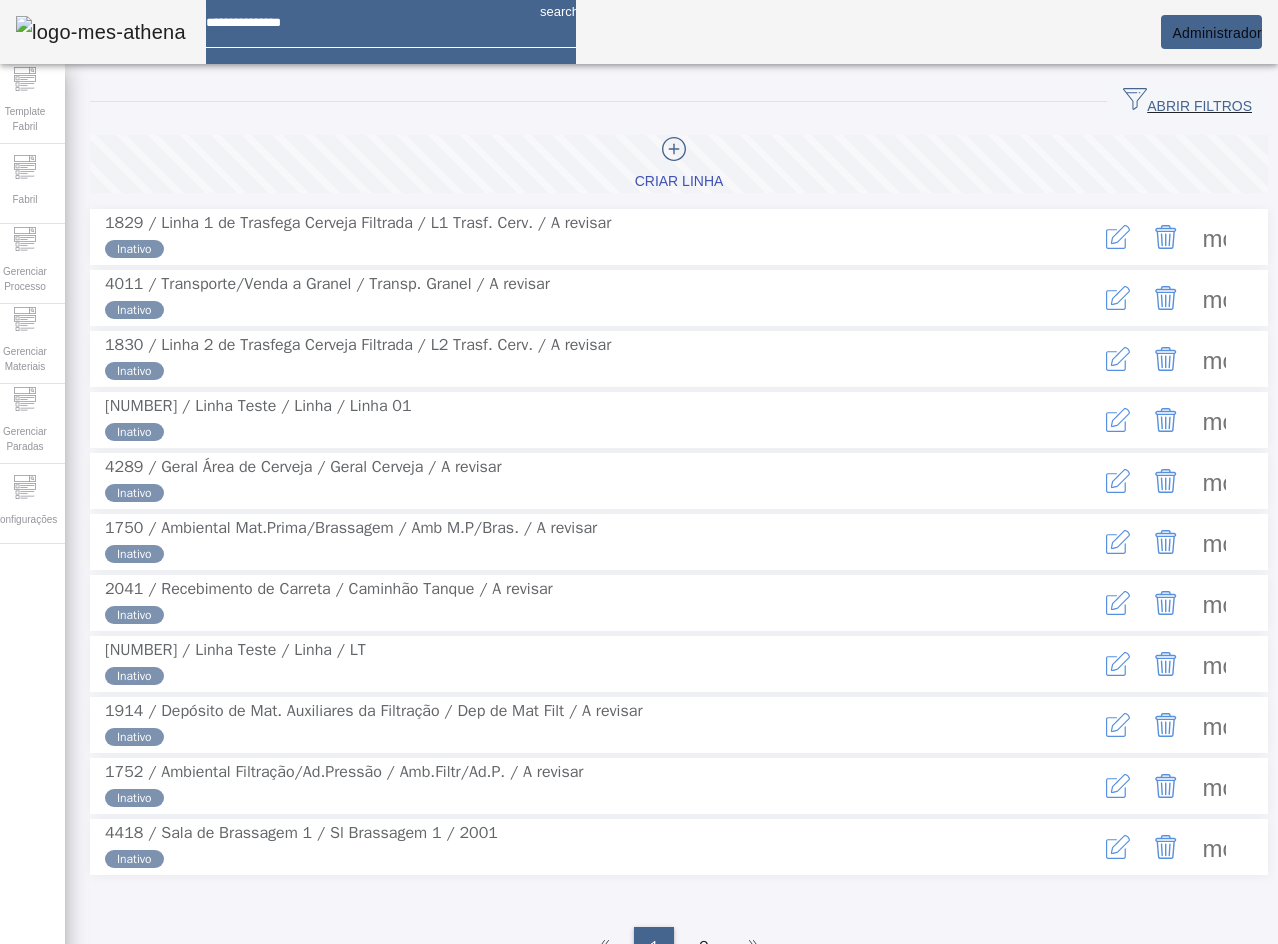 click at bounding box center (1214, 359) 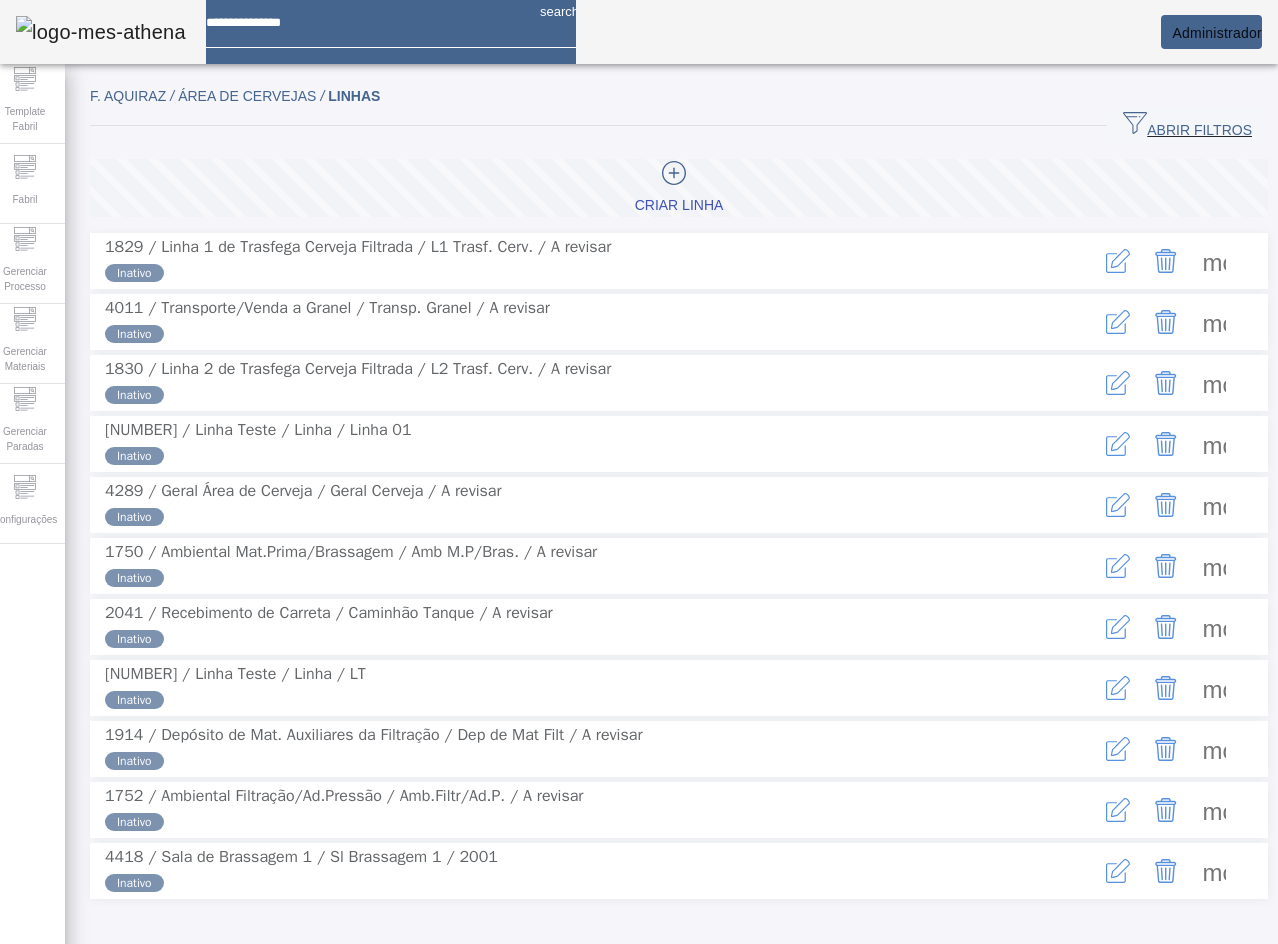 click on "PROCESSOS" at bounding box center [66, 1072] 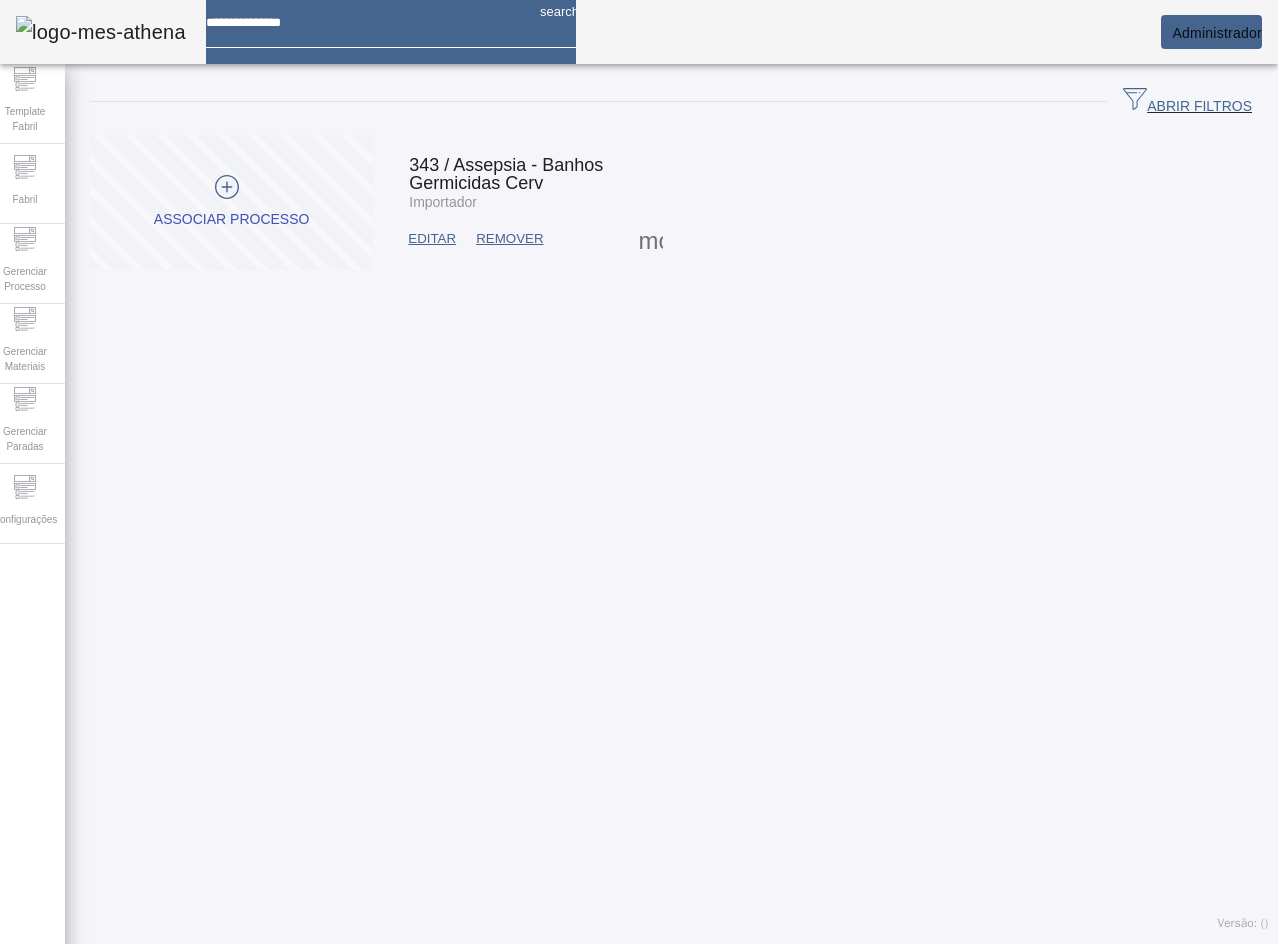 drag, startPoint x: 319, startPoint y: 88, endPoint x: 243, endPoint y: 71, distance: 77.87811 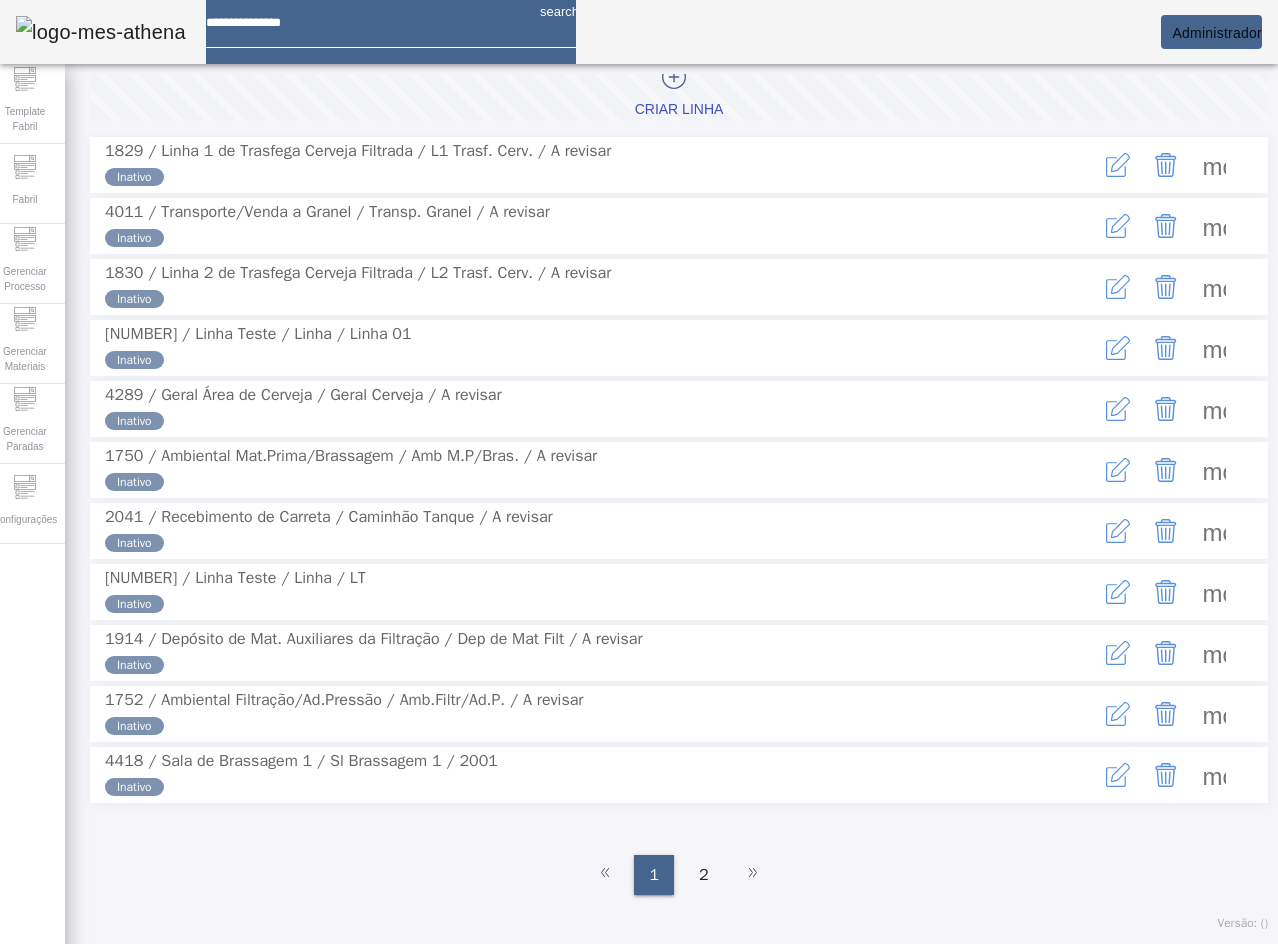 scroll, scrollTop: 206, scrollLeft: 0, axis: vertical 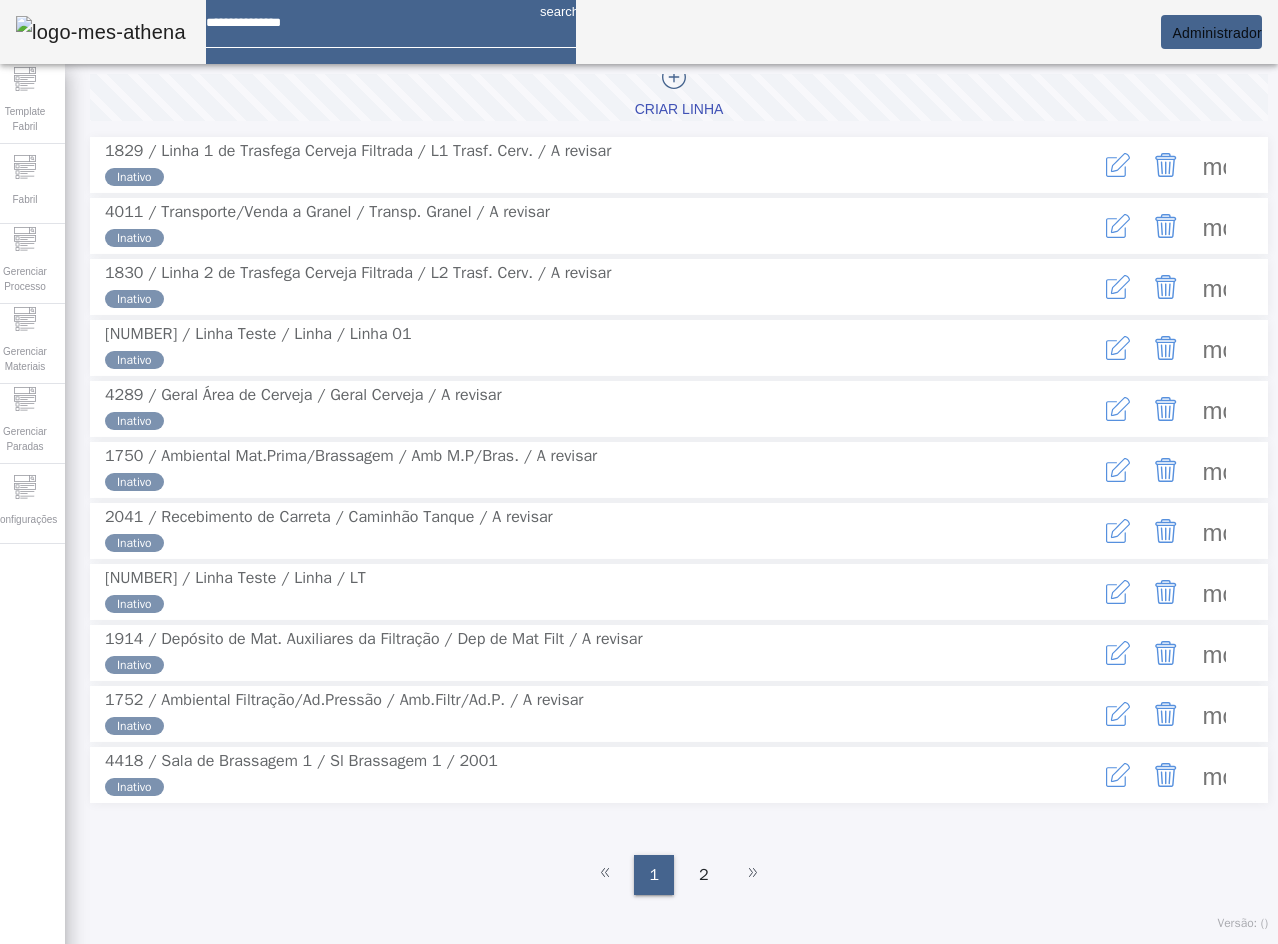 click 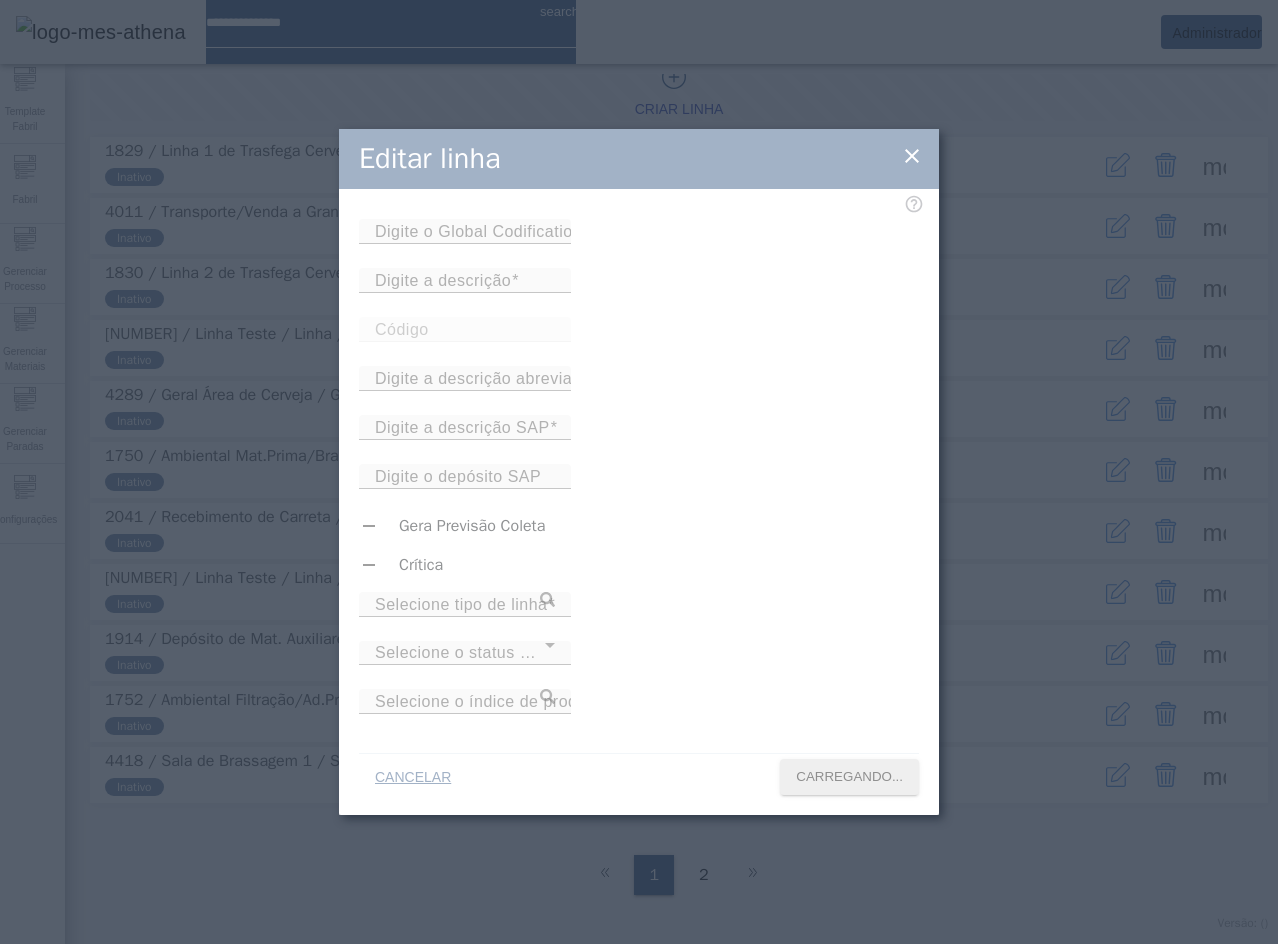 type on "**********" 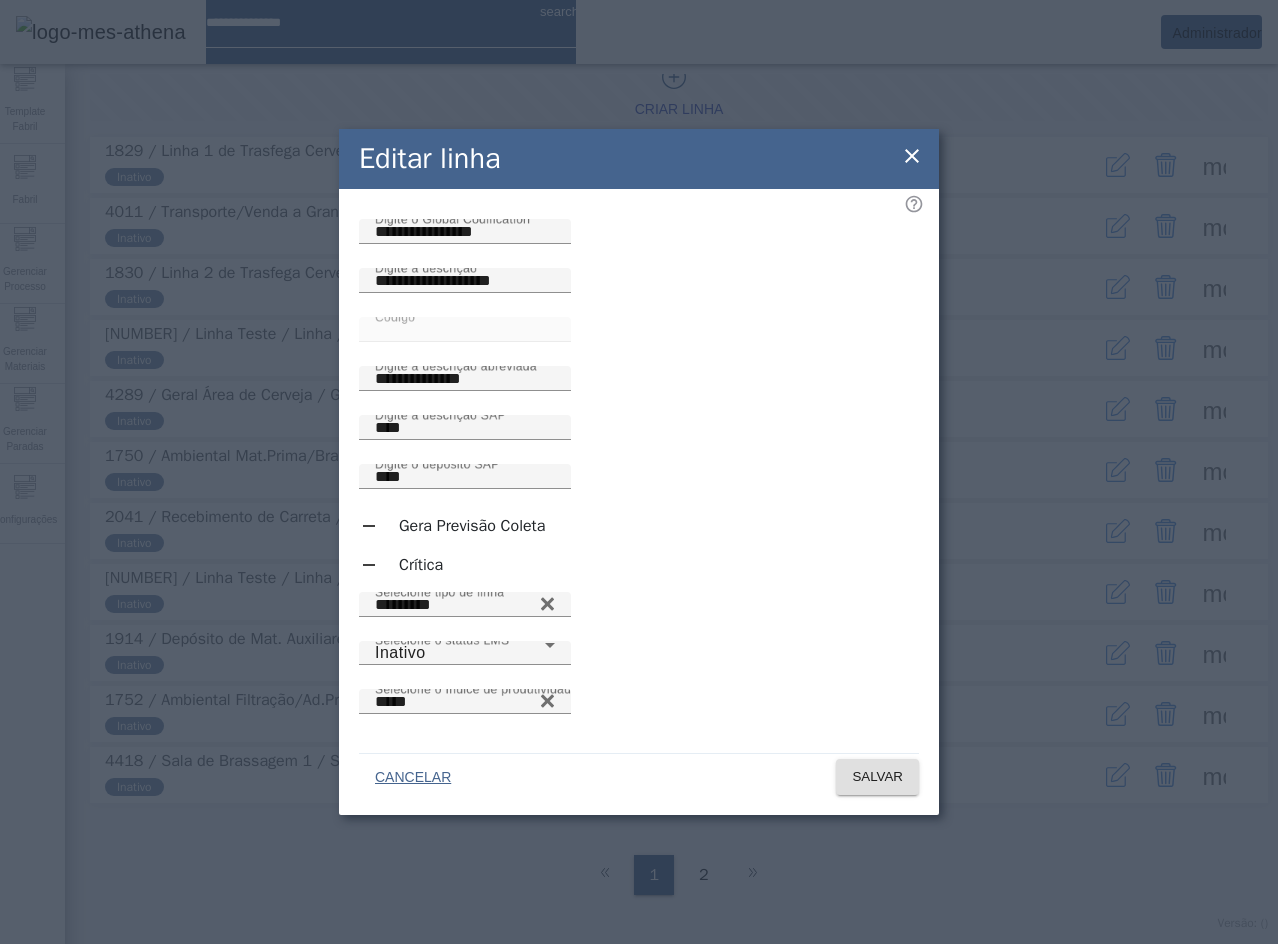 click on "Editar linha" 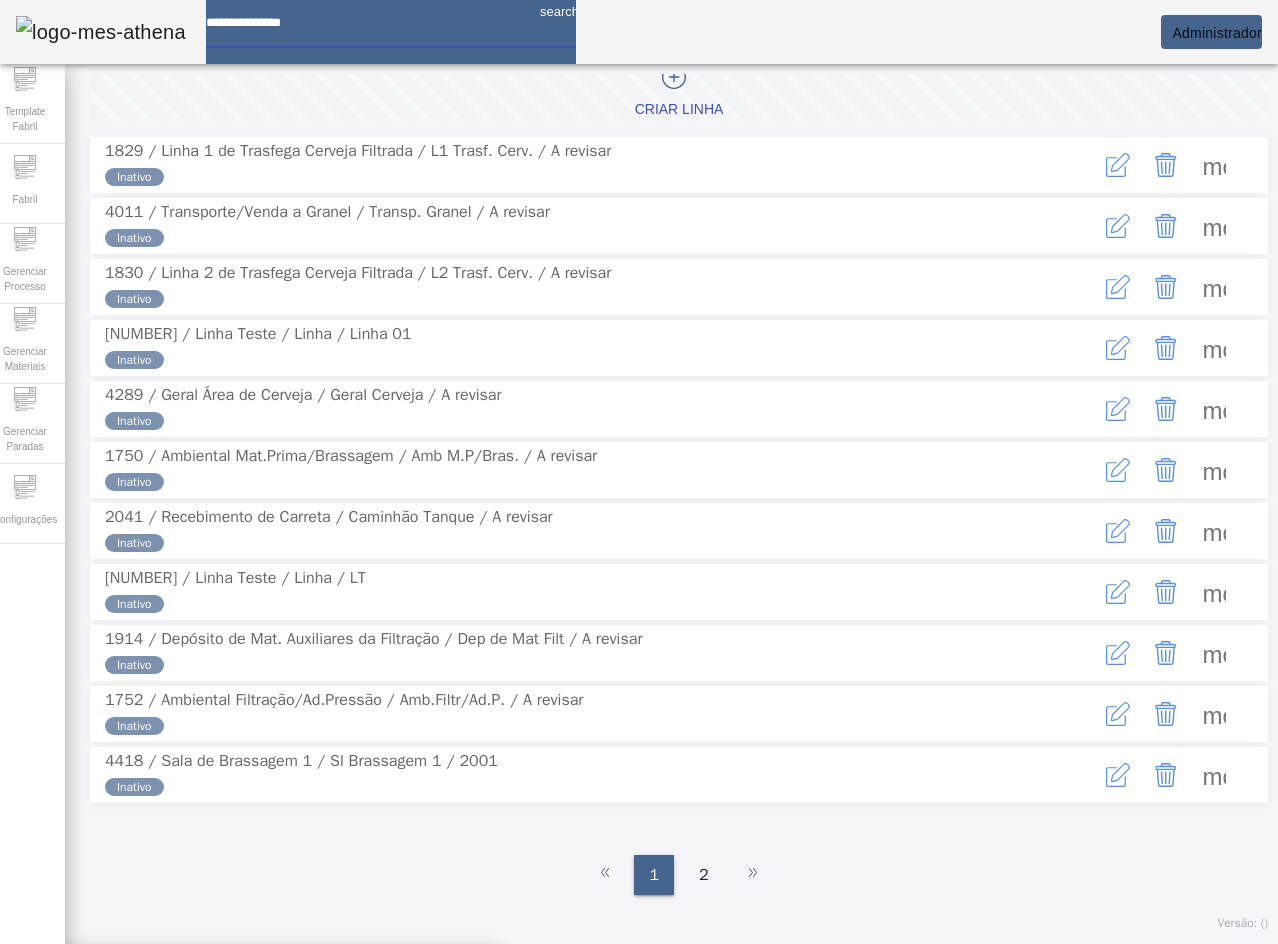click at bounding box center (365, 15) 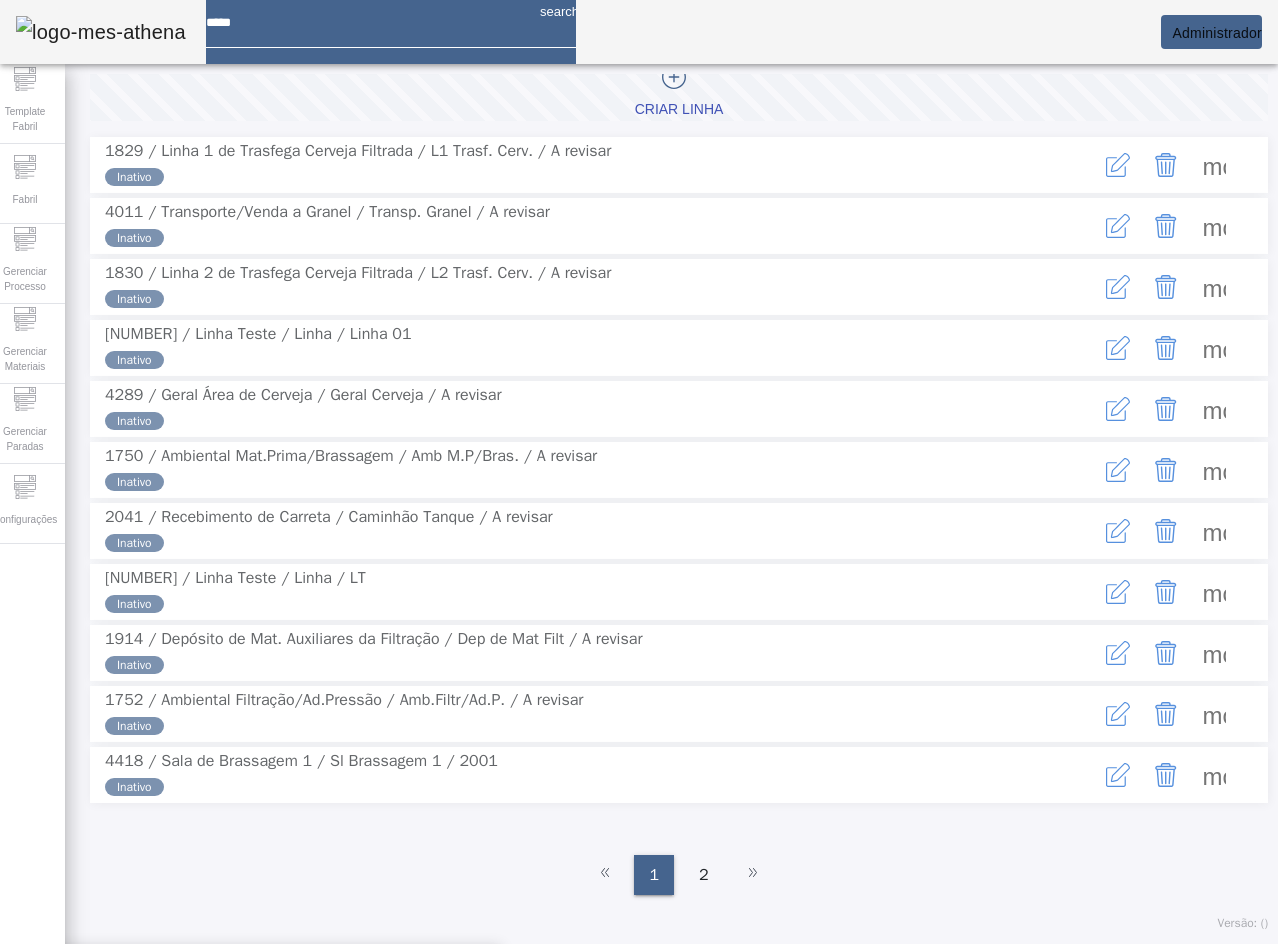 click on "Gerenciar Materiais > Gerenciar Resultante > Resultante" at bounding box center (231, 1023) 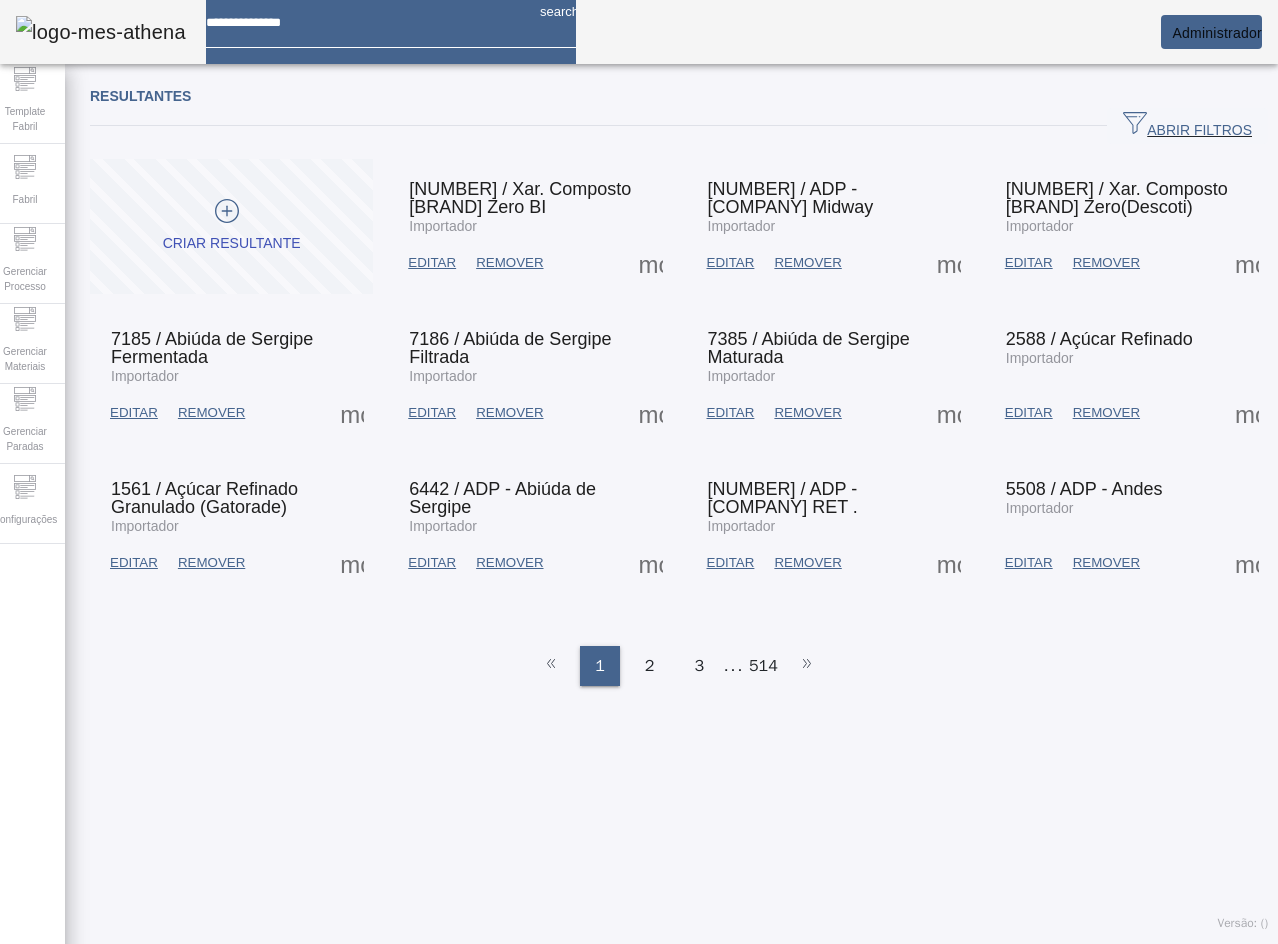 click on "EDITAR" at bounding box center [432, 263] 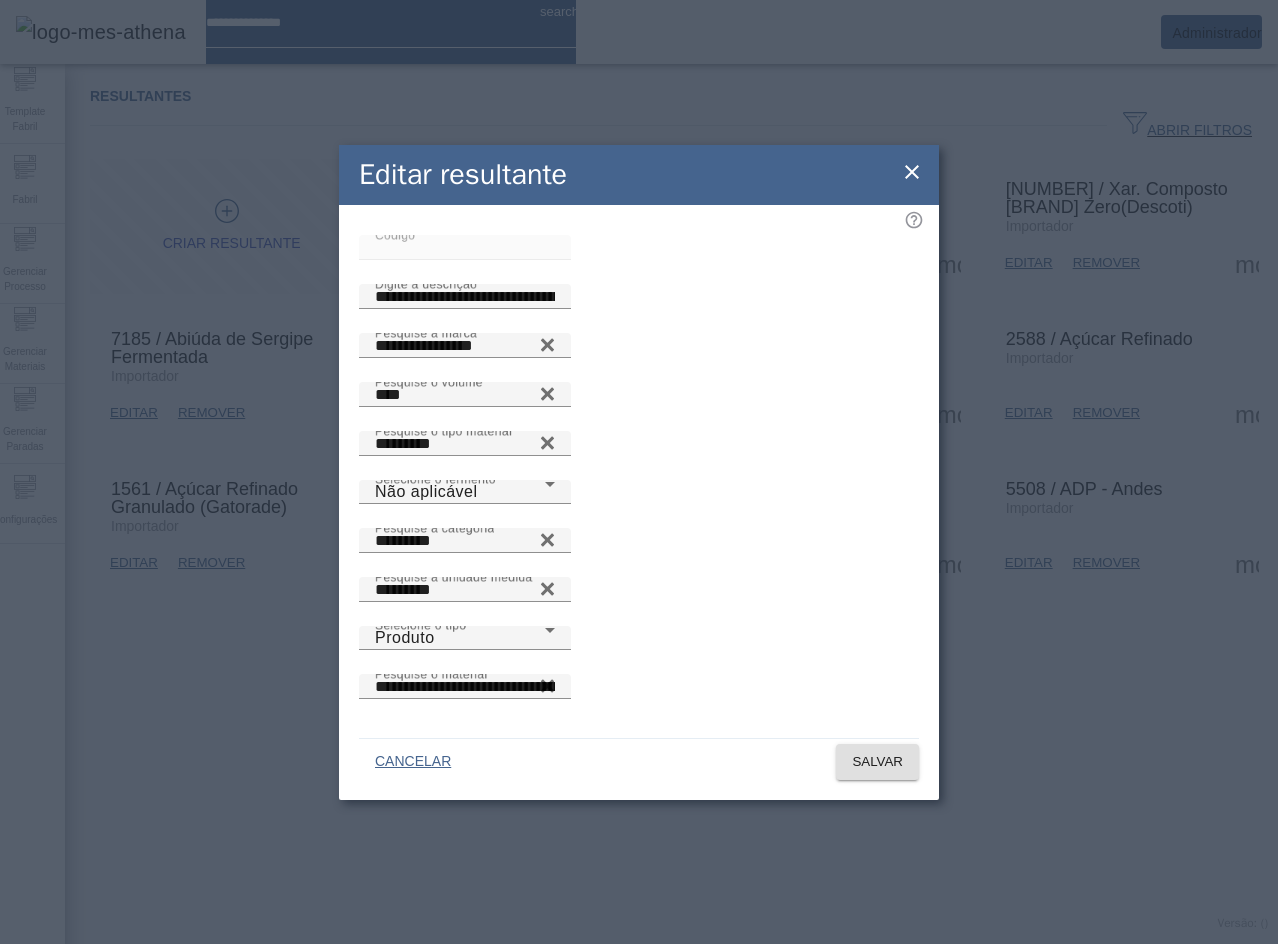 click 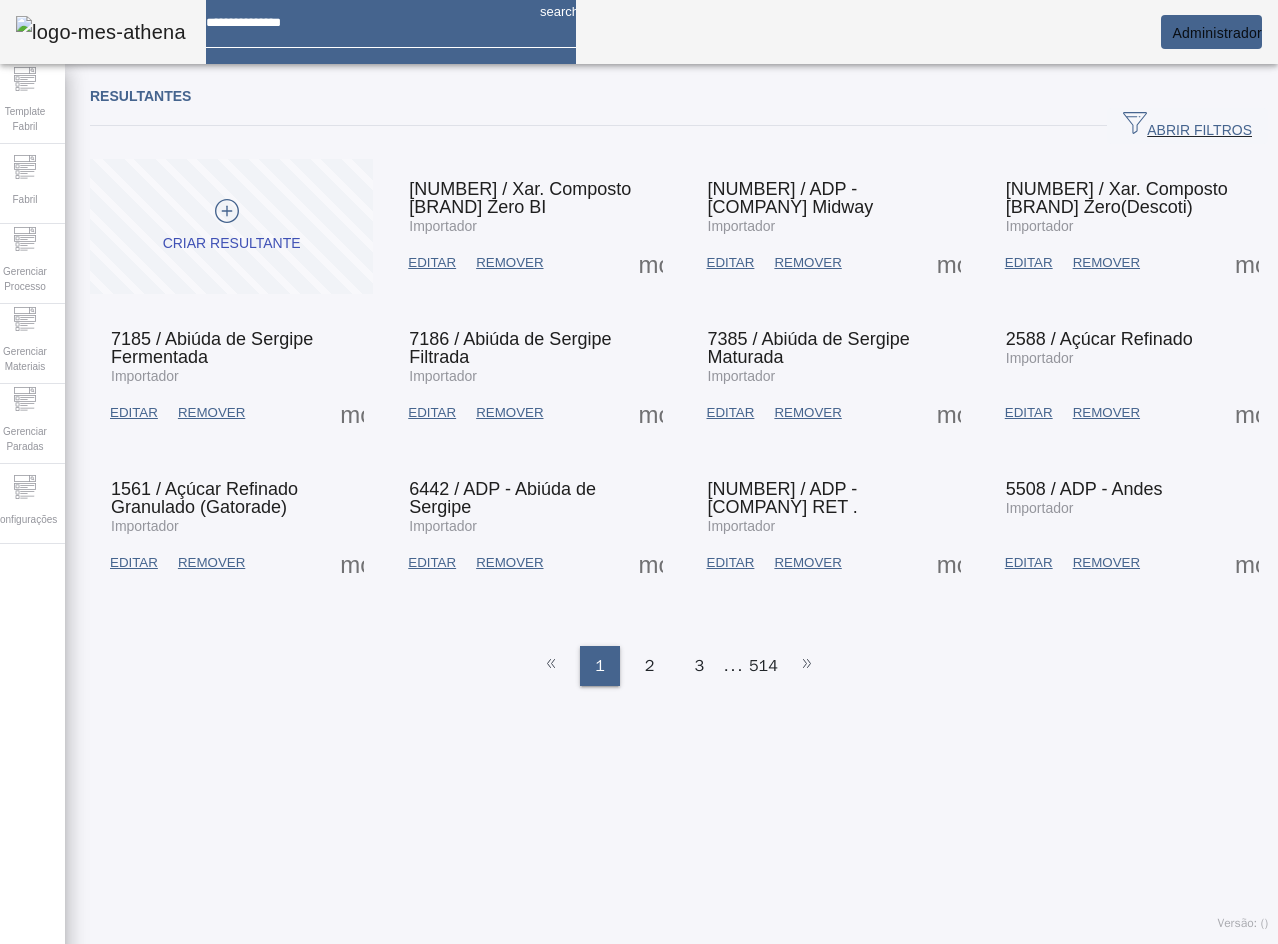 click at bounding box center [651, 413] 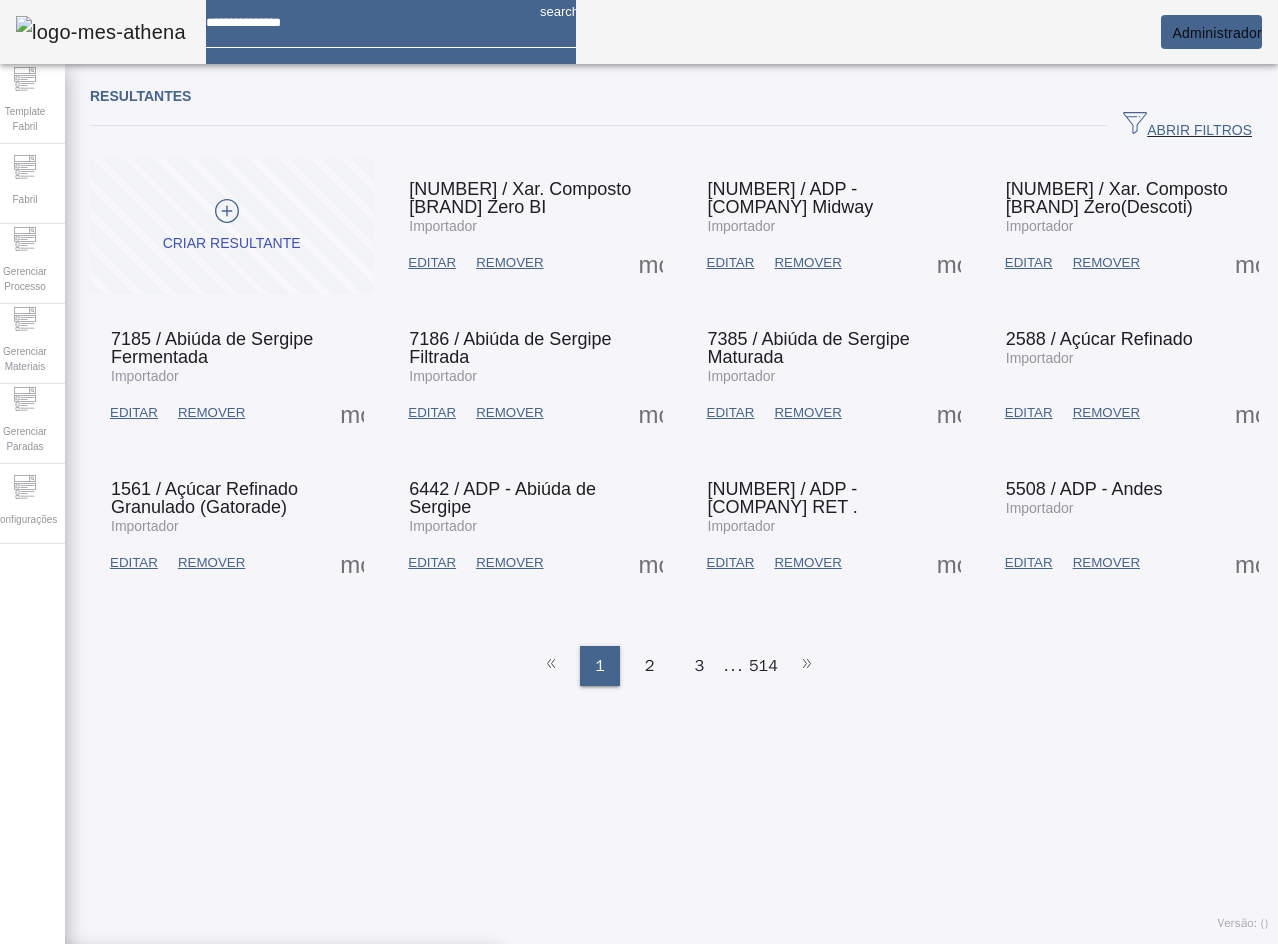 click on "Template Fabril > Equipamento > Tipo" at bounding box center (160, 1167) 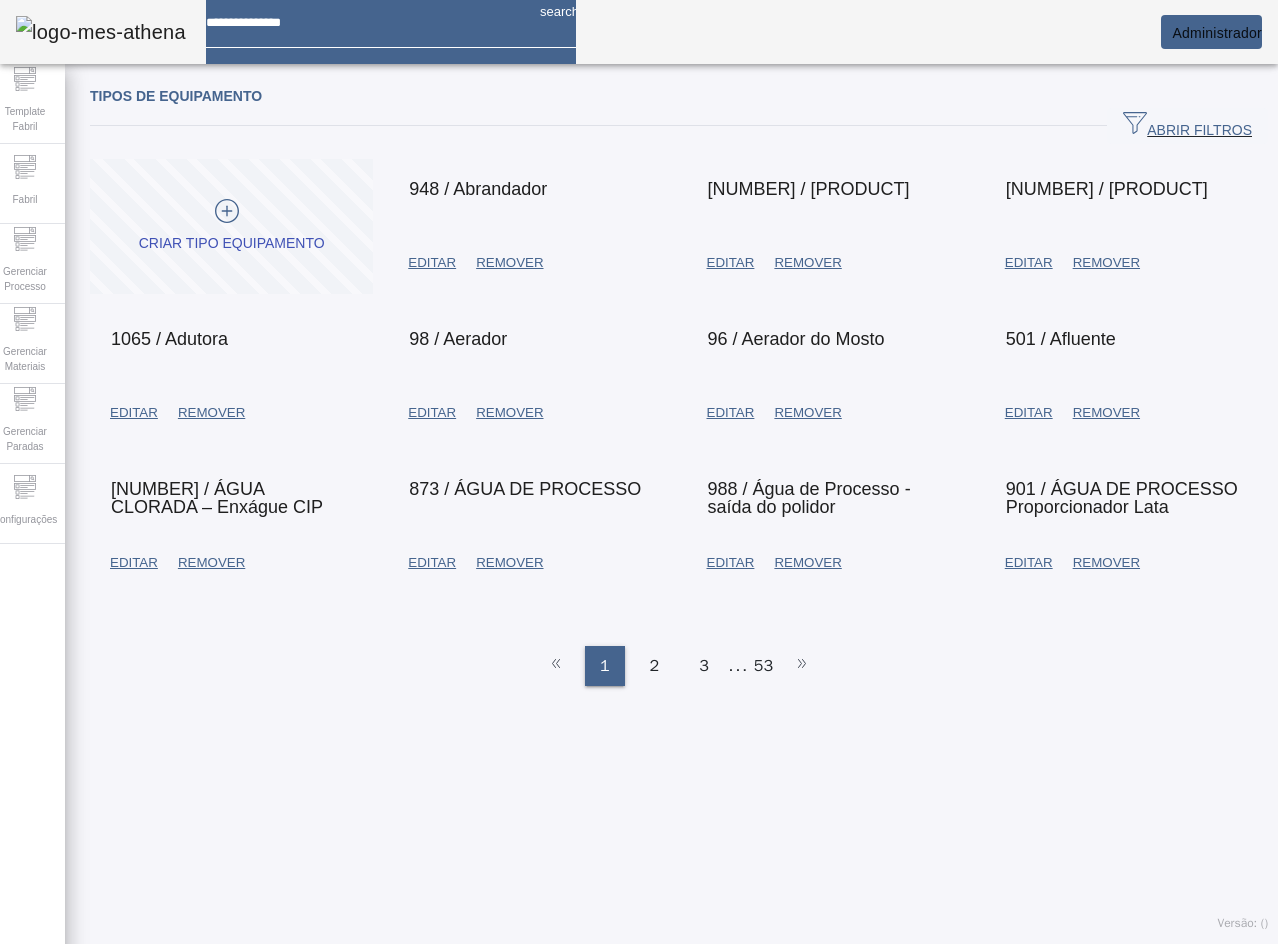 click at bounding box center (432, 263) 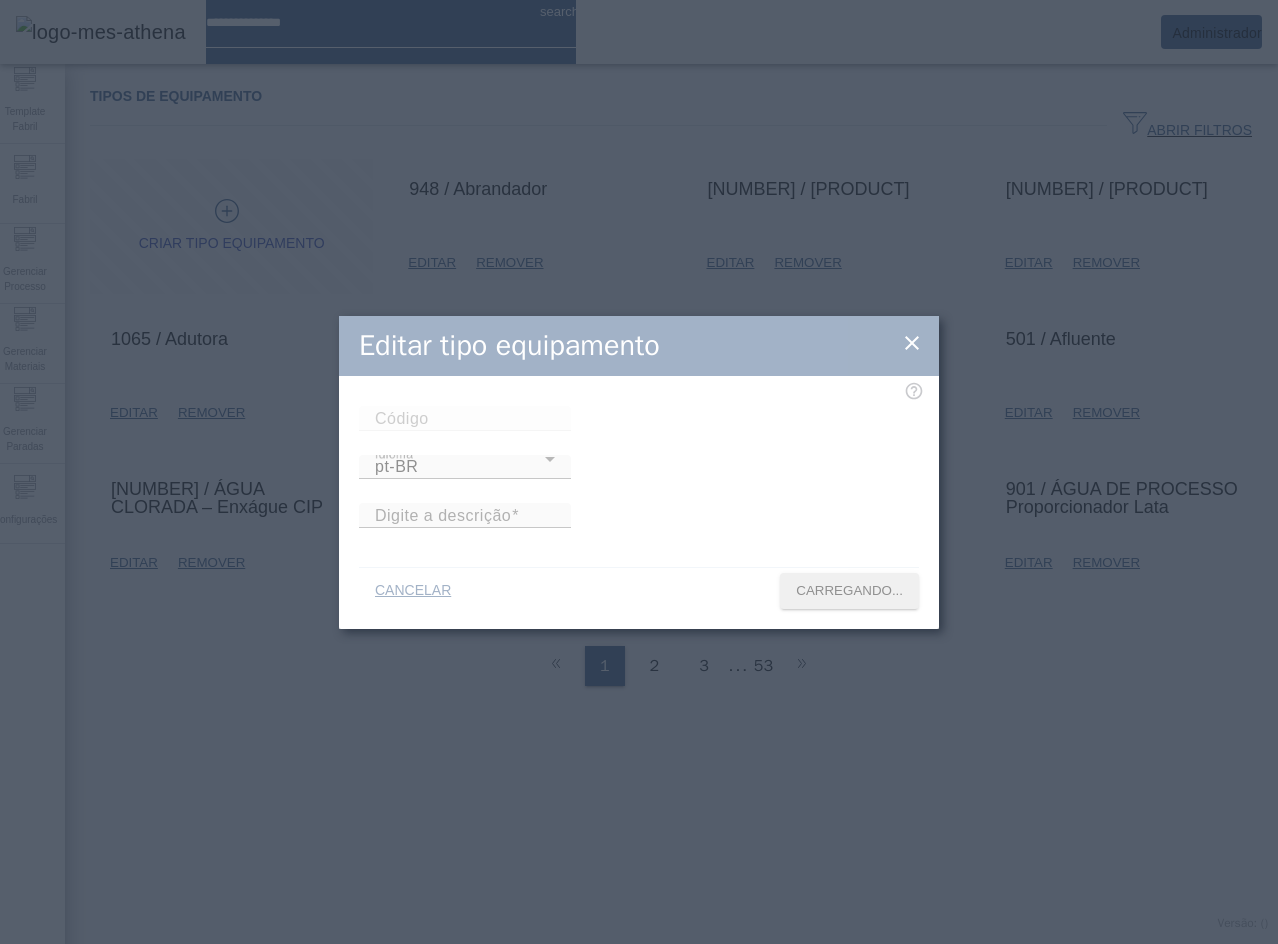 type on "***" 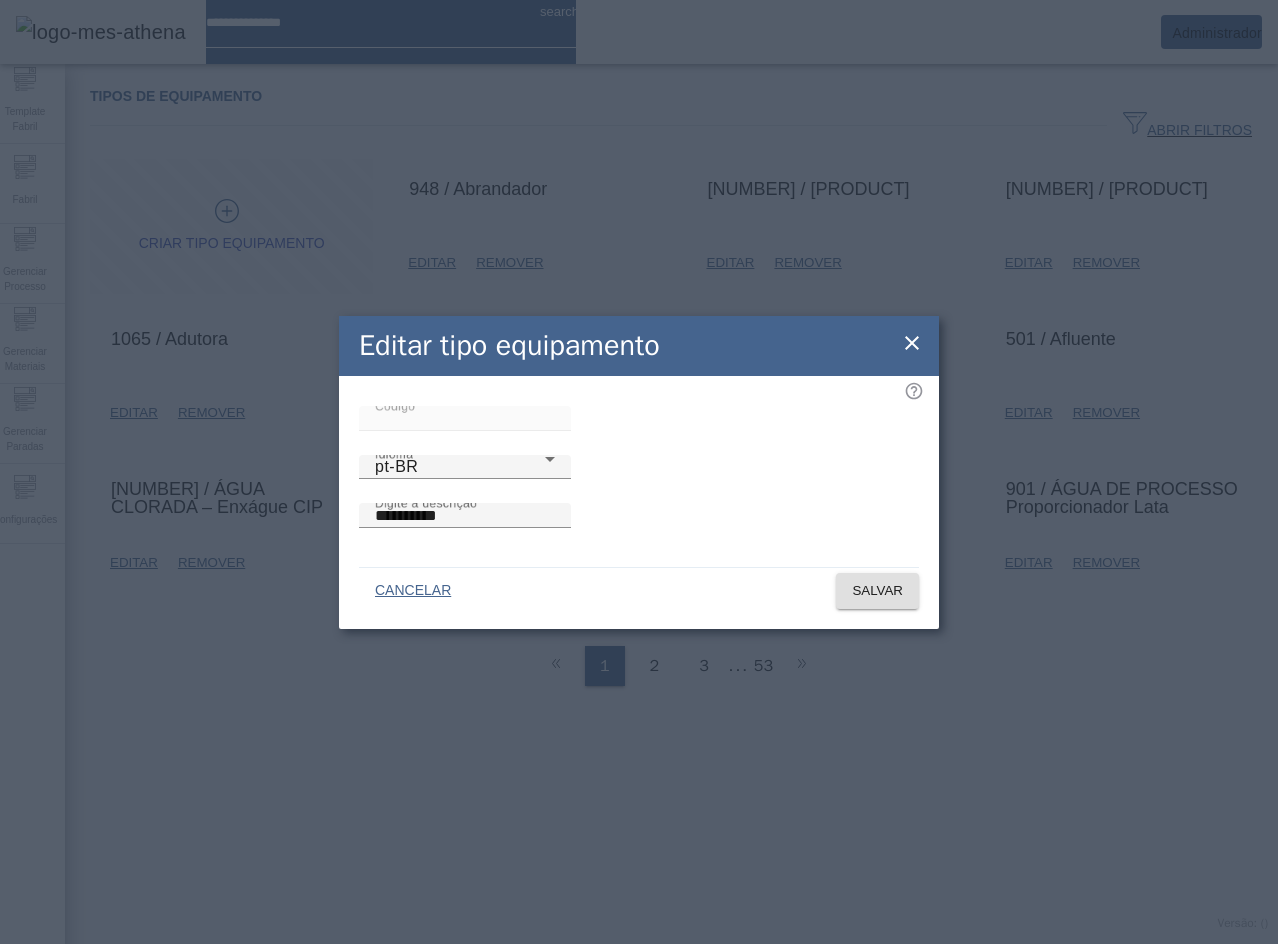 click 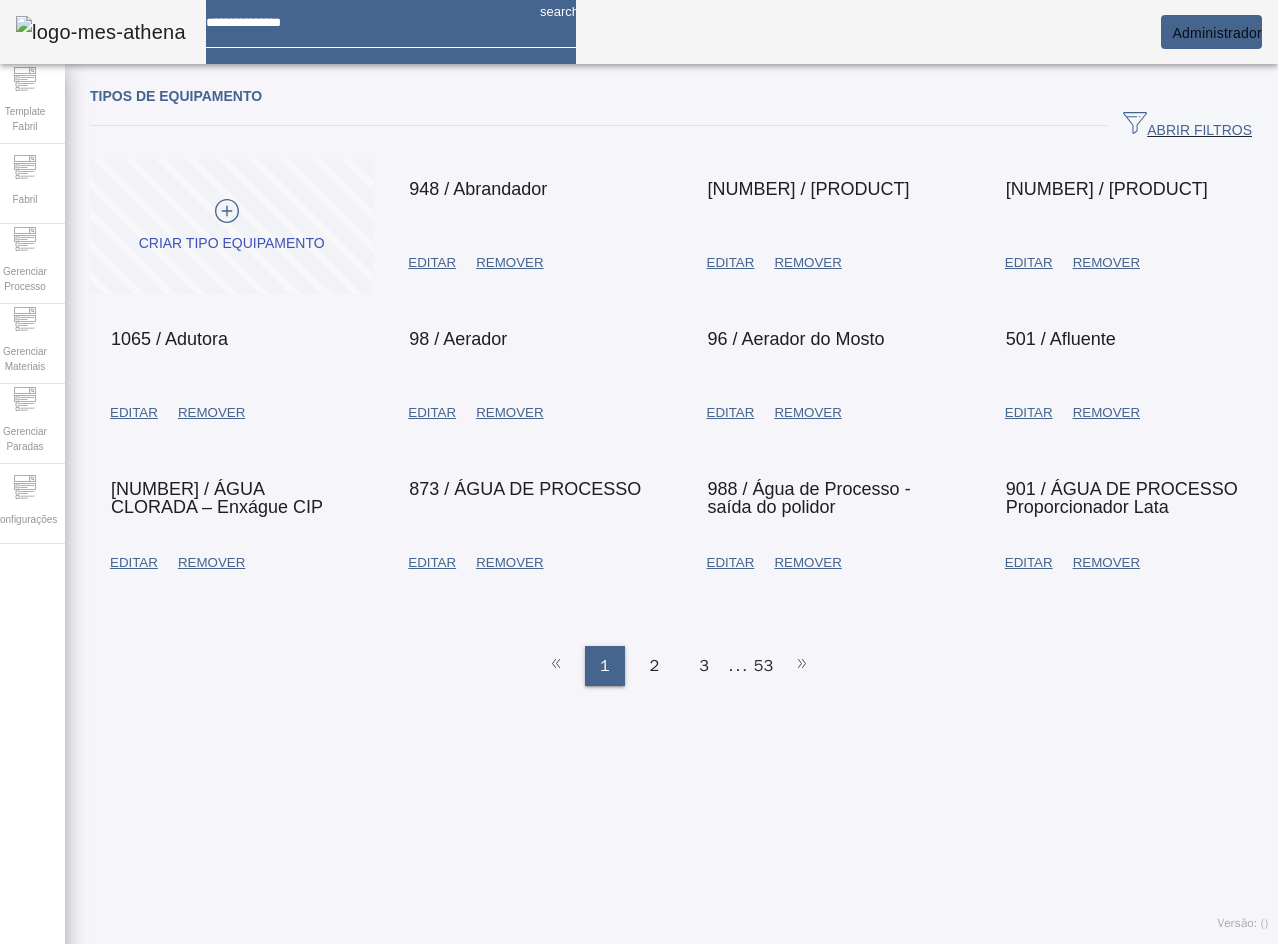 click at bounding box center (365, 15) 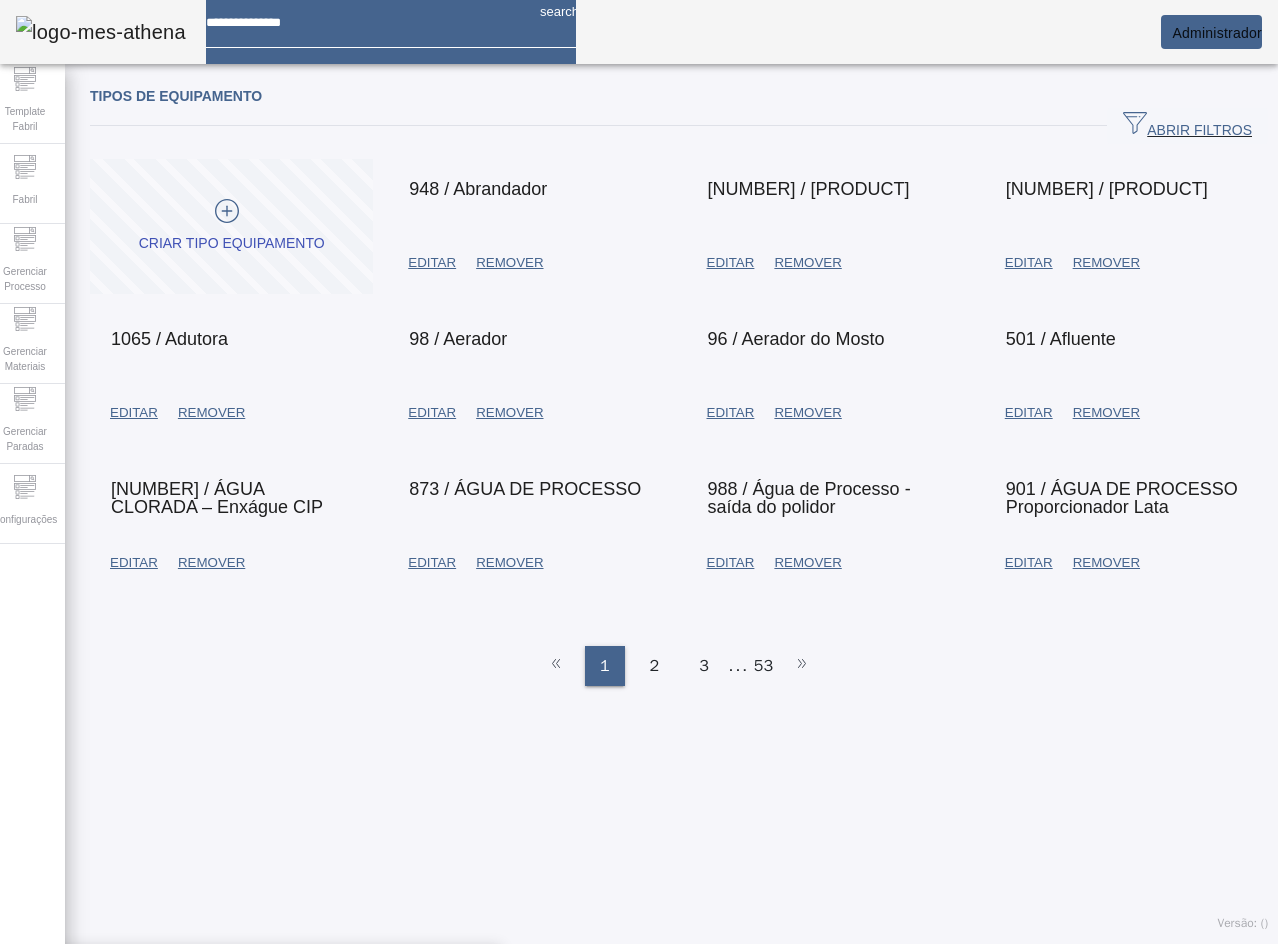 click on "Criar tipo equipamento [NUMBER] / [PRODUCT] EDITAR REMOVER [NUMBER] / [PRODUCT] EDITAR REMOVER [NUMBER] / [PRODUCT] EDITAR REMOVER [NUMBER] / [PRODUCT] EDITAR REMOVER [NUMBER] / [PRODUCT] EDITAR REMOVER [NUMBER] / [PRODUCT] EDITAR REMOVER [NUMBER] / [PRODUCT] EDITAR REMOVER [NUMBER] / [PRODUCT] EDITAR REMOVER [NUMBER] / [PRODUCT] EDITAR REMOVER" 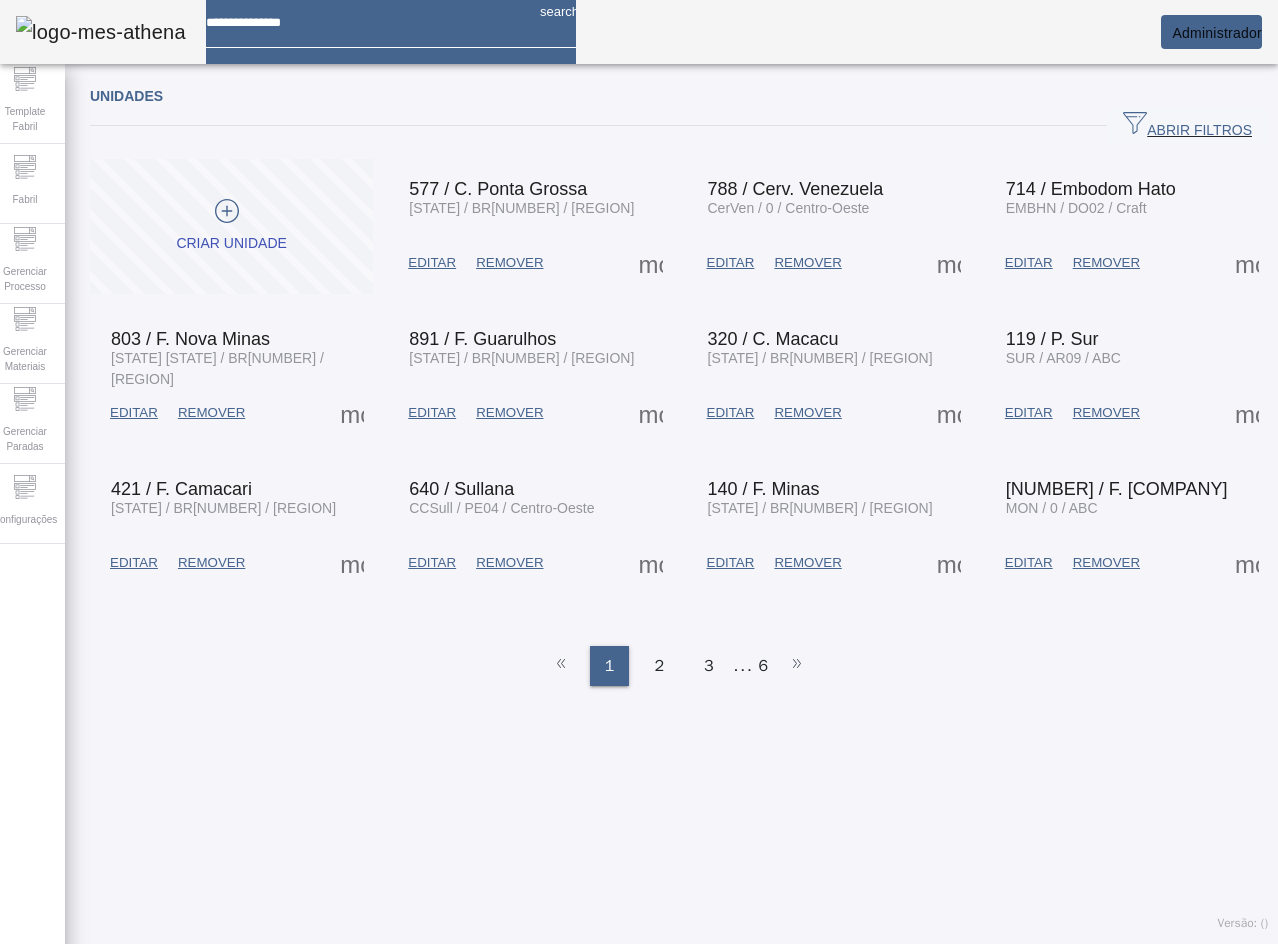 click 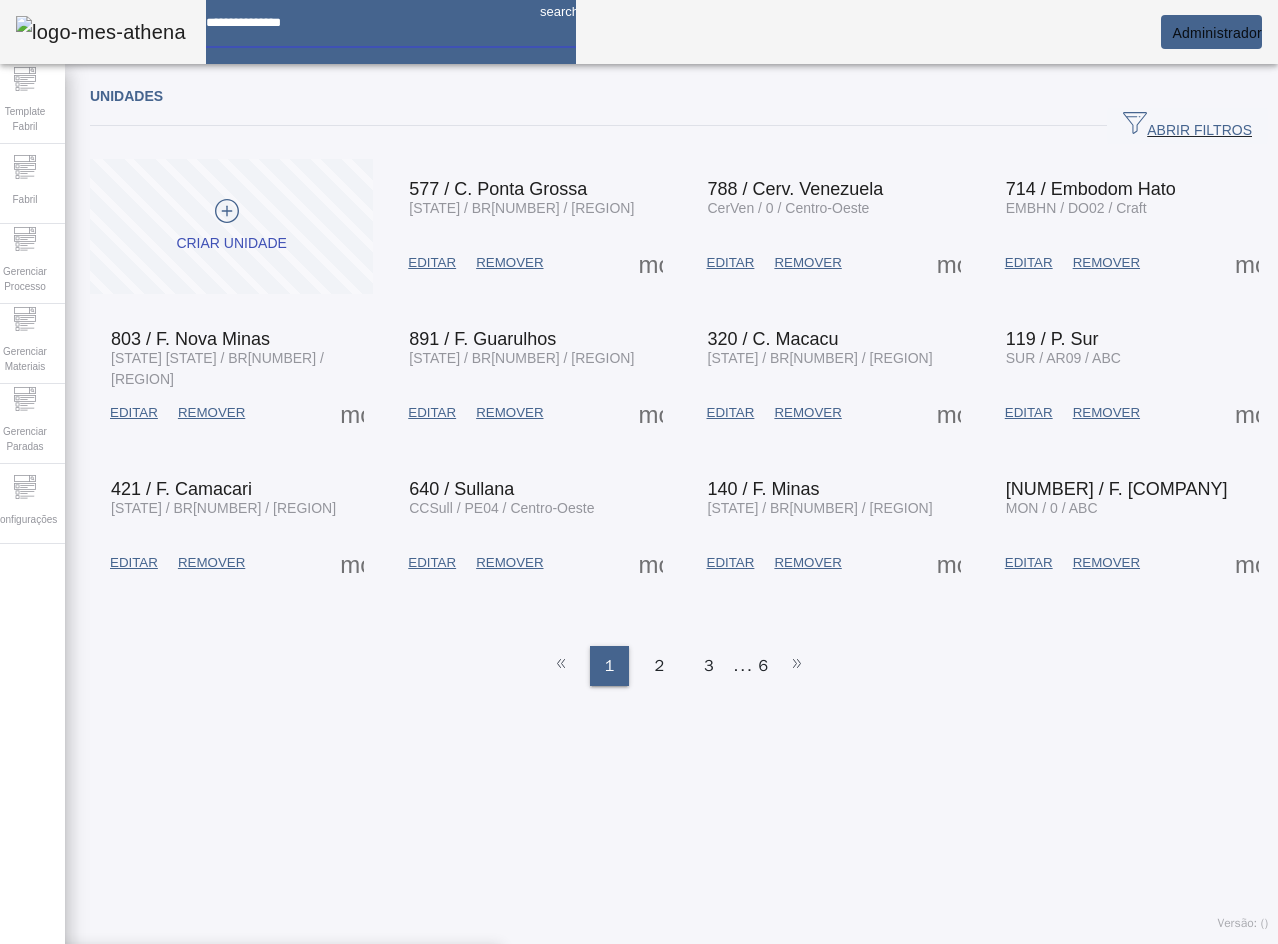 click at bounding box center (365, 15) 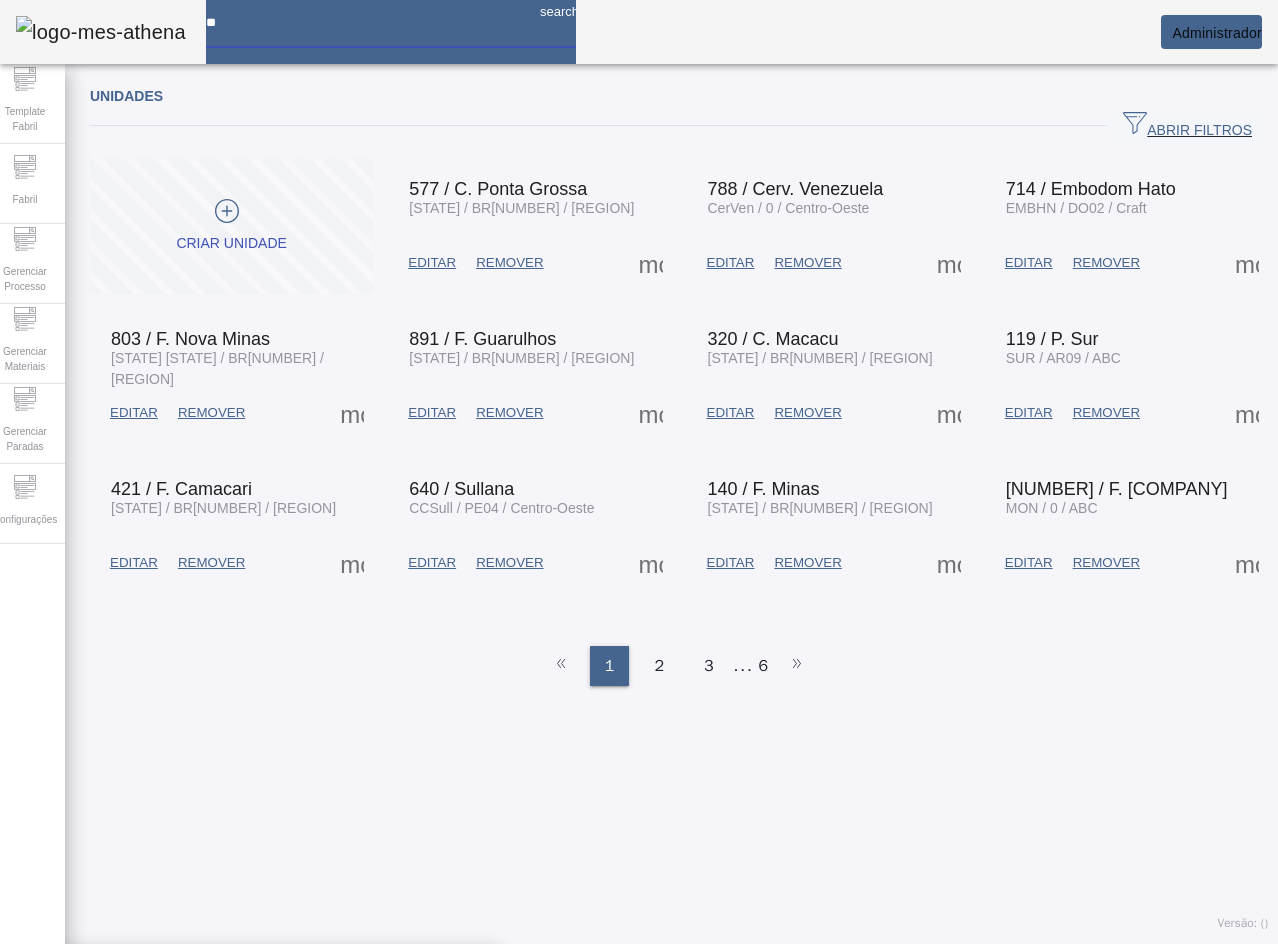 type on "*" 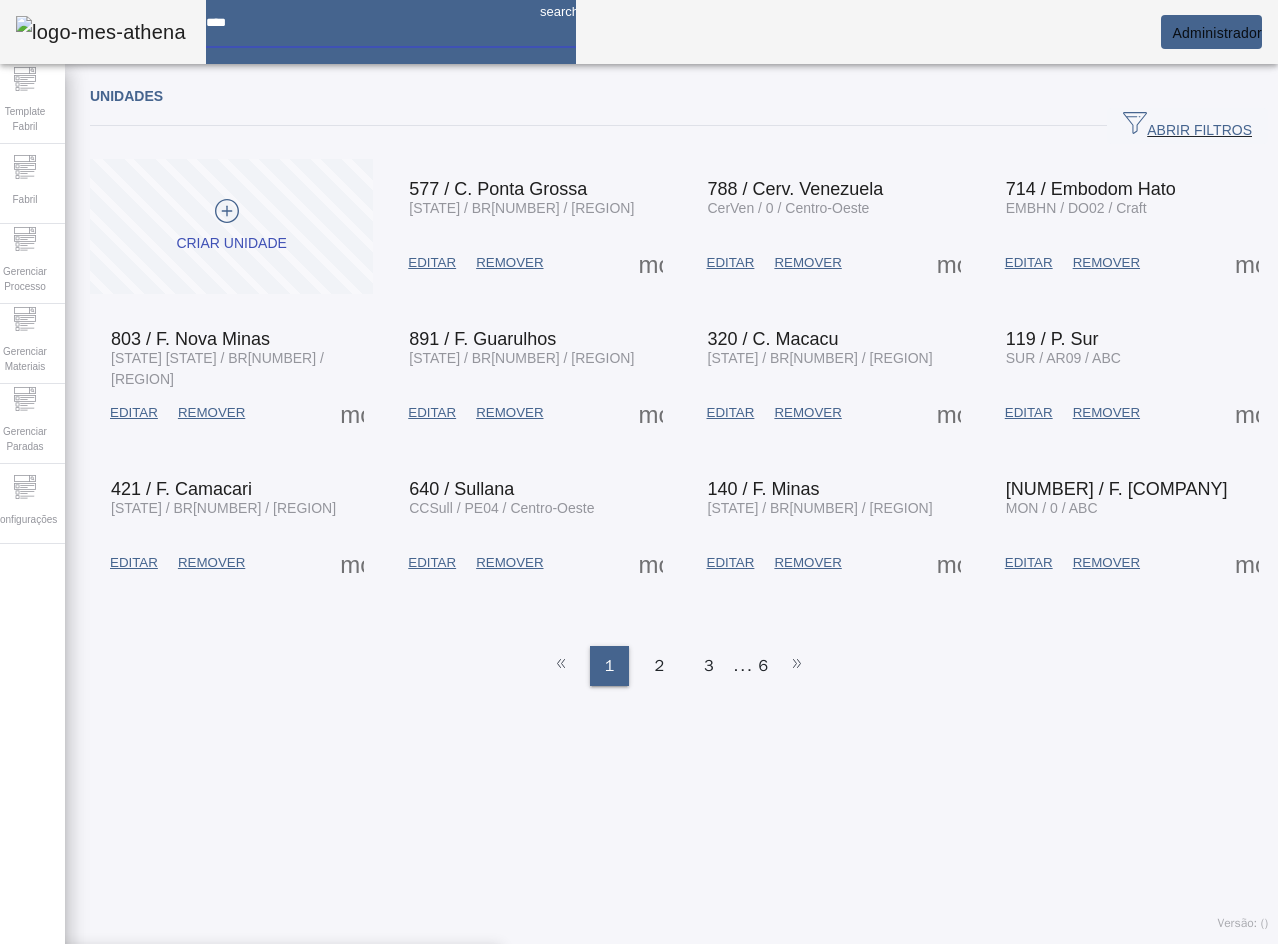 type on "****" 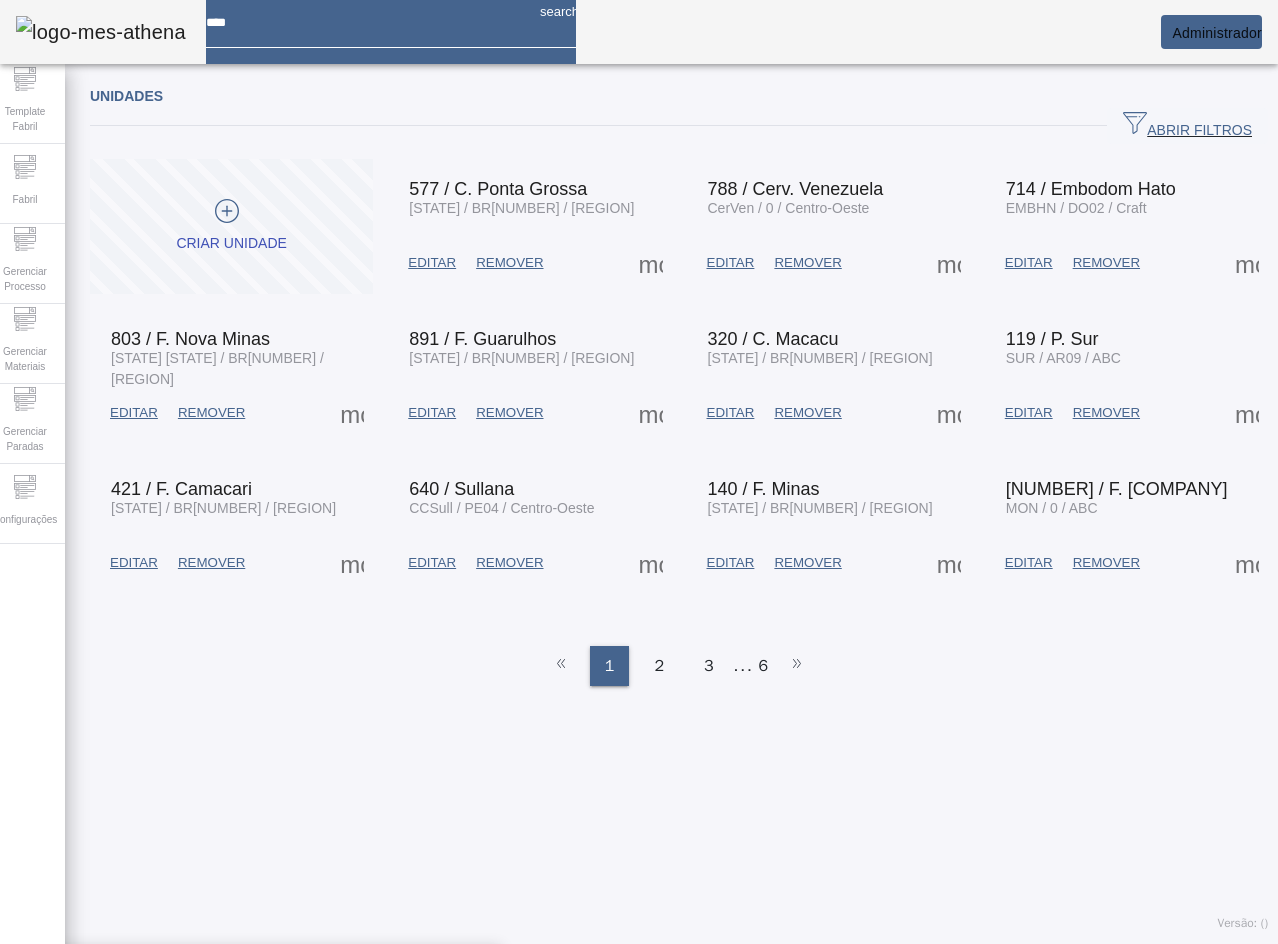 click on "Gerenciar Processo > Gerenciar Controle > Item de controle" at bounding box center [244, 975] 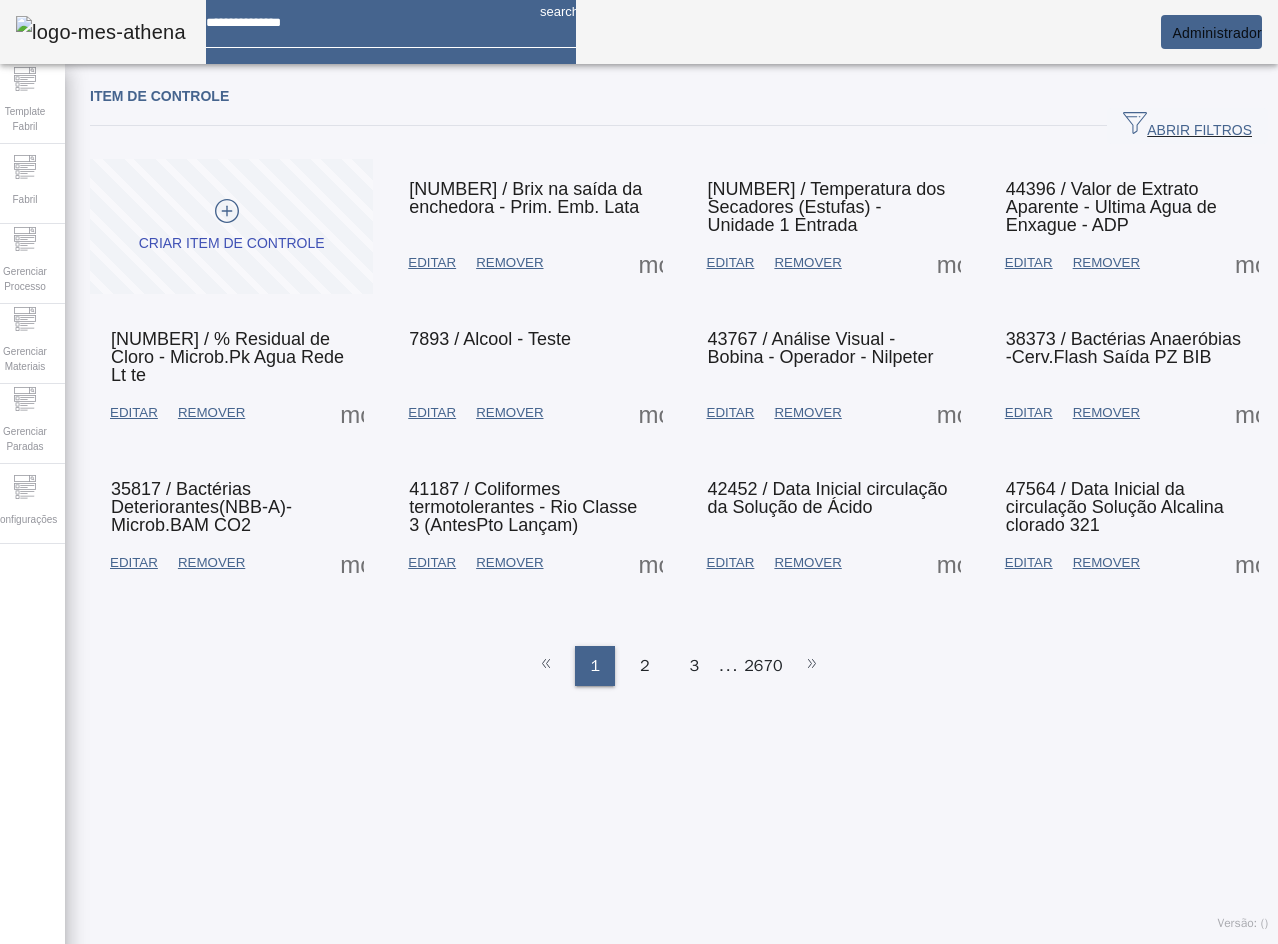 click at bounding box center [651, 263] 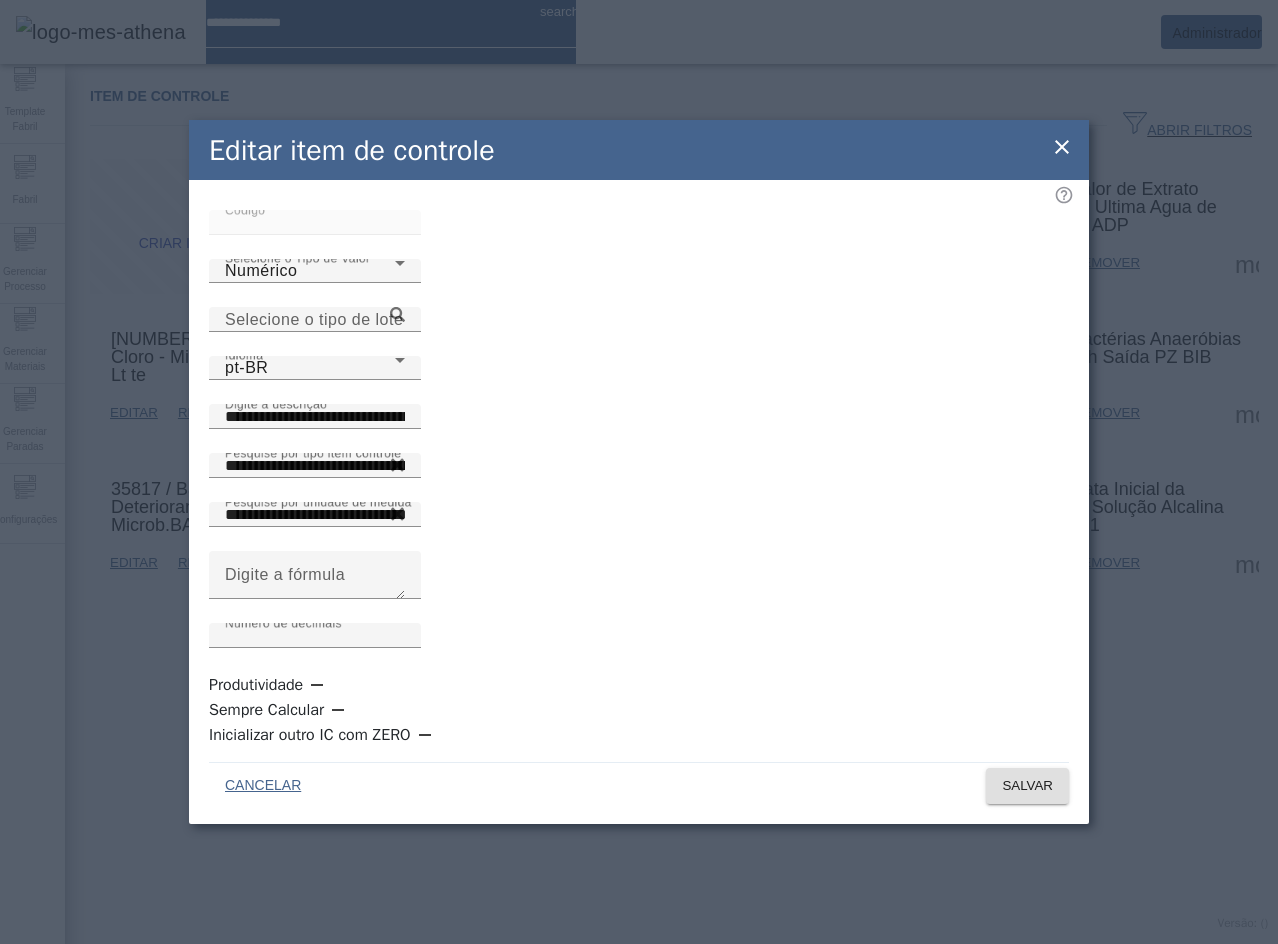 click 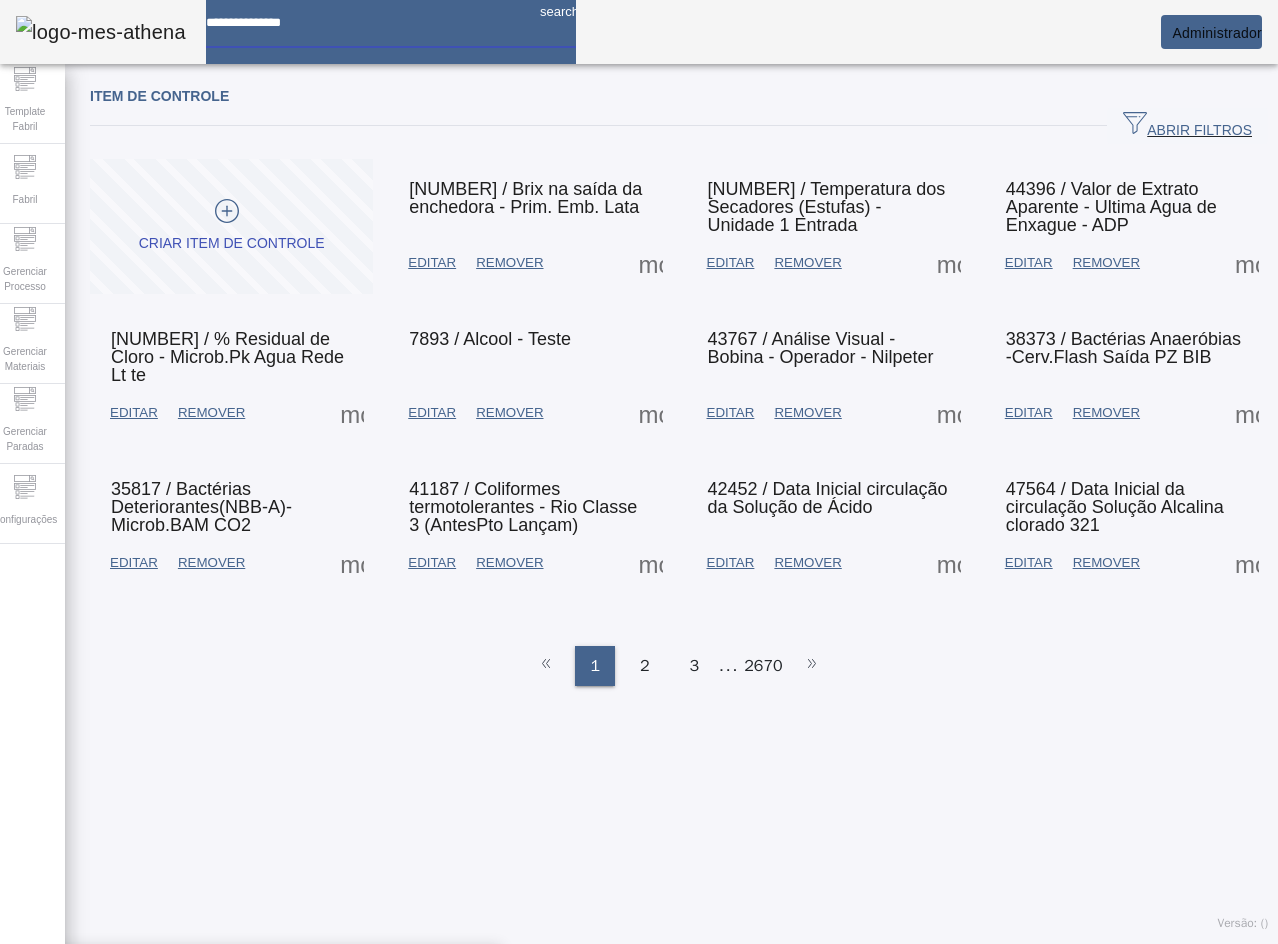 click at bounding box center [365, 15] 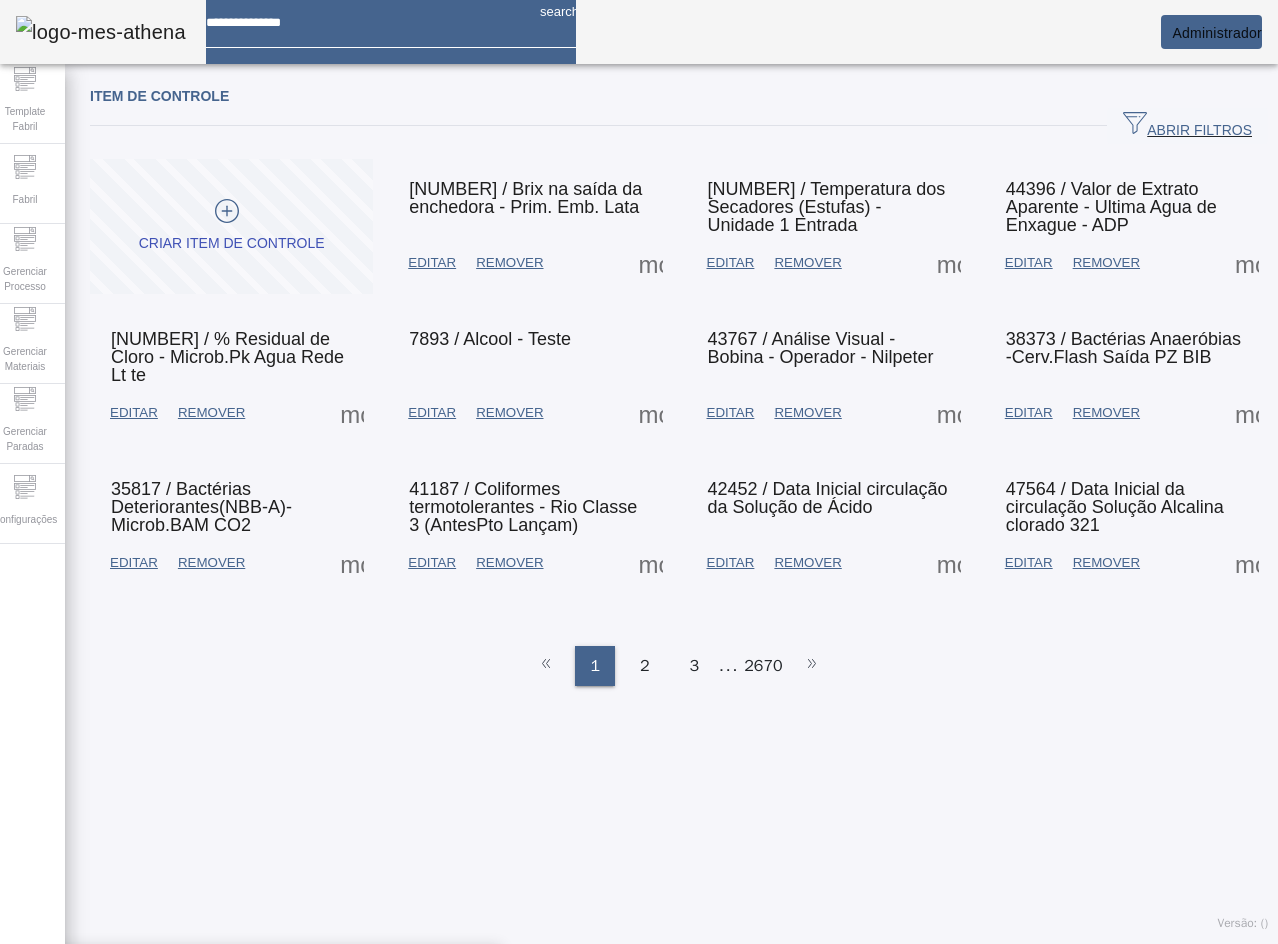 click on "Item de controle" 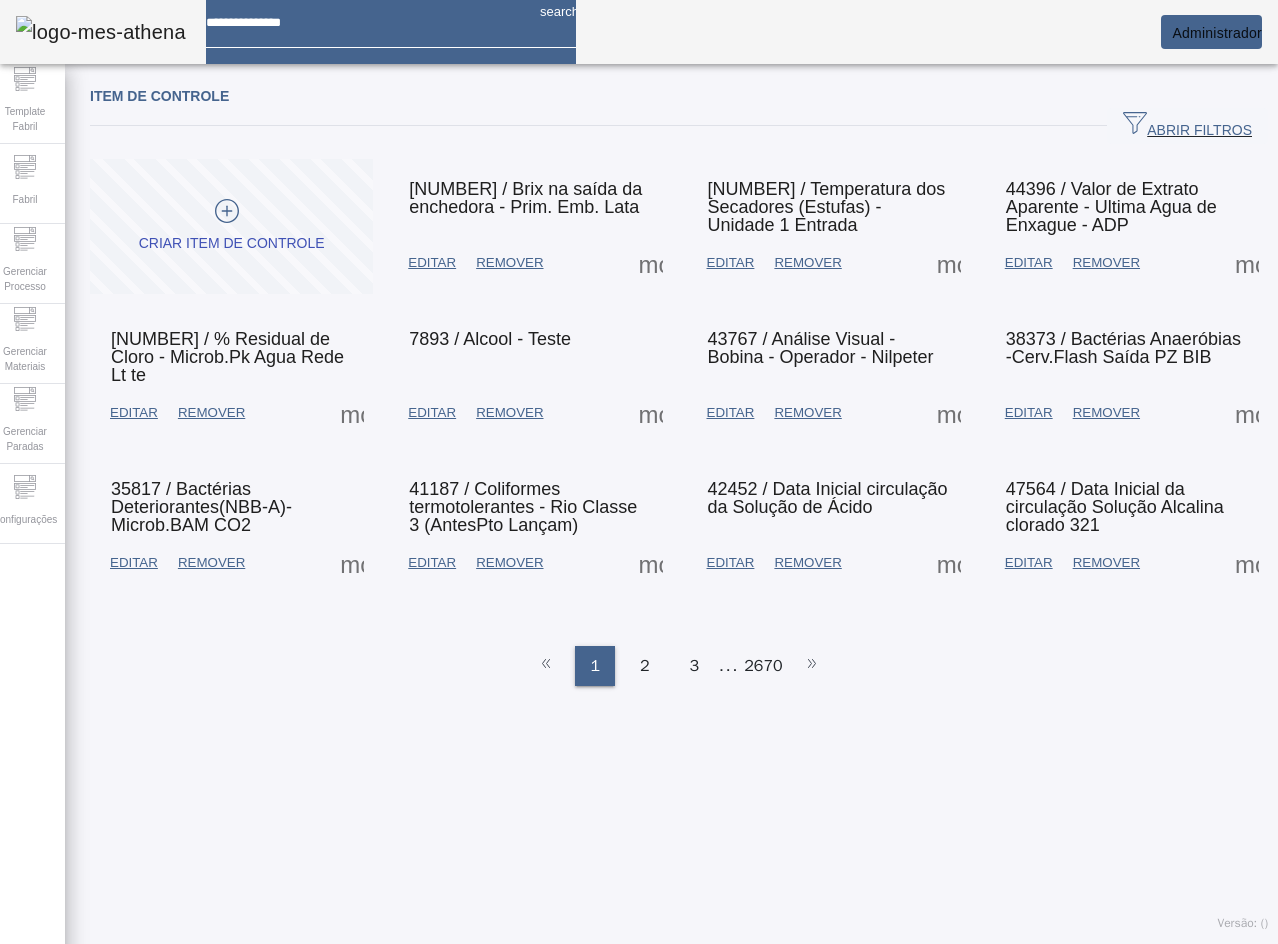 click on "EDITAR" at bounding box center (432, 263) 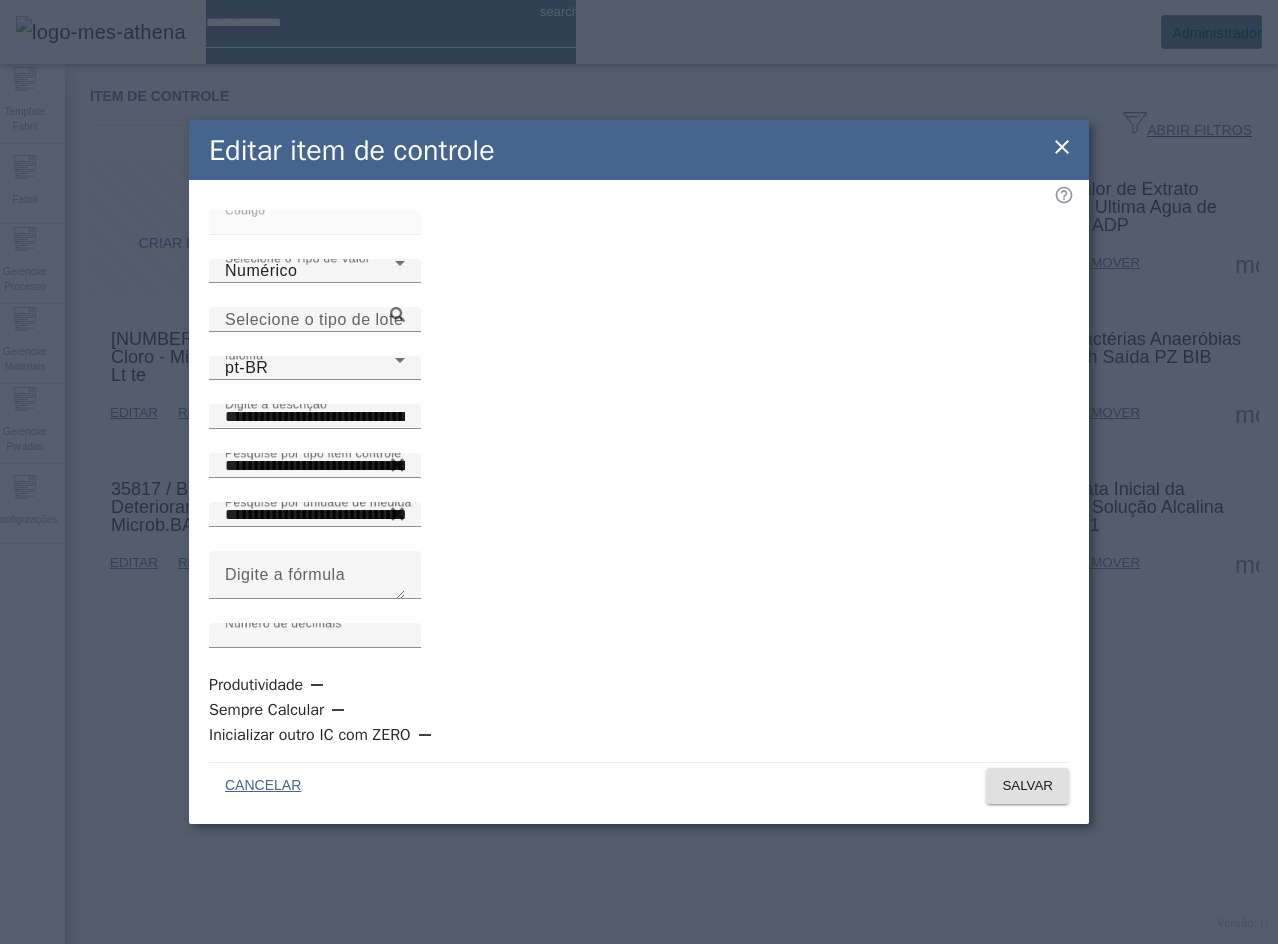 click on "Editar tipo equipamento" 